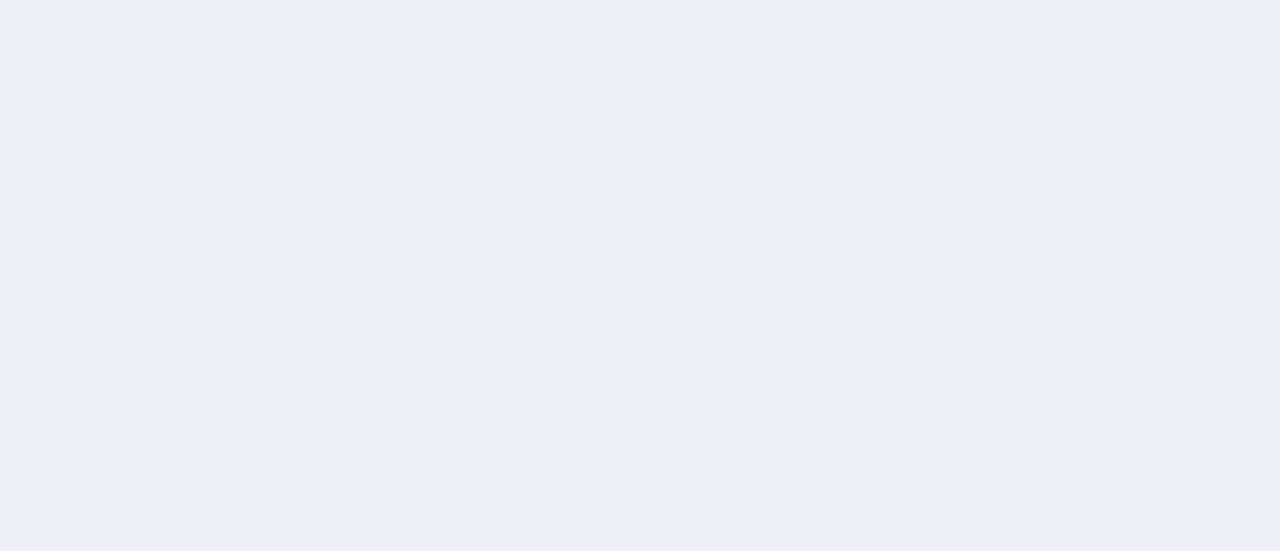 scroll, scrollTop: 0, scrollLeft: 0, axis: both 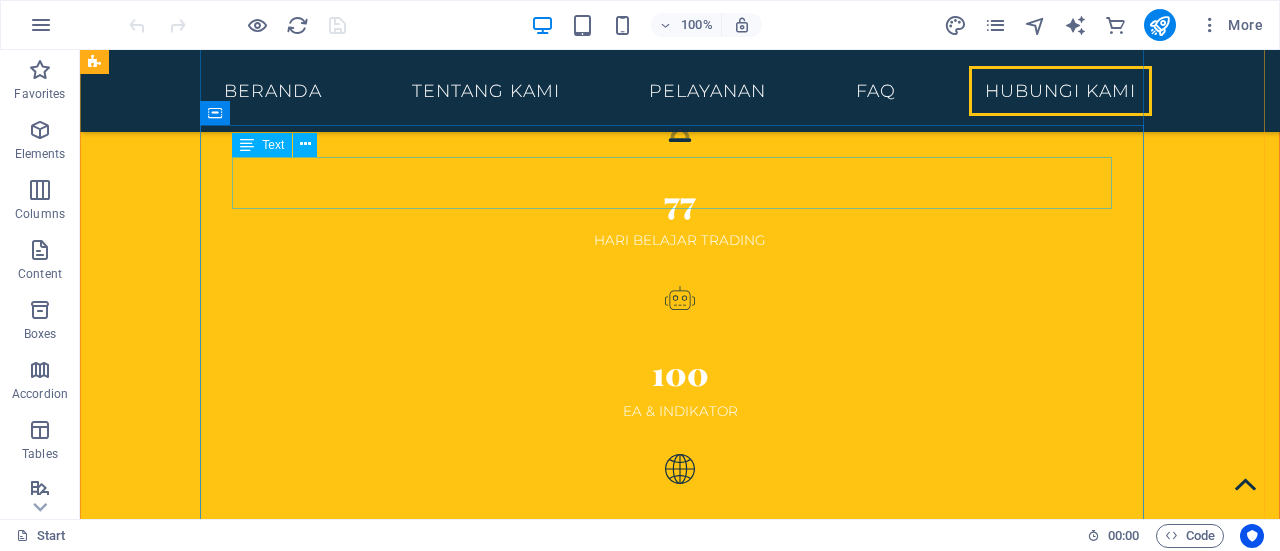 click on "Rp12.500.000 /tahun" at bounding box center [568, 5693] 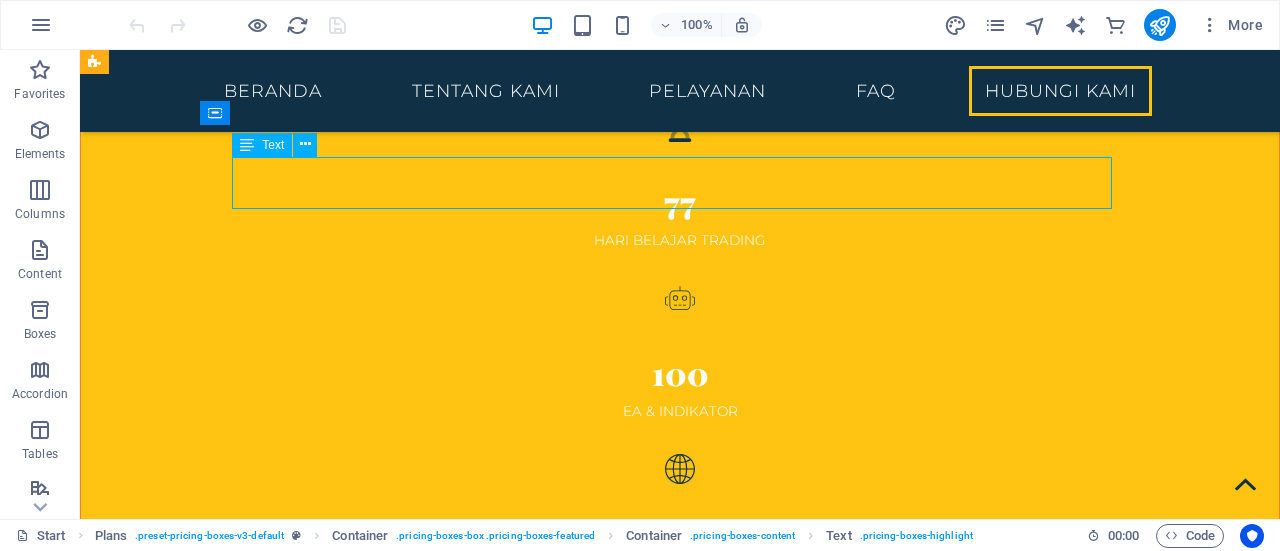 click on "Rp12.500.000 /tahun" at bounding box center (568, 5693) 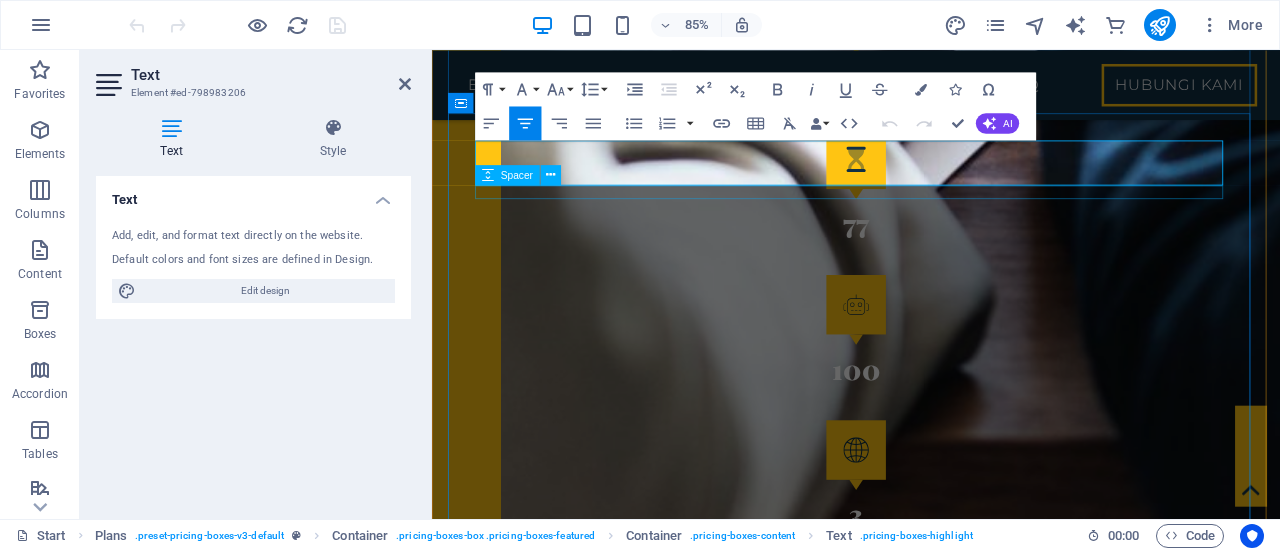 scroll, scrollTop: 4453, scrollLeft: 0, axis: vertical 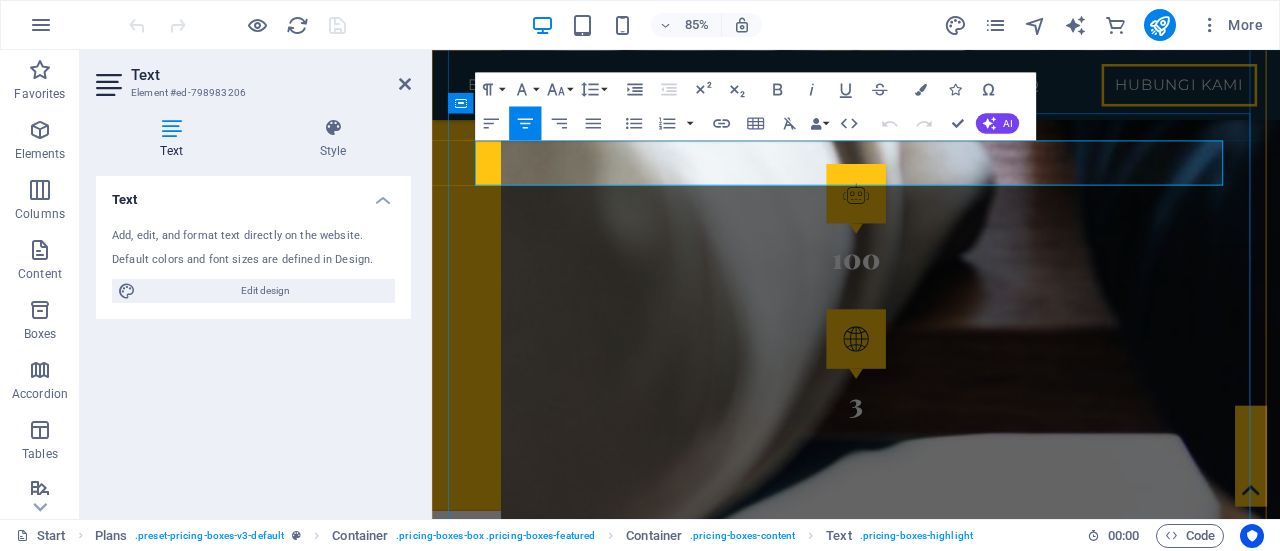 drag, startPoint x: 755, startPoint y: 186, endPoint x: 980, endPoint y: 176, distance: 225.2221 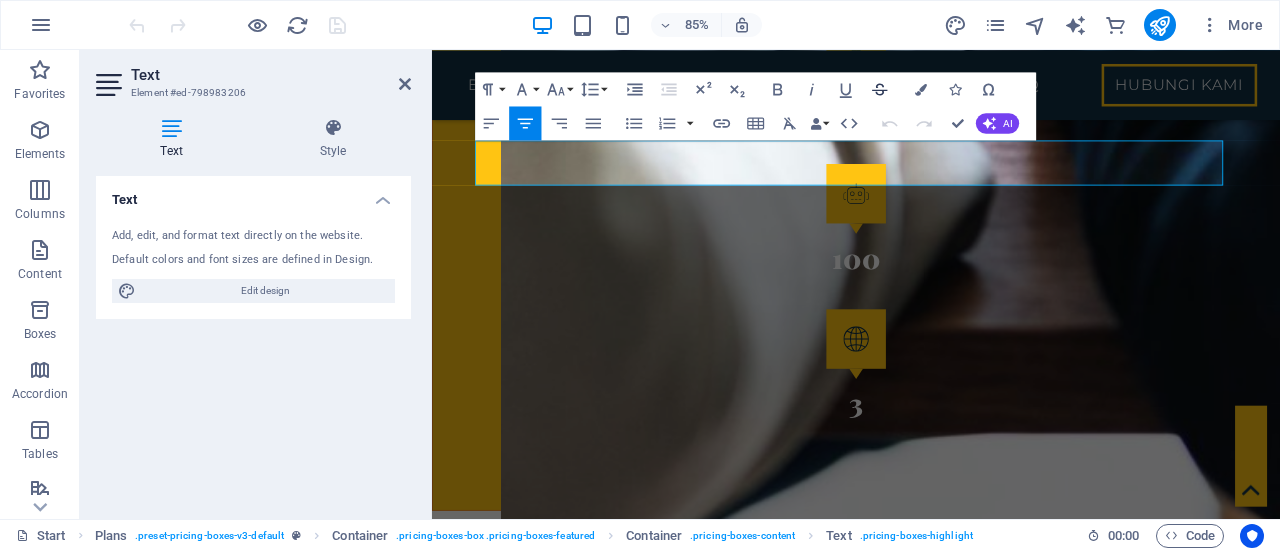 click 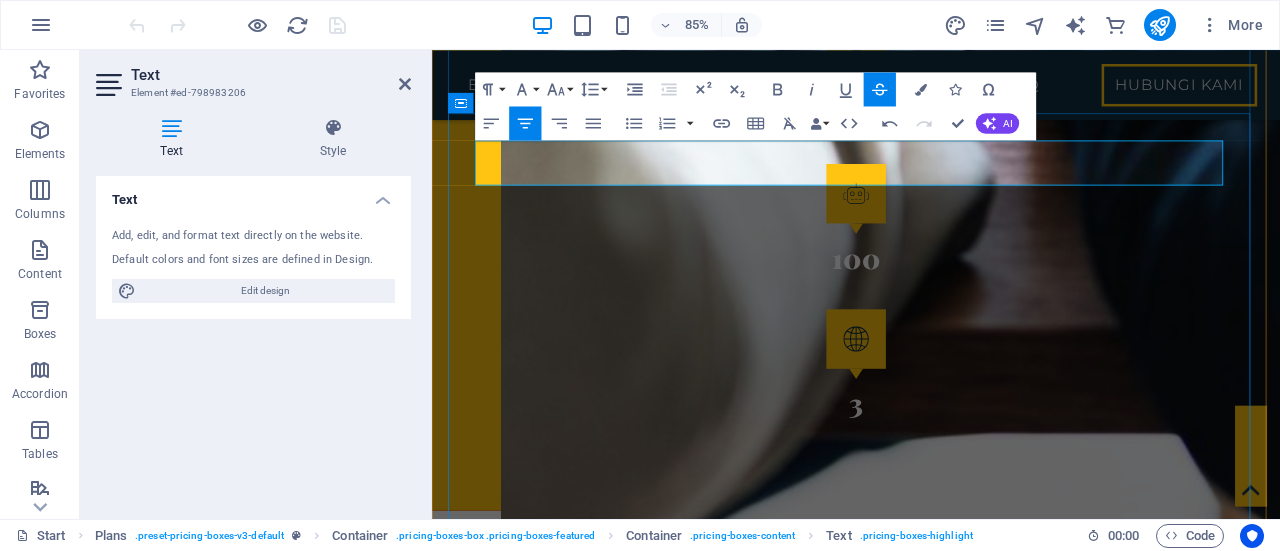 click on "Rp12.500.000 /tahun" at bounding box center [920, 5656] 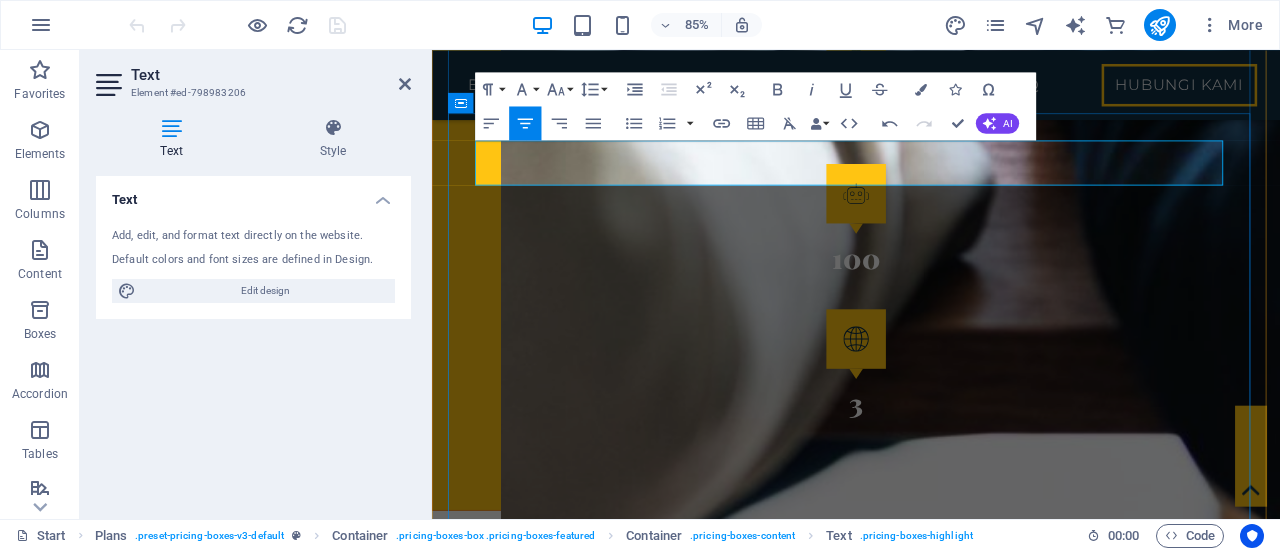 click on "Rp12.500.000" at bounding box center (867, 5655) 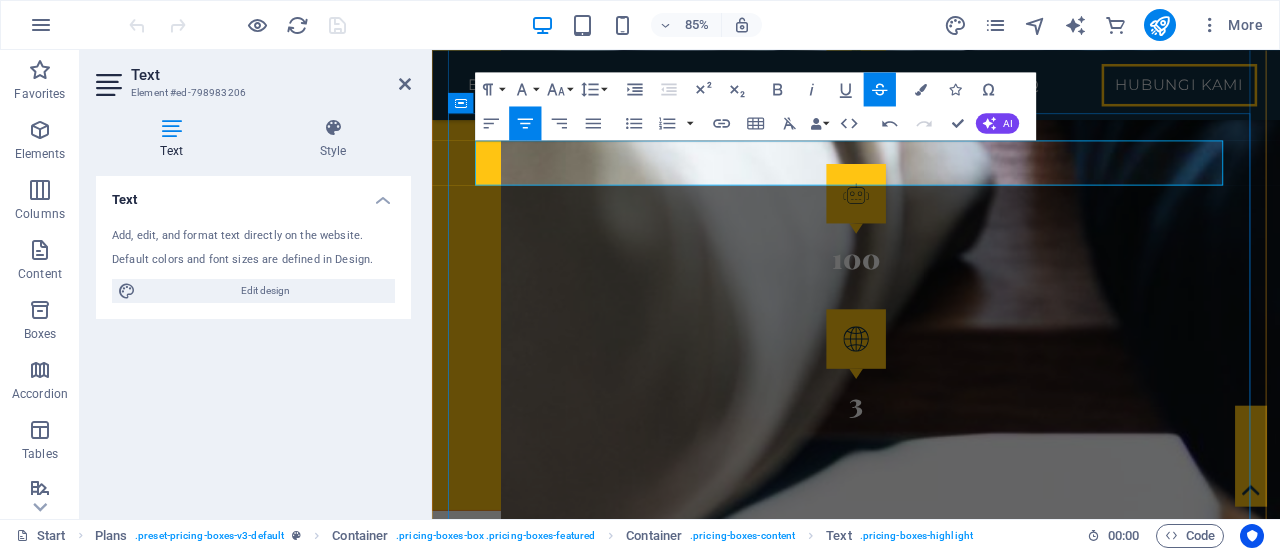 click on "Rp12.500.000" at bounding box center [867, 5655] 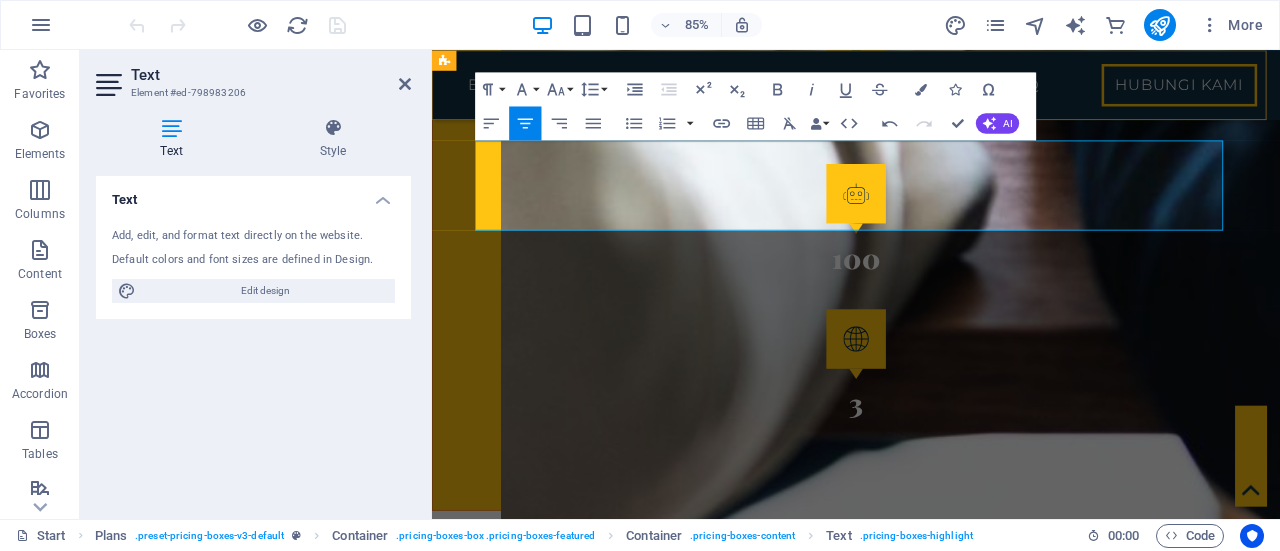 type 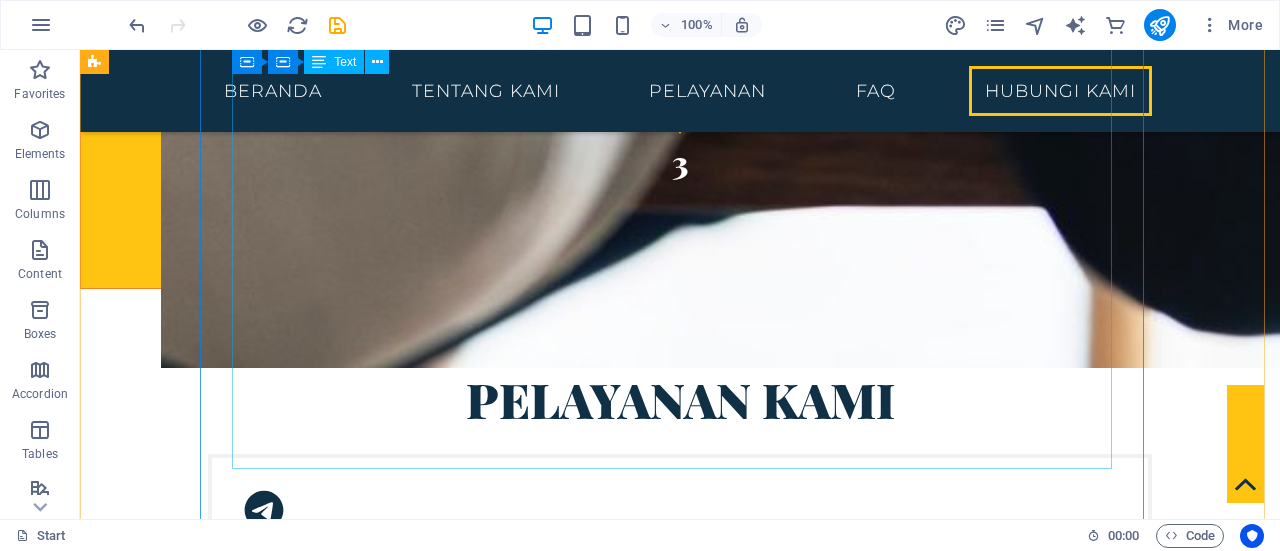 scroll, scrollTop: 4524, scrollLeft: 0, axis: vertical 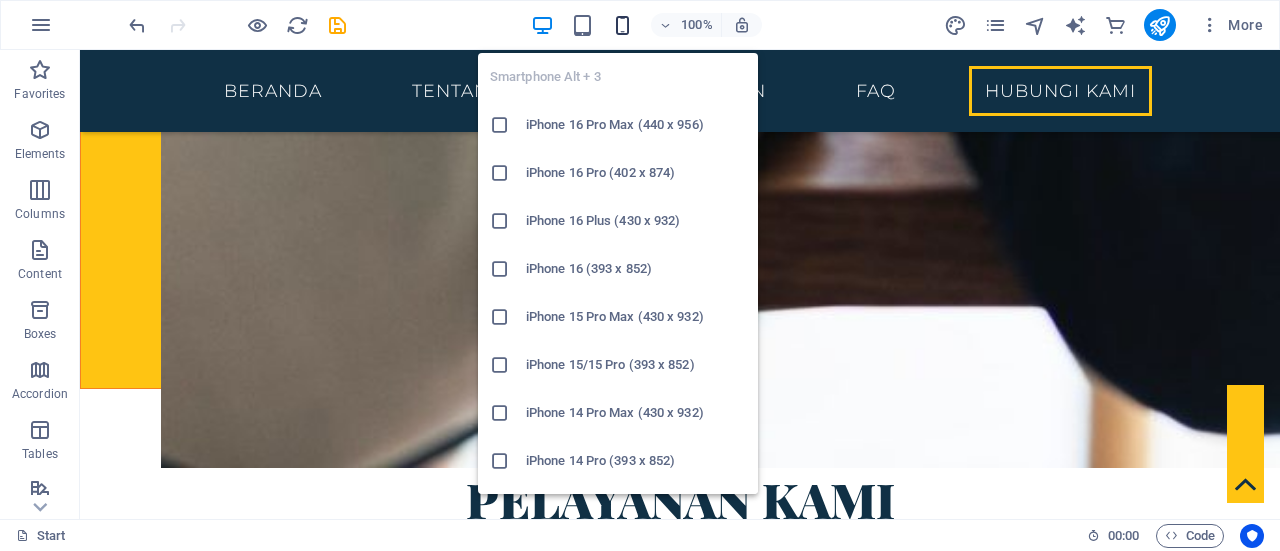 click at bounding box center (622, 25) 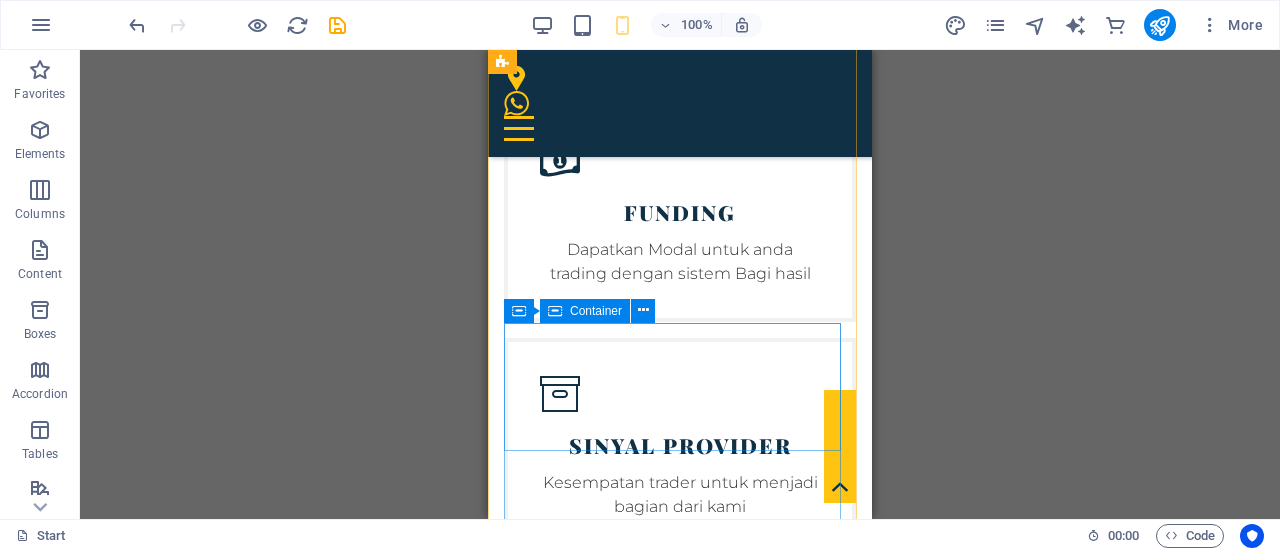 scroll, scrollTop: 6100, scrollLeft: 0, axis: vertical 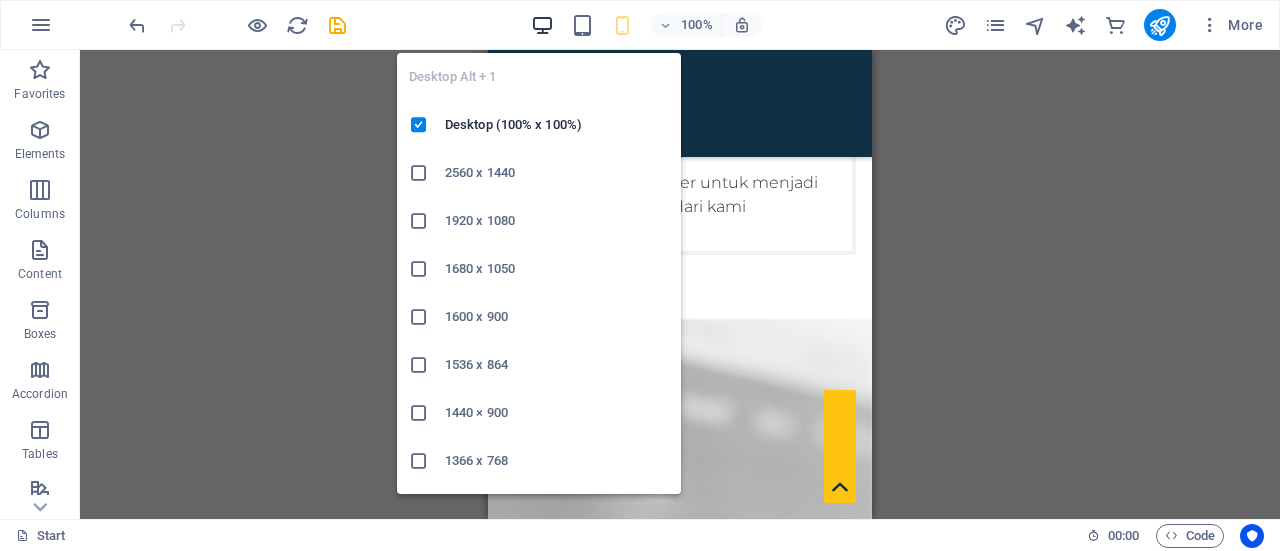 click at bounding box center [542, 25] 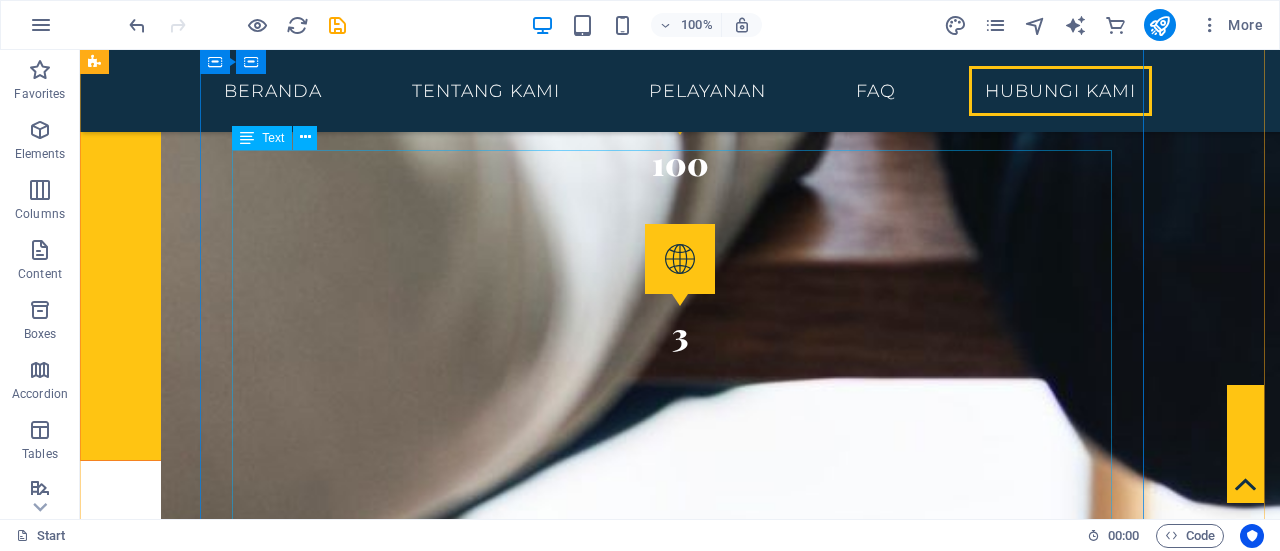 scroll, scrollTop: 4152, scrollLeft: 0, axis: vertical 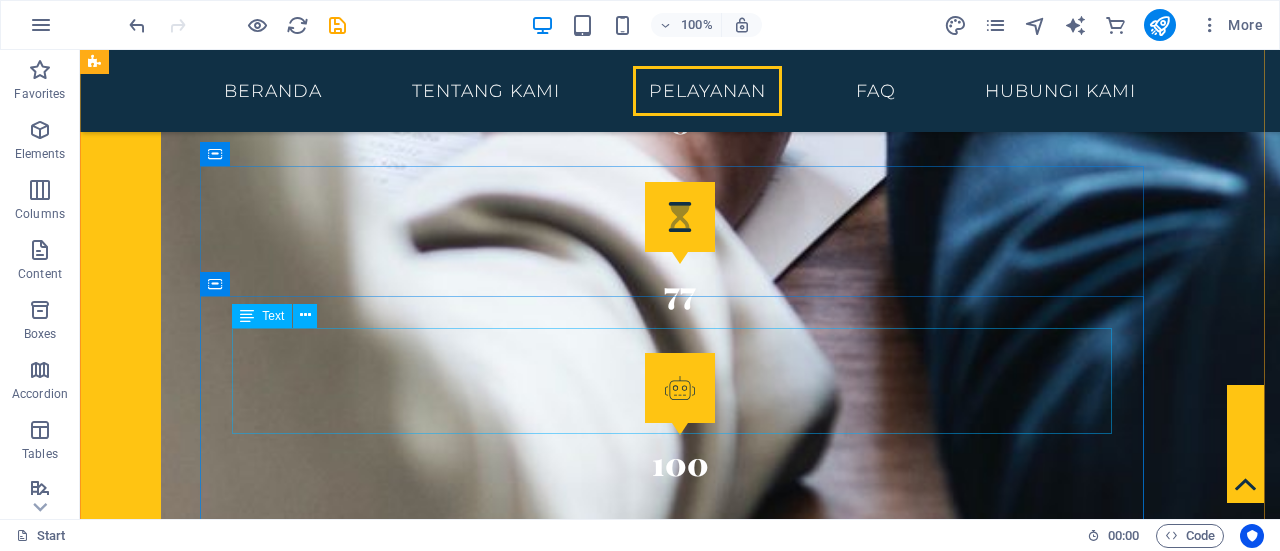 click on "Rp12.500.000 /tahun Rp5.000.000" at bounding box center [568, 6233] 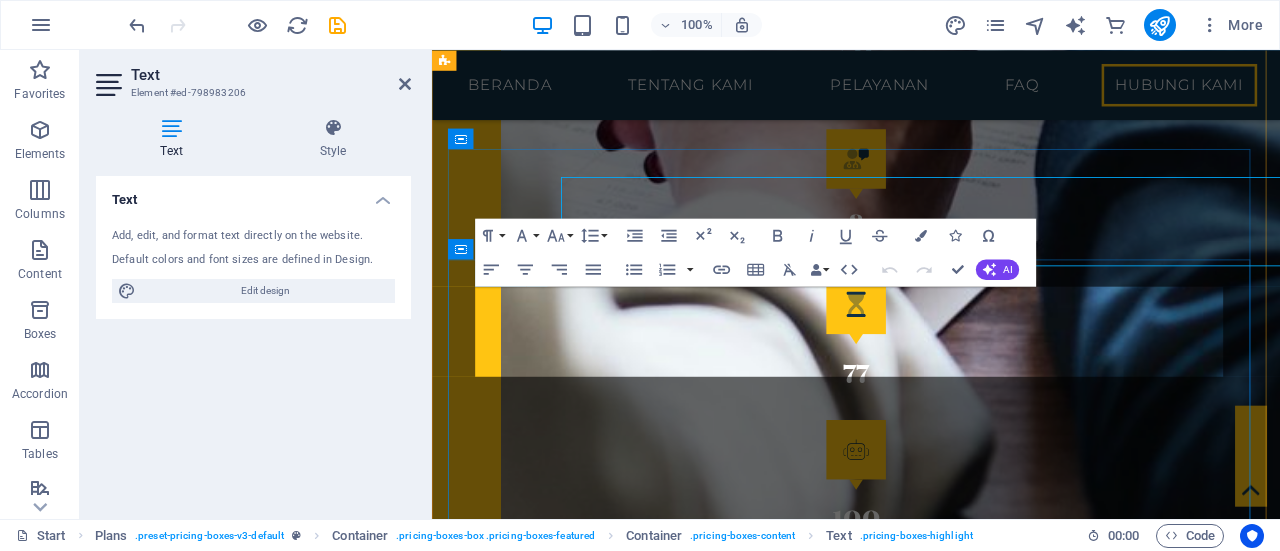 scroll, scrollTop: 4281, scrollLeft: 0, axis: vertical 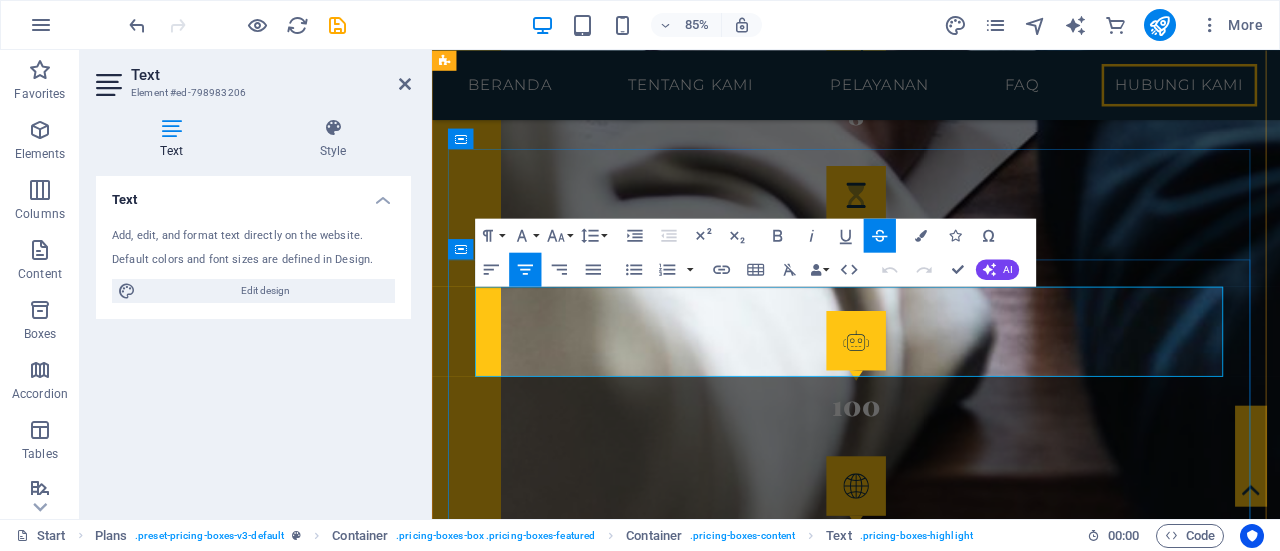 click on "Rp12.500.000" at bounding box center [867, 5827] 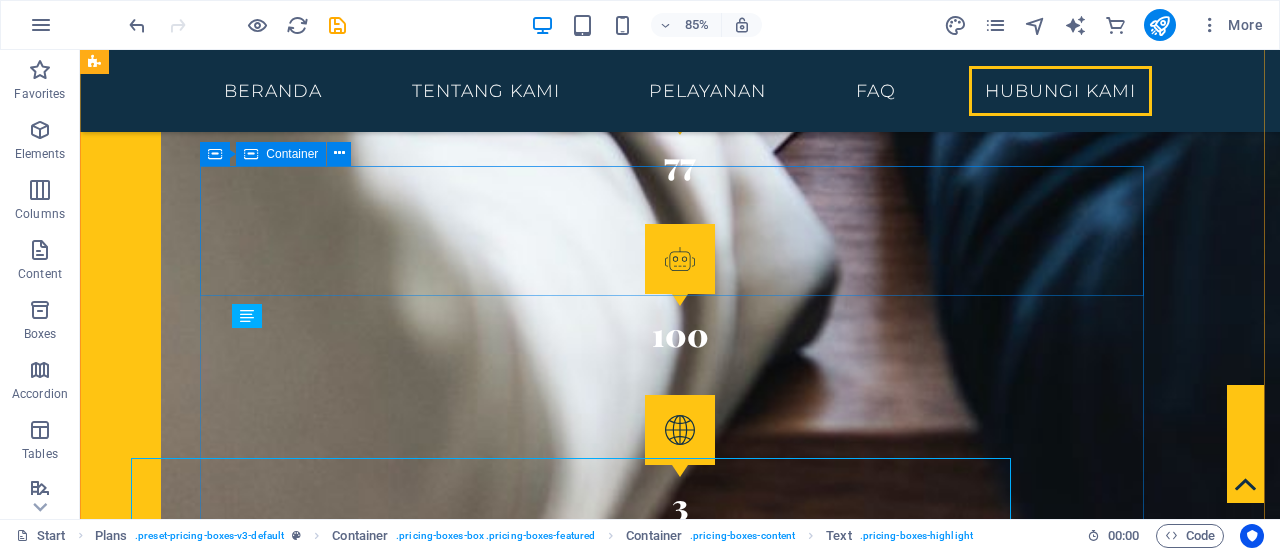scroll, scrollTop: 4152, scrollLeft: 0, axis: vertical 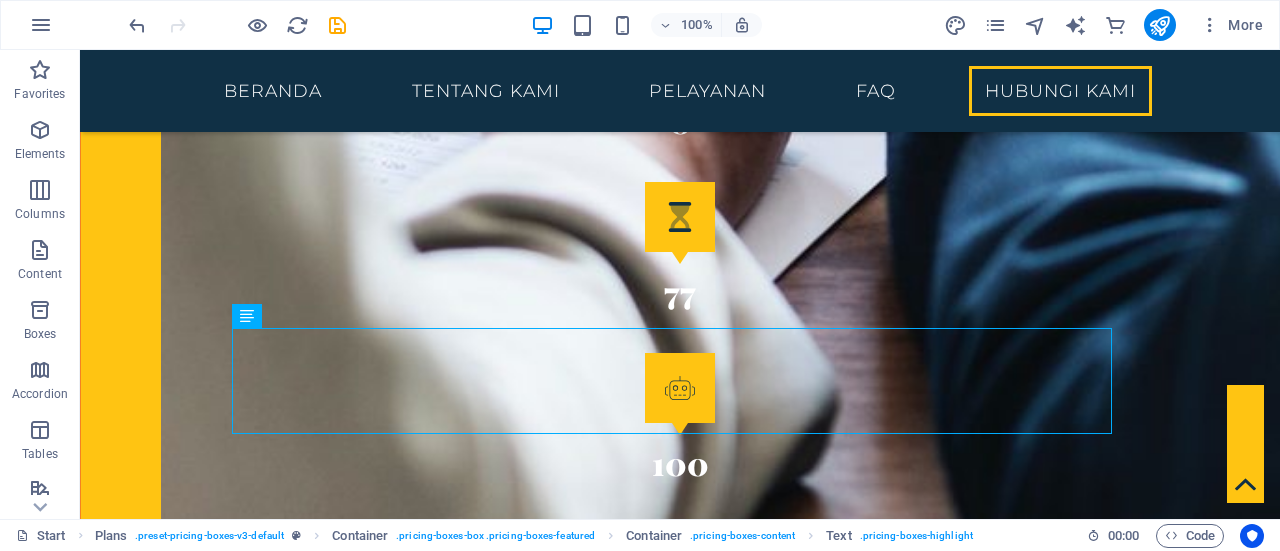 click on "More" at bounding box center [1107, 25] 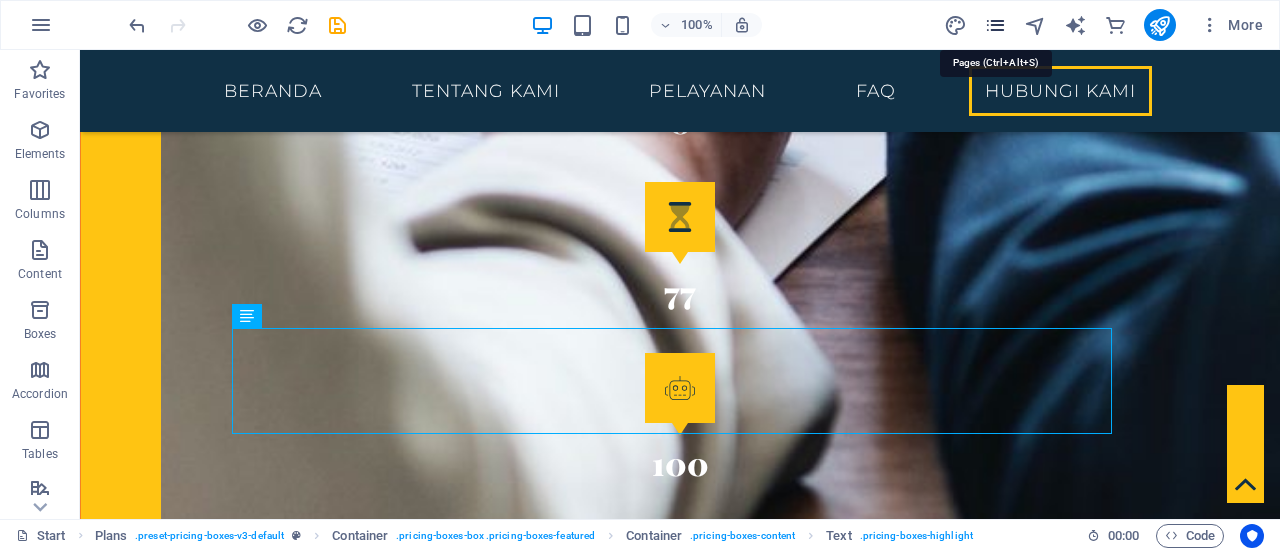 click at bounding box center [995, 25] 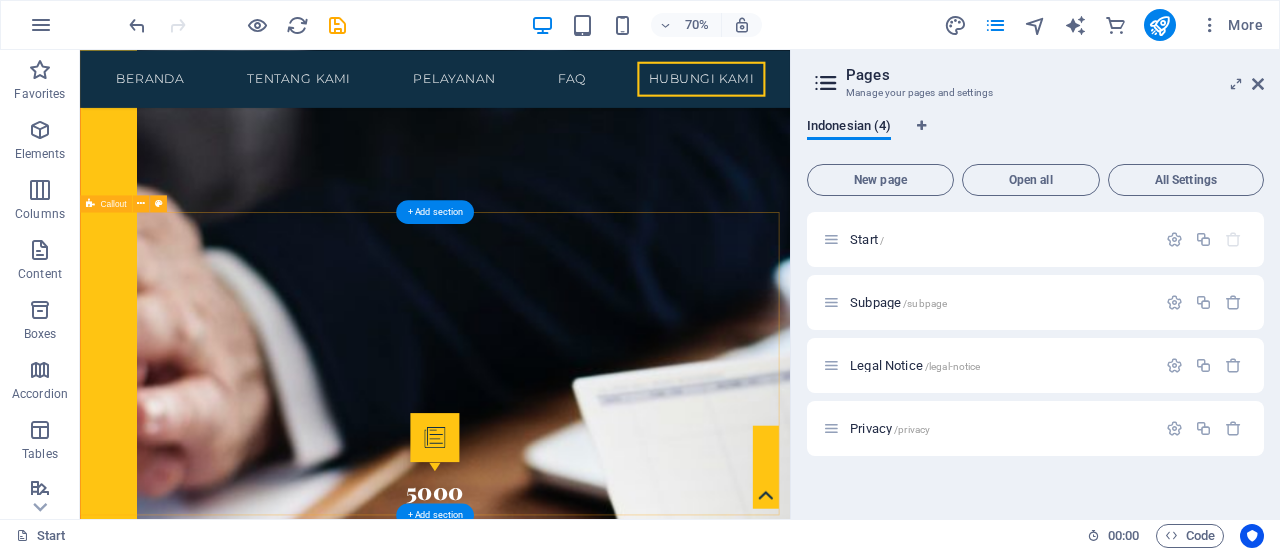 scroll, scrollTop: 3455, scrollLeft: 0, axis: vertical 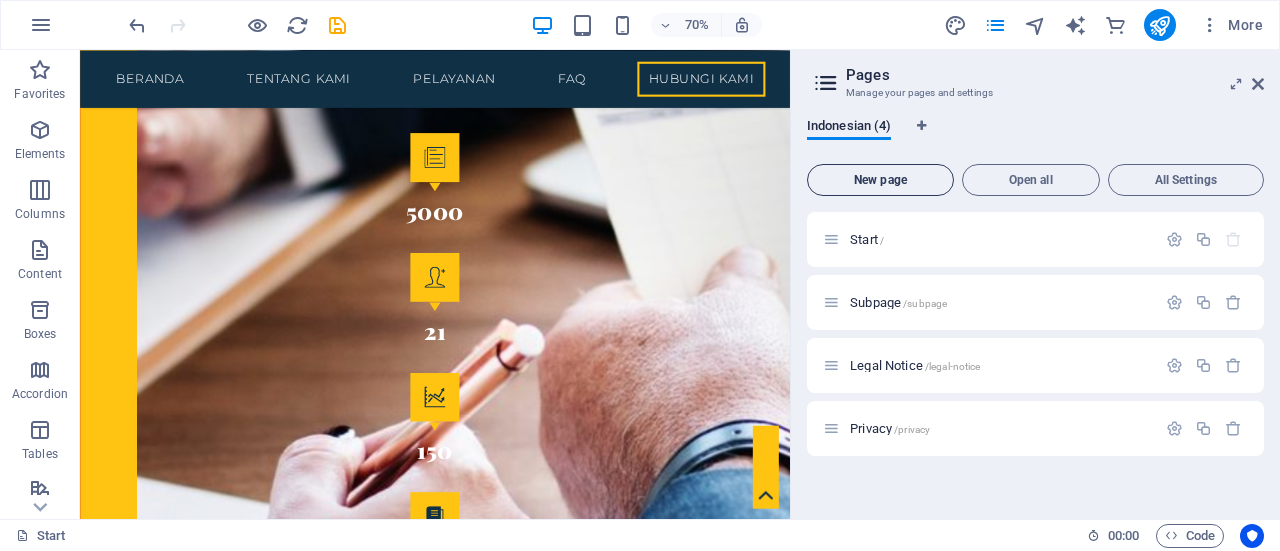 click on "New page" at bounding box center [880, 180] 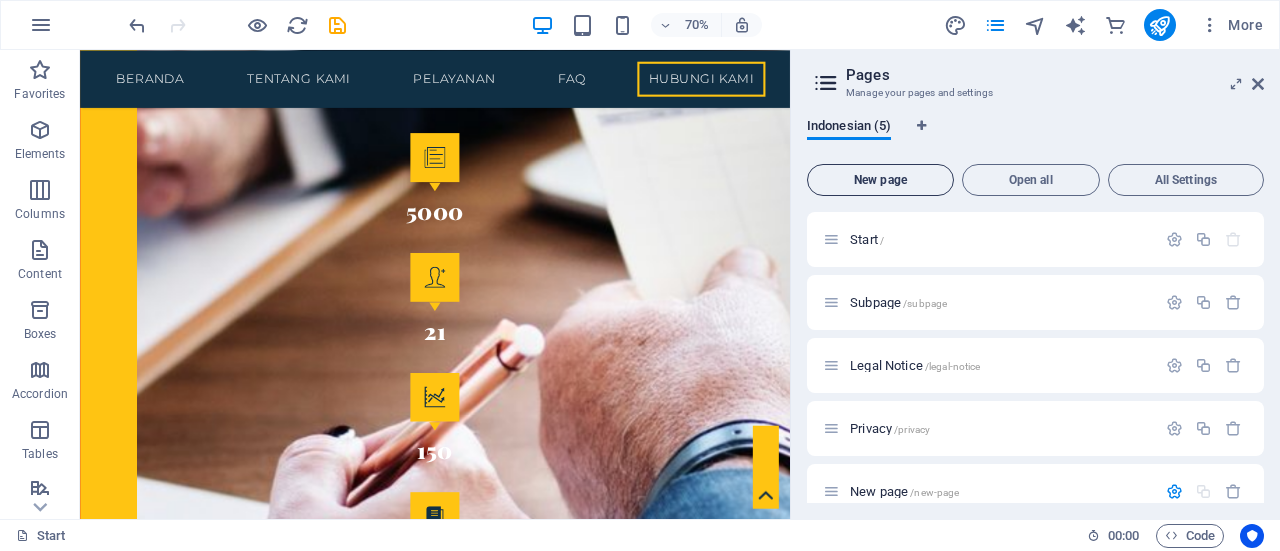 scroll, scrollTop: 209, scrollLeft: 0, axis: vertical 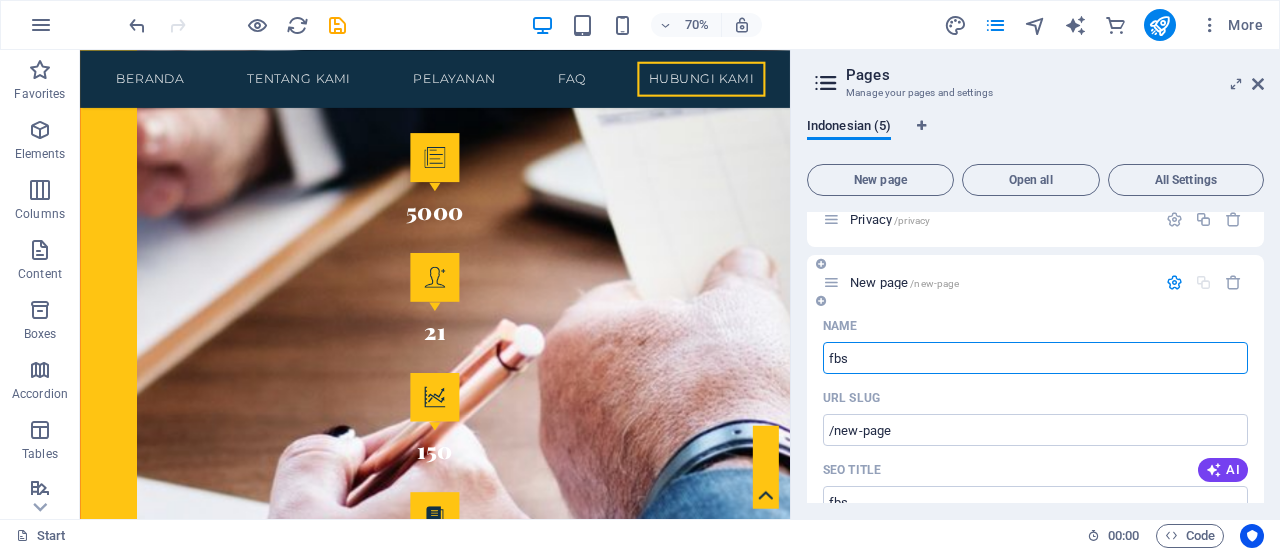 type on "fbs" 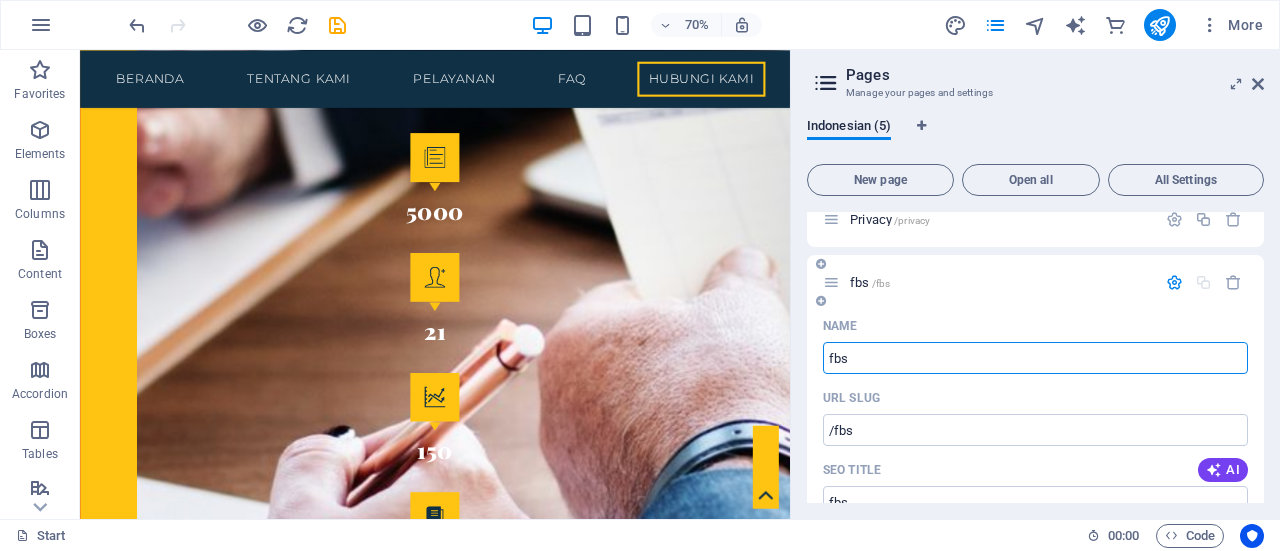 click on "fbs" at bounding box center [1035, 358] 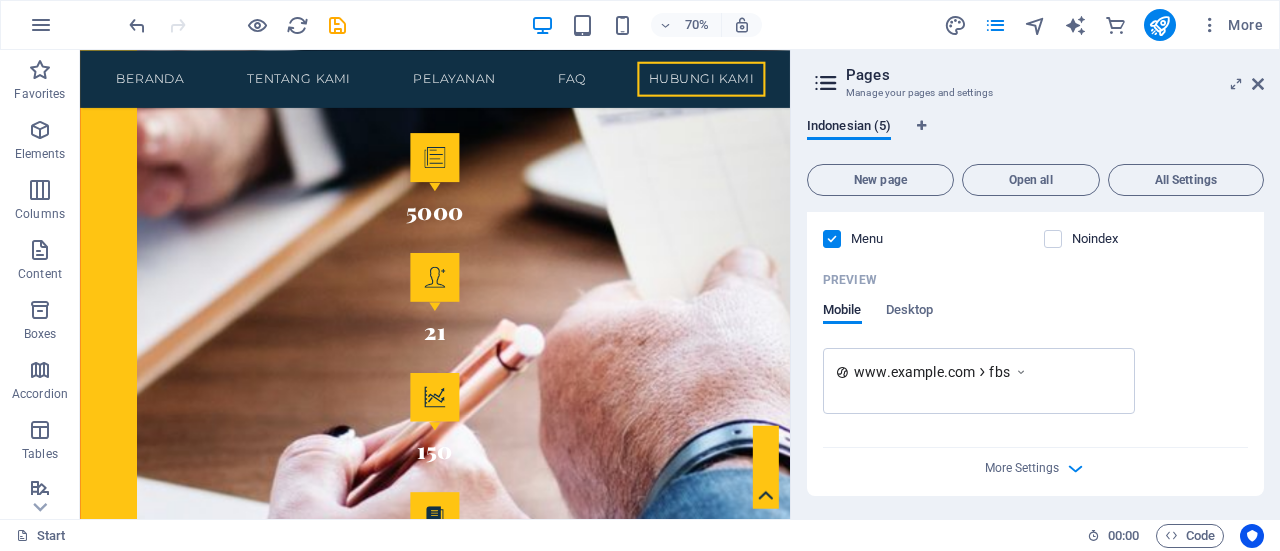 scroll, scrollTop: 720, scrollLeft: 0, axis: vertical 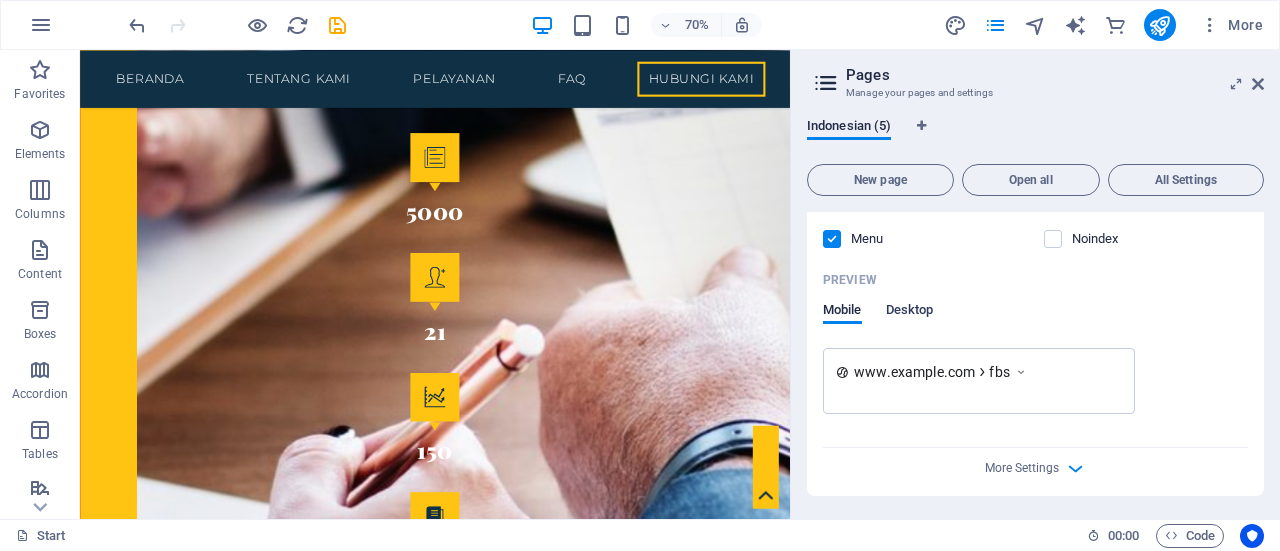 click on "Desktop" at bounding box center [910, 312] 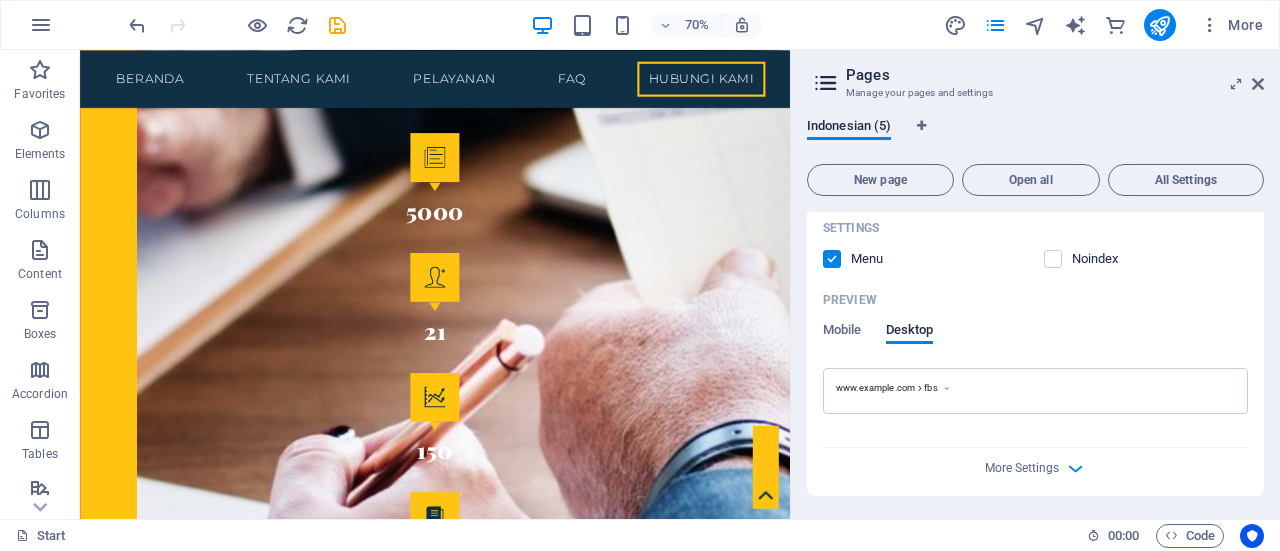 click on "Preview Mobile Desktop" at bounding box center [1035, 326] 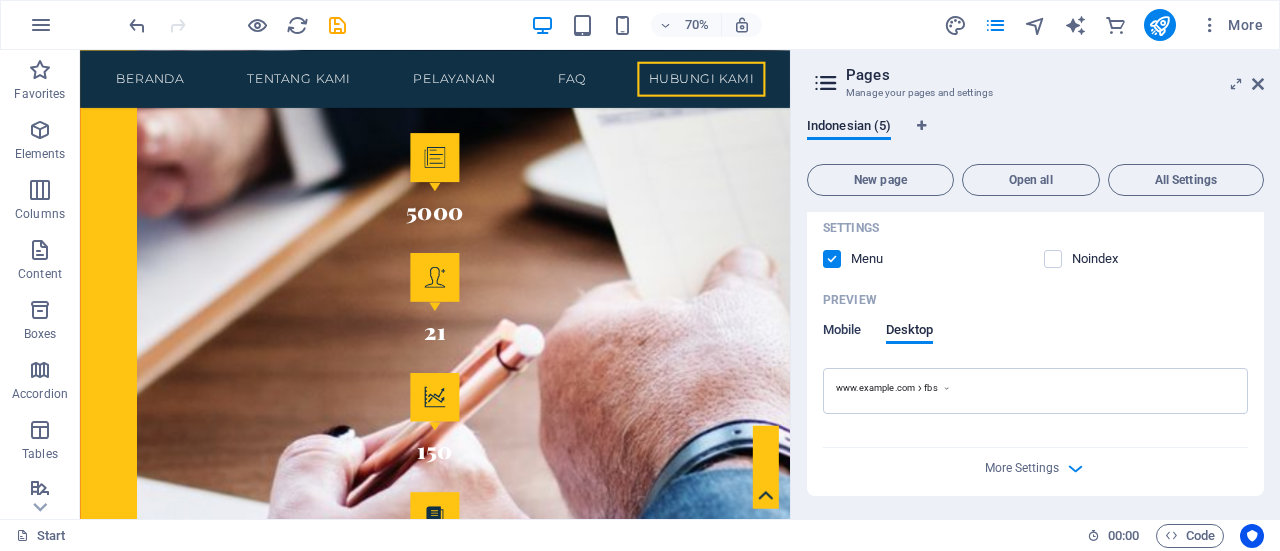 click on "Mobile" at bounding box center [842, 332] 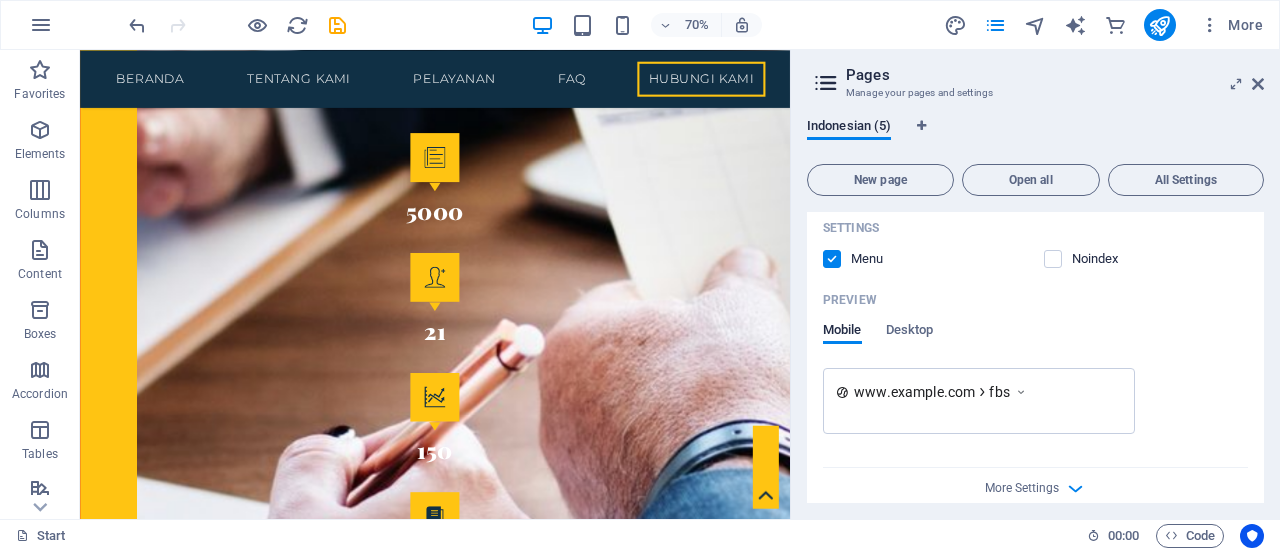 click at bounding box center (1021, 392) 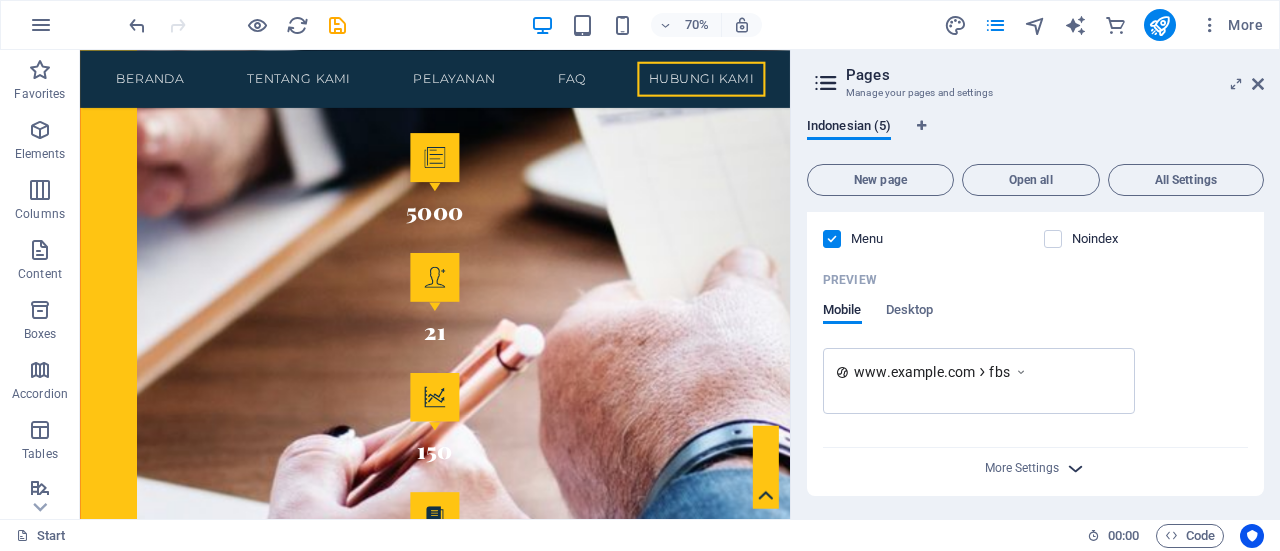 click on "More Settings" at bounding box center [1036, 468] 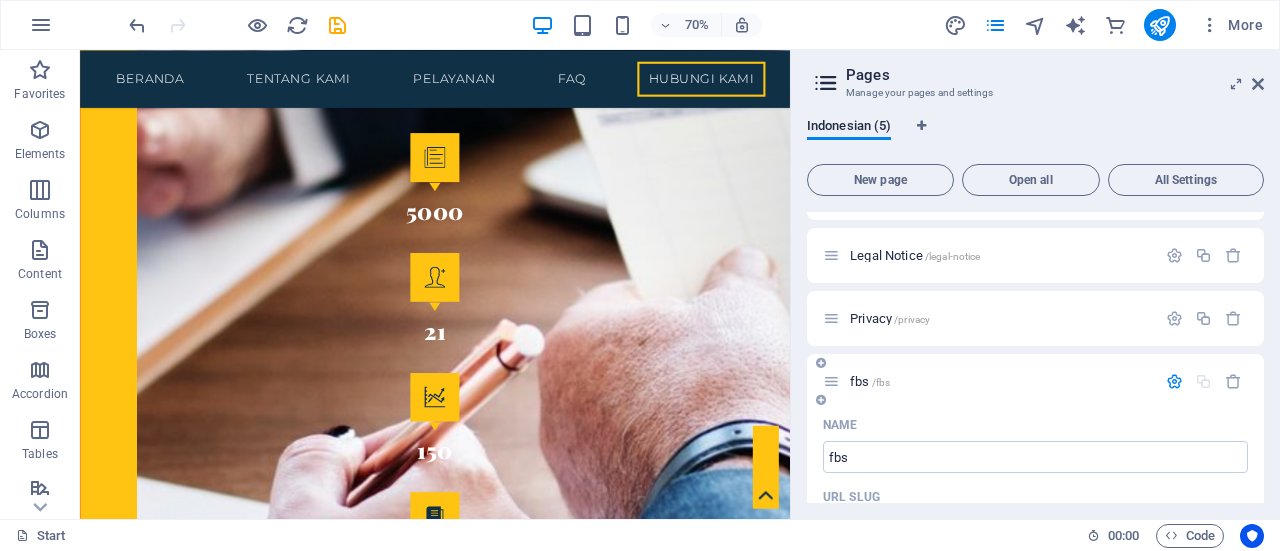 scroll, scrollTop: 107, scrollLeft: 0, axis: vertical 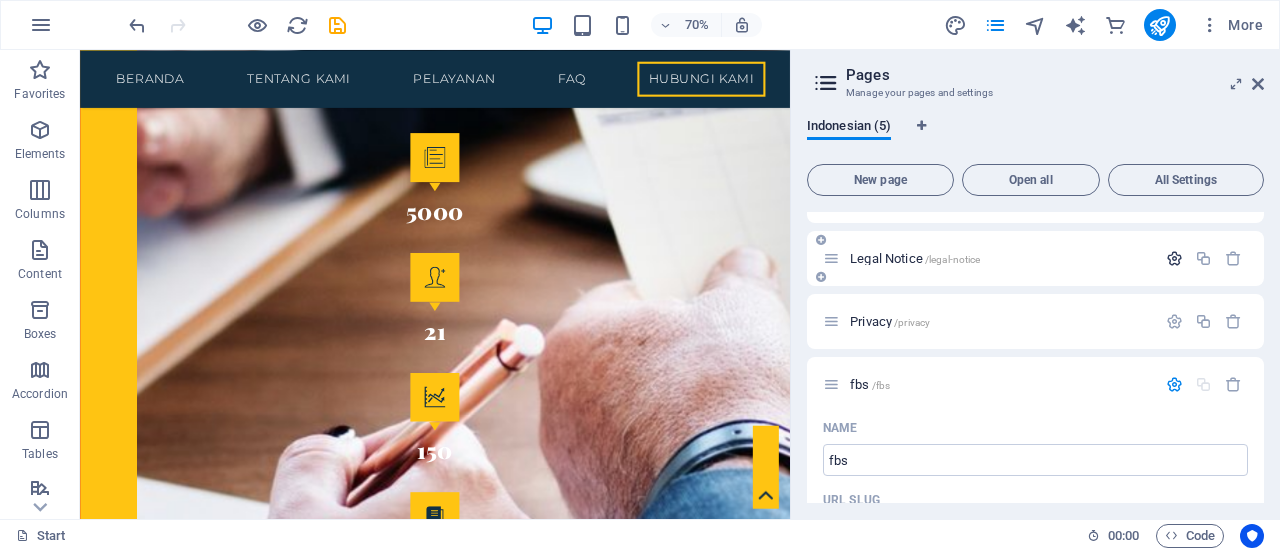 click at bounding box center [1174, 258] 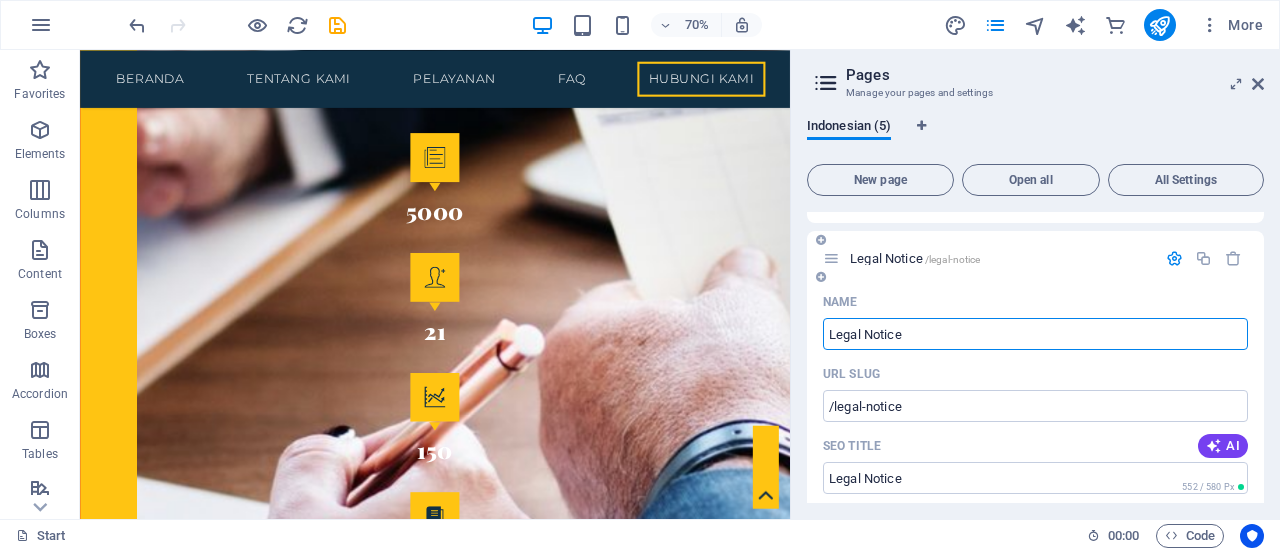 click at bounding box center (1174, 258) 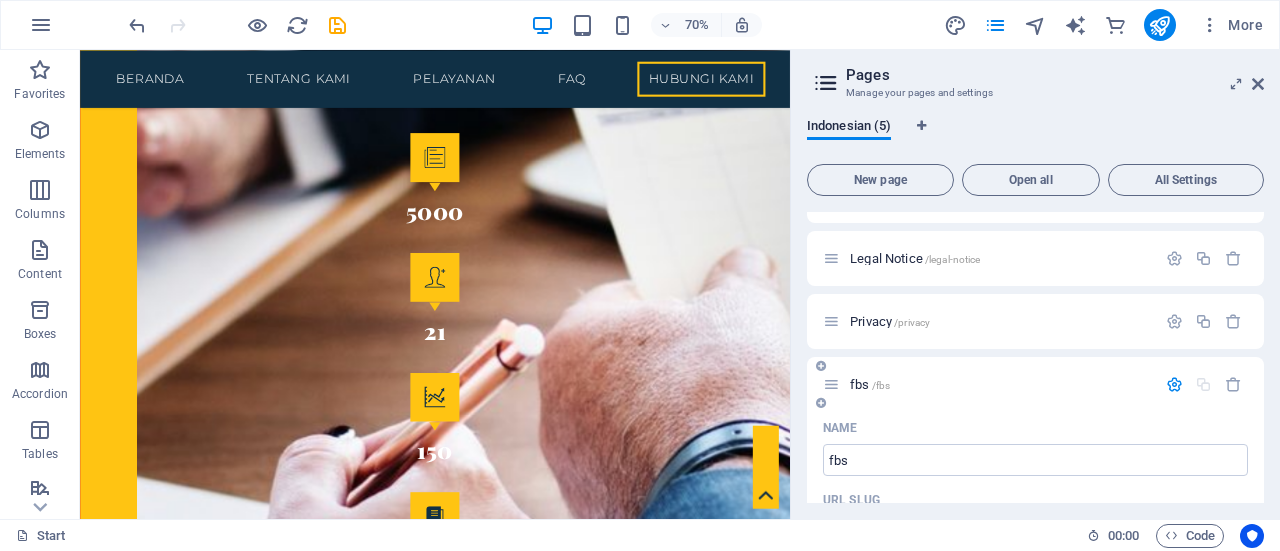 click at bounding box center [1174, 384] 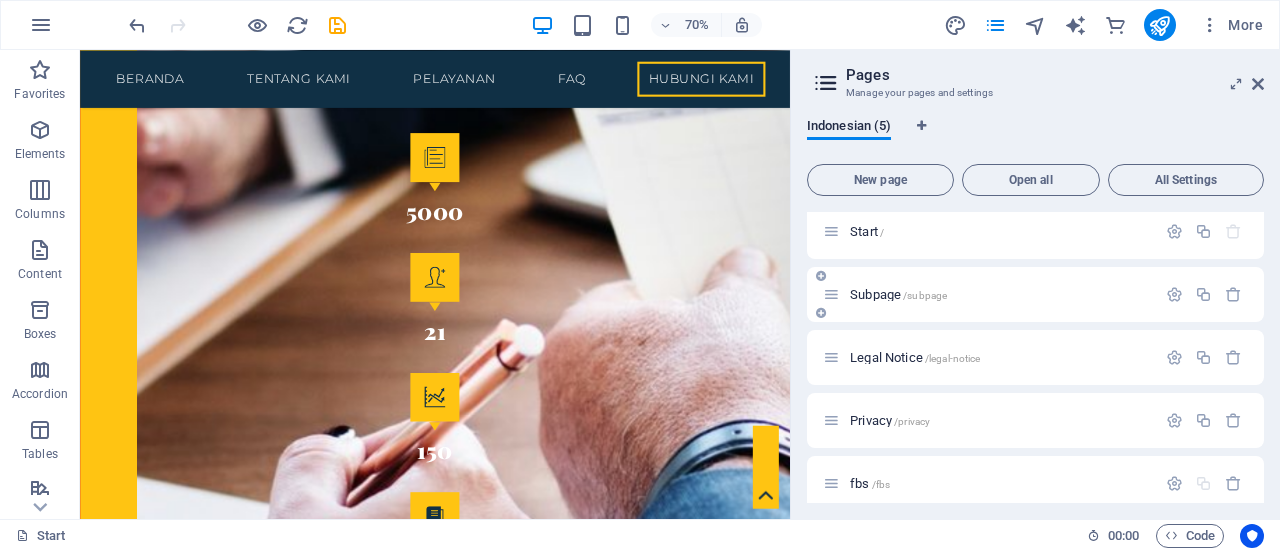 scroll, scrollTop: 0, scrollLeft: 0, axis: both 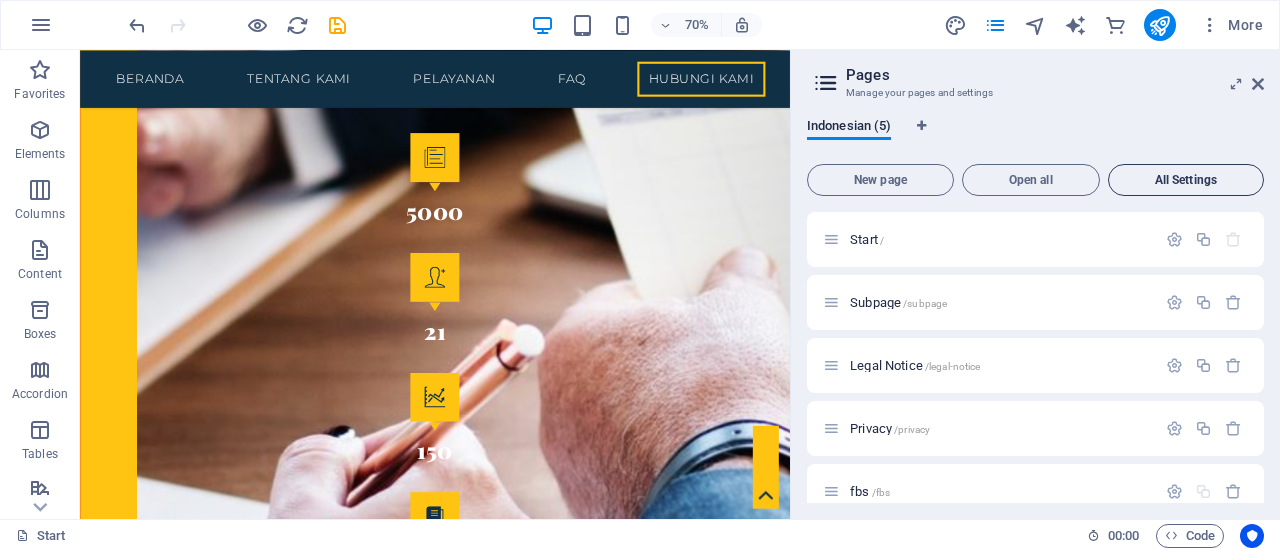 click on "All Settings" at bounding box center [1186, 180] 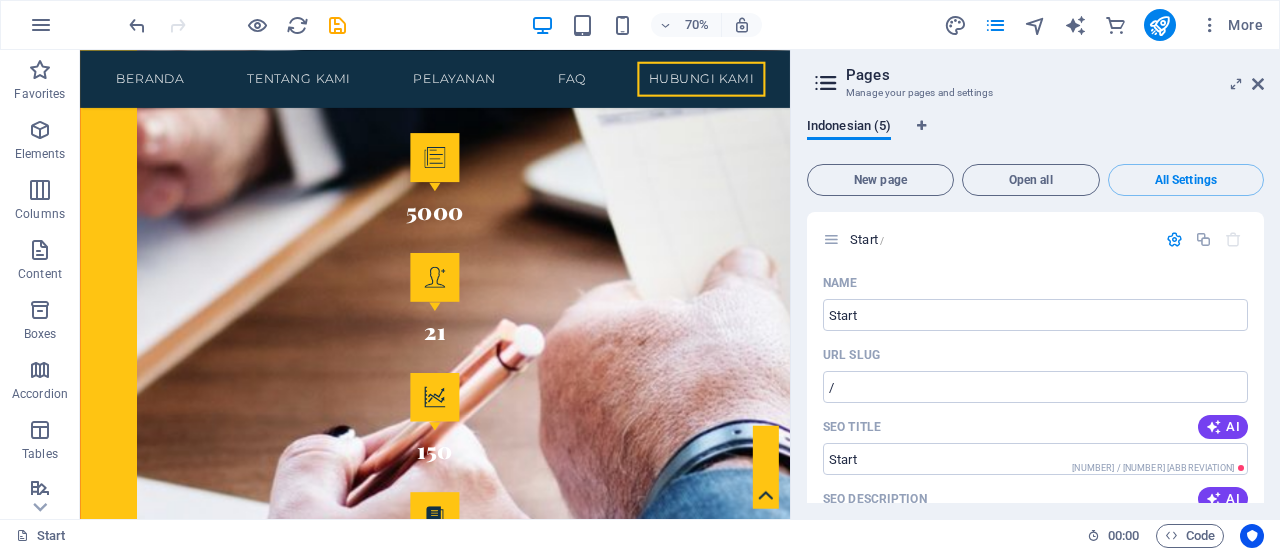 scroll, scrollTop: 2728, scrollLeft: 0, axis: vertical 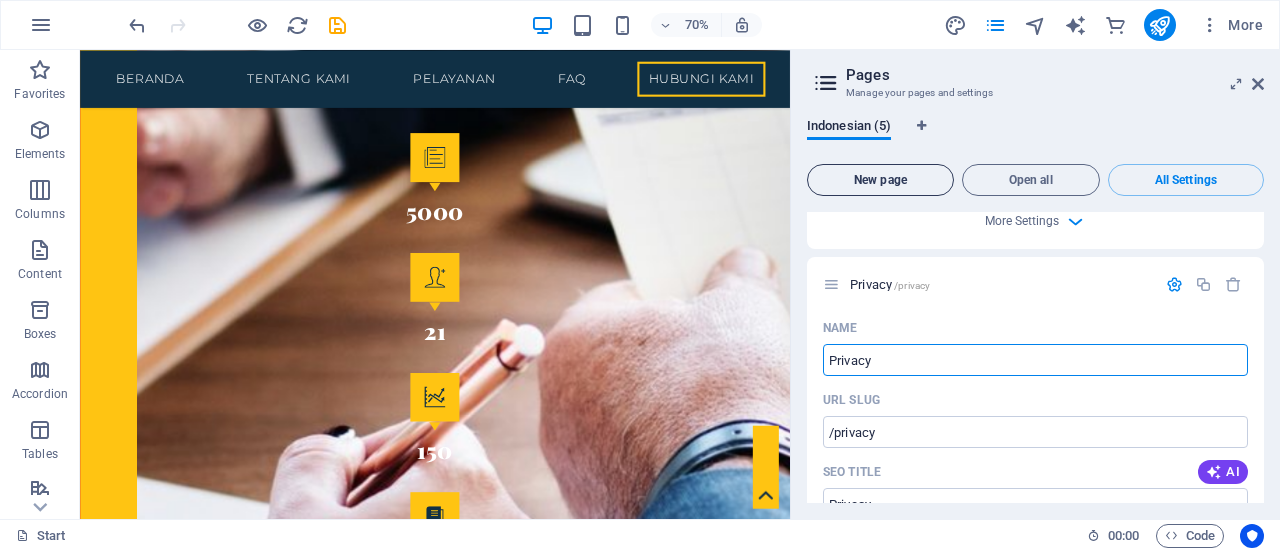 click on "New page" at bounding box center [880, 180] 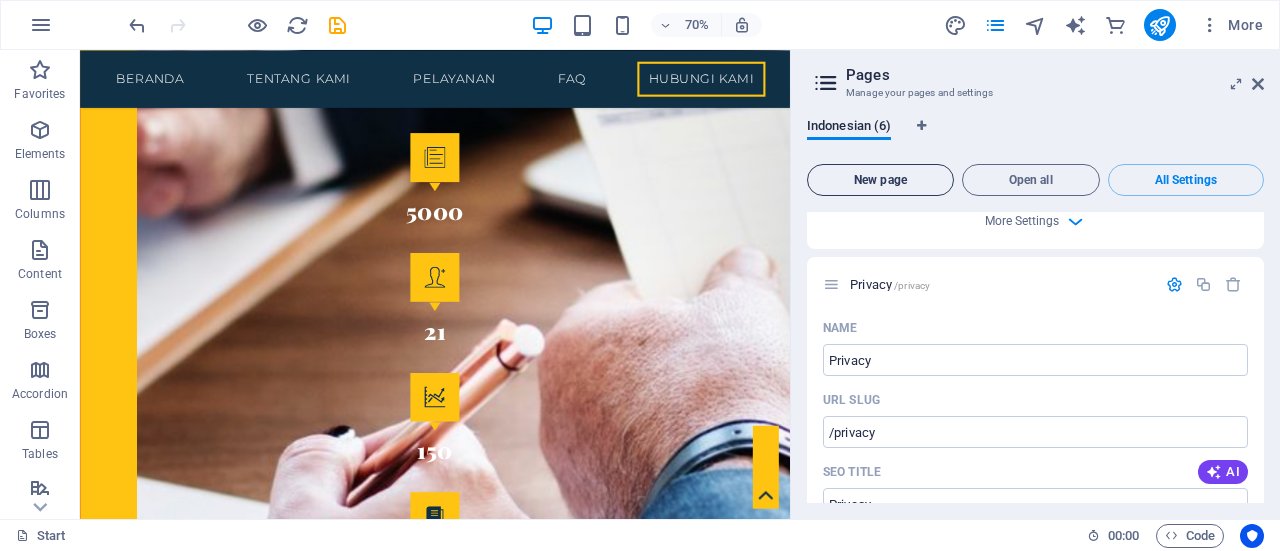 scroll, scrollTop: 3687, scrollLeft: 0, axis: vertical 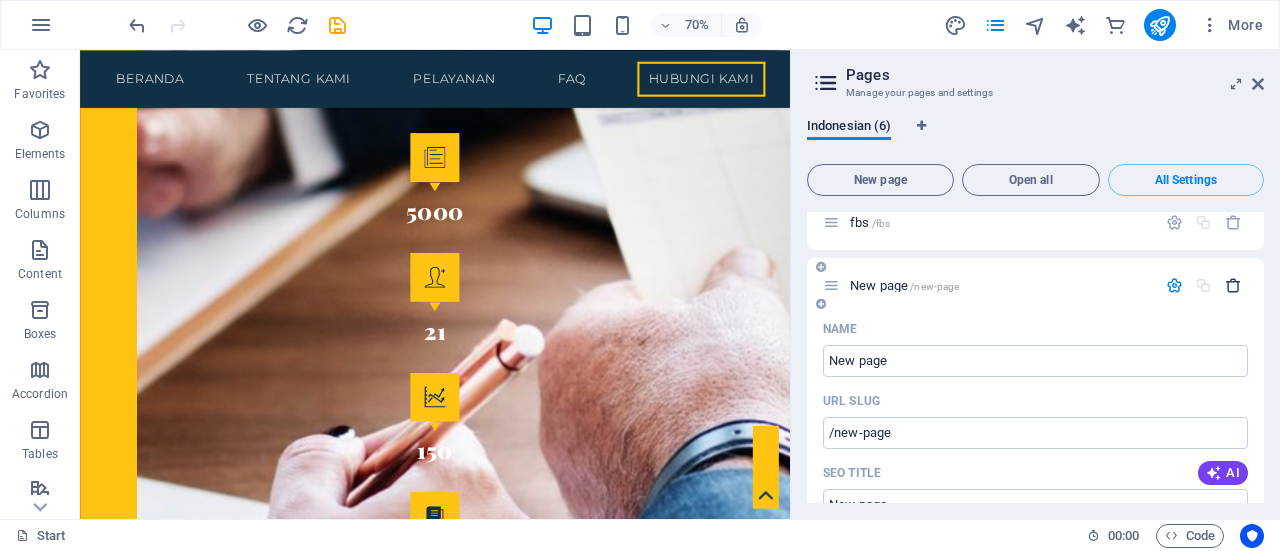 click at bounding box center [1233, 285] 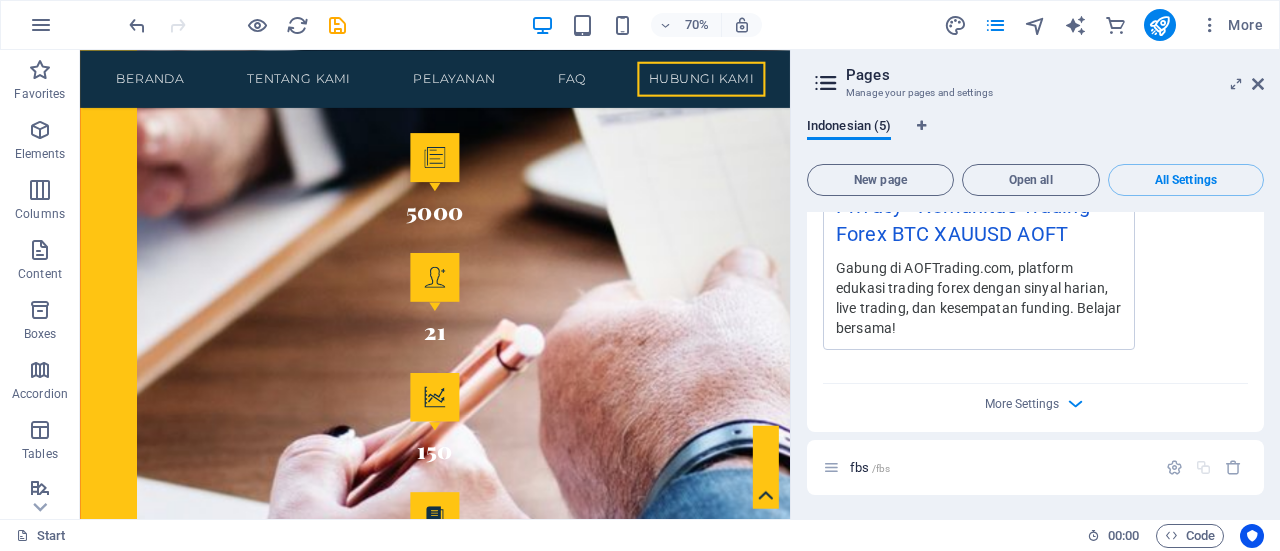 scroll, scrollTop: 3438, scrollLeft: 0, axis: vertical 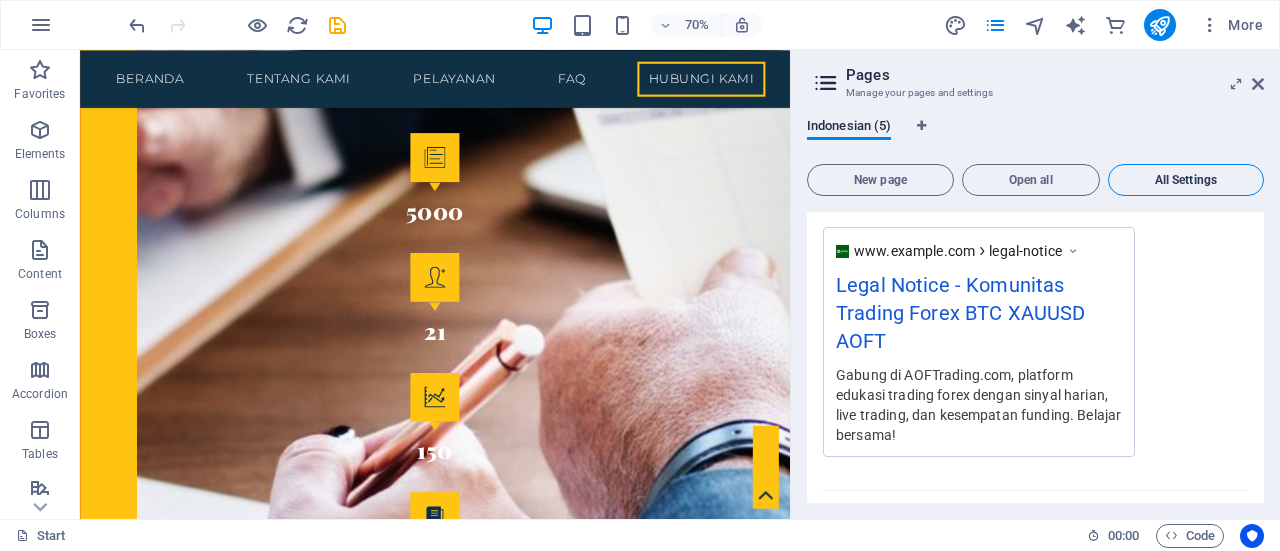click on "All Settings" at bounding box center (1186, 180) 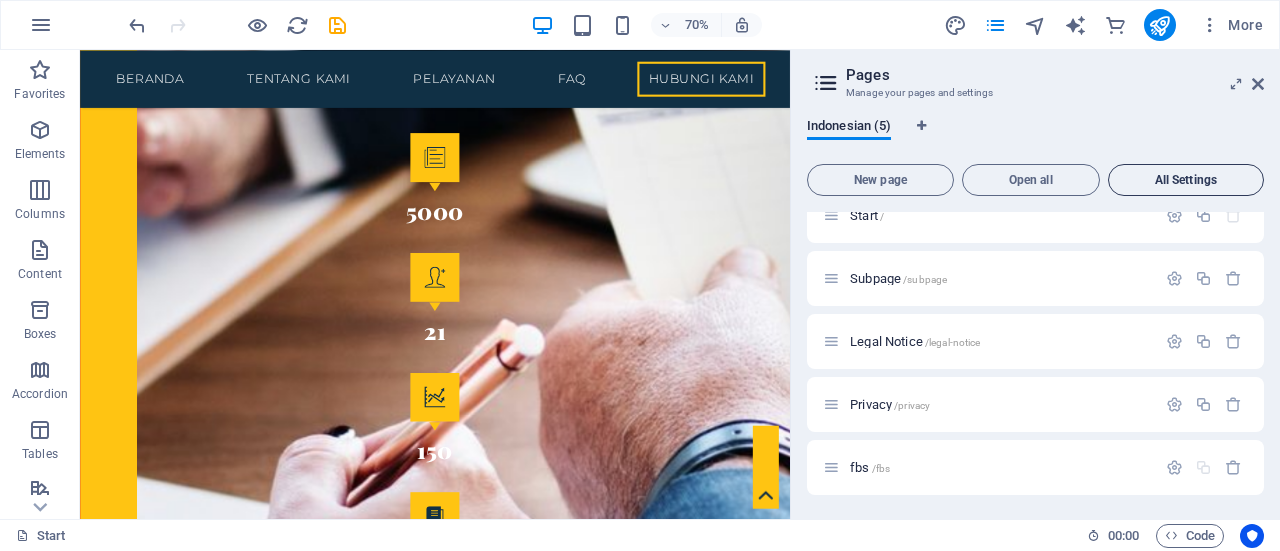 scroll, scrollTop: 24, scrollLeft: 0, axis: vertical 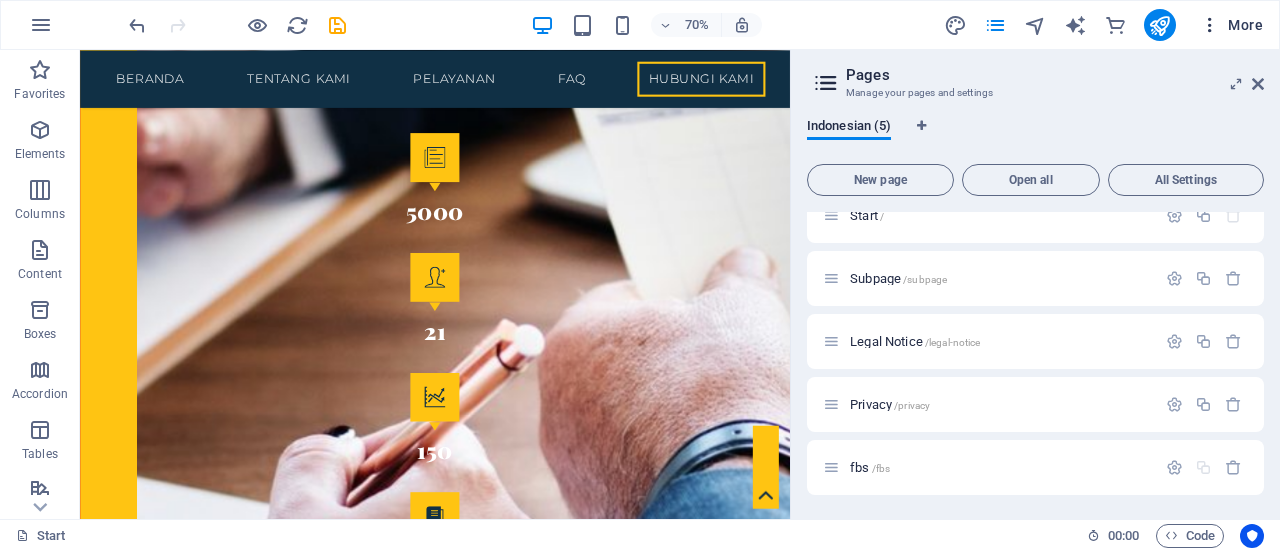 click on "More" at bounding box center (1231, 25) 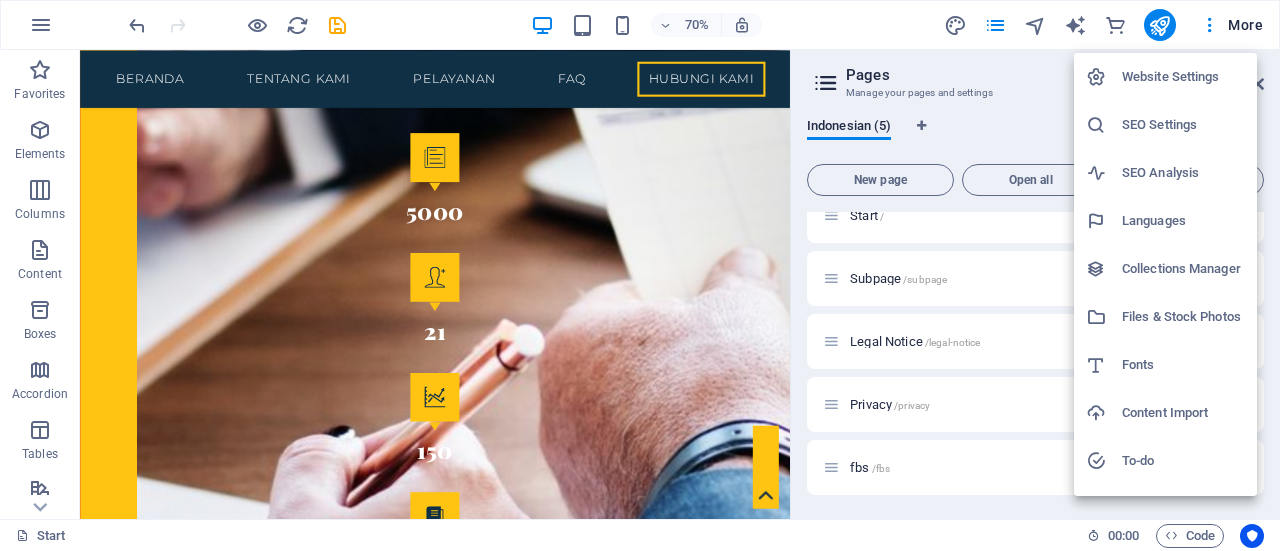 click on "Website Settings" at bounding box center [1183, 77] 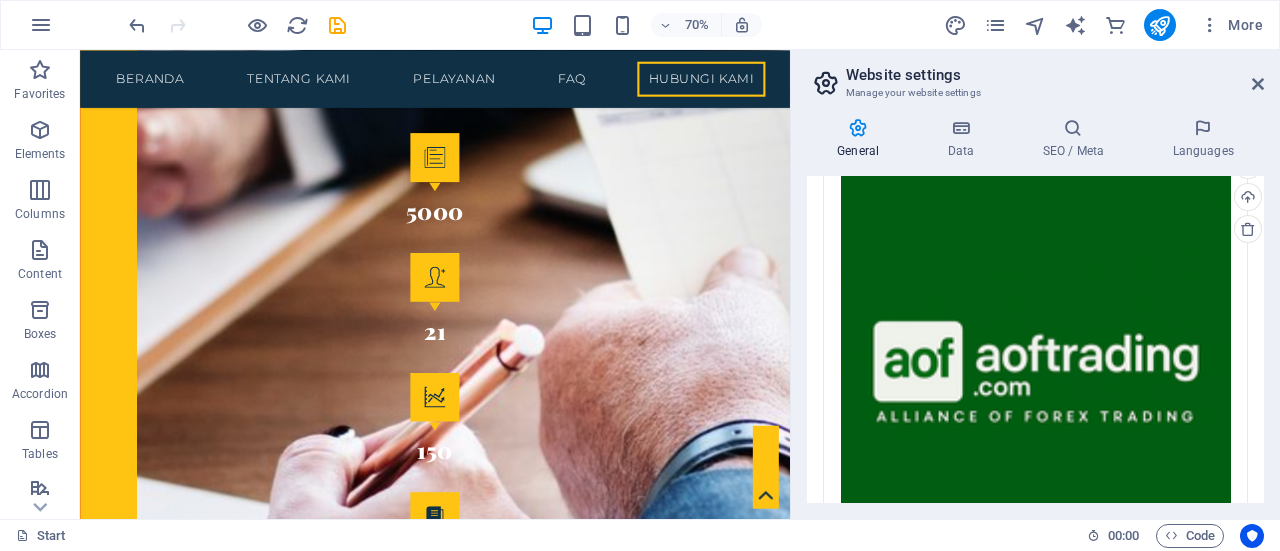 scroll, scrollTop: 656, scrollLeft: 0, axis: vertical 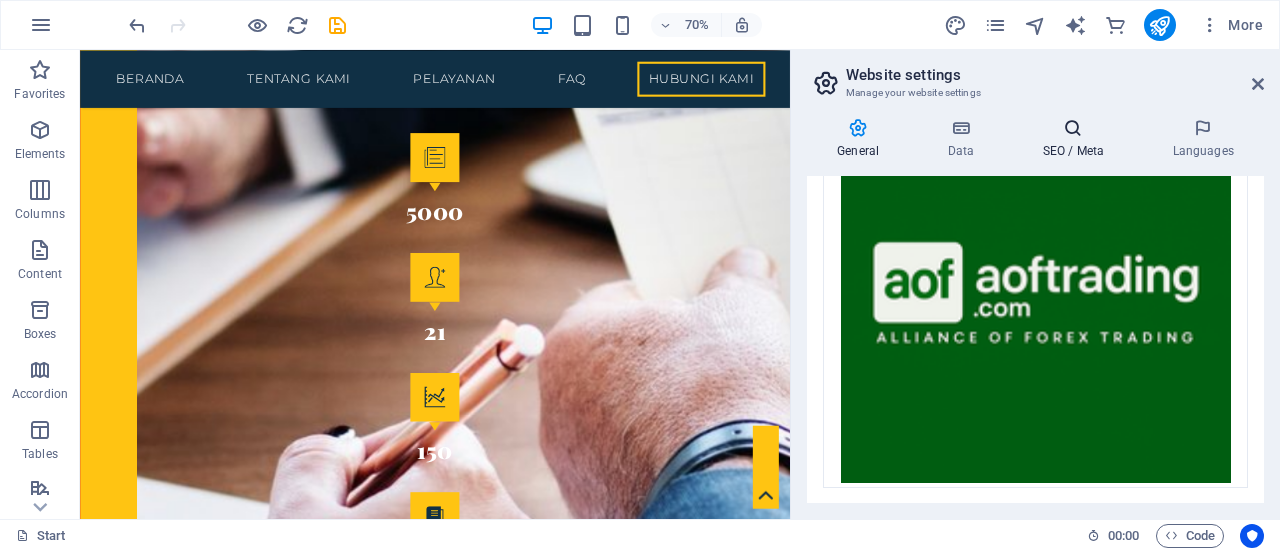 click on "SEO / Meta" at bounding box center [1077, 139] 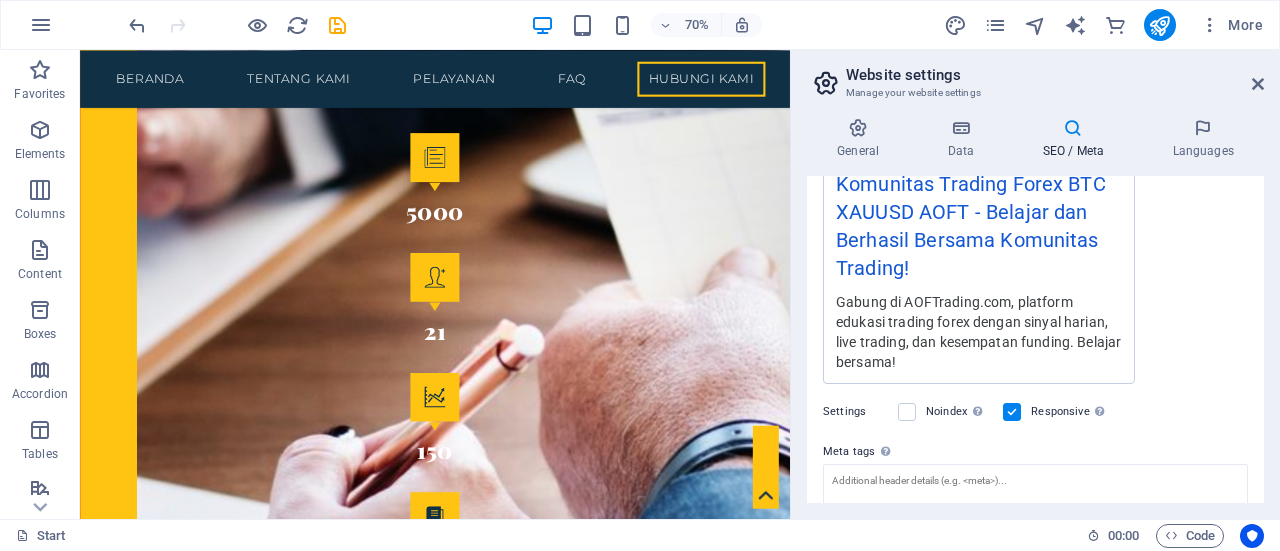 scroll, scrollTop: 300, scrollLeft: 0, axis: vertical 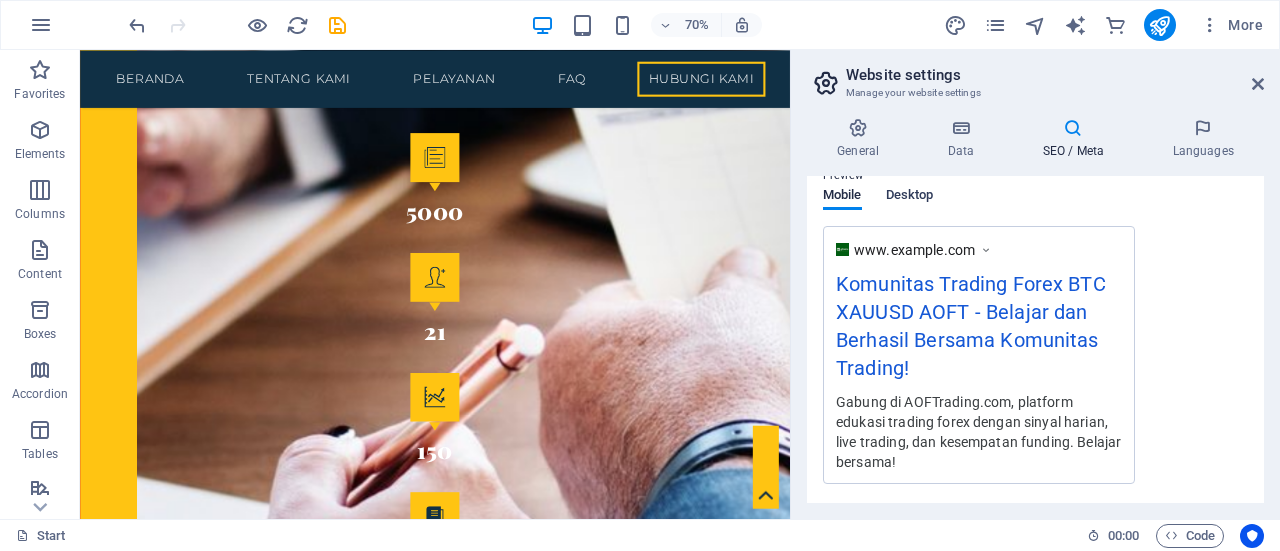 click on "Desktop" at bounding box center (910, 197) 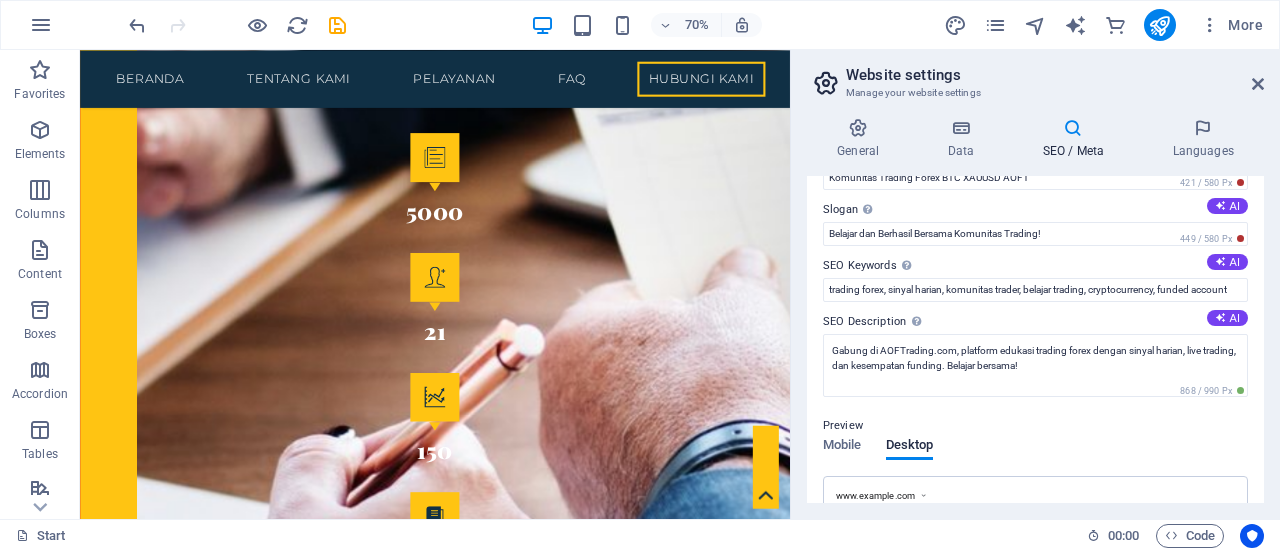 scroll, scrollTop: 0, scrollLeft: 0, axis: both 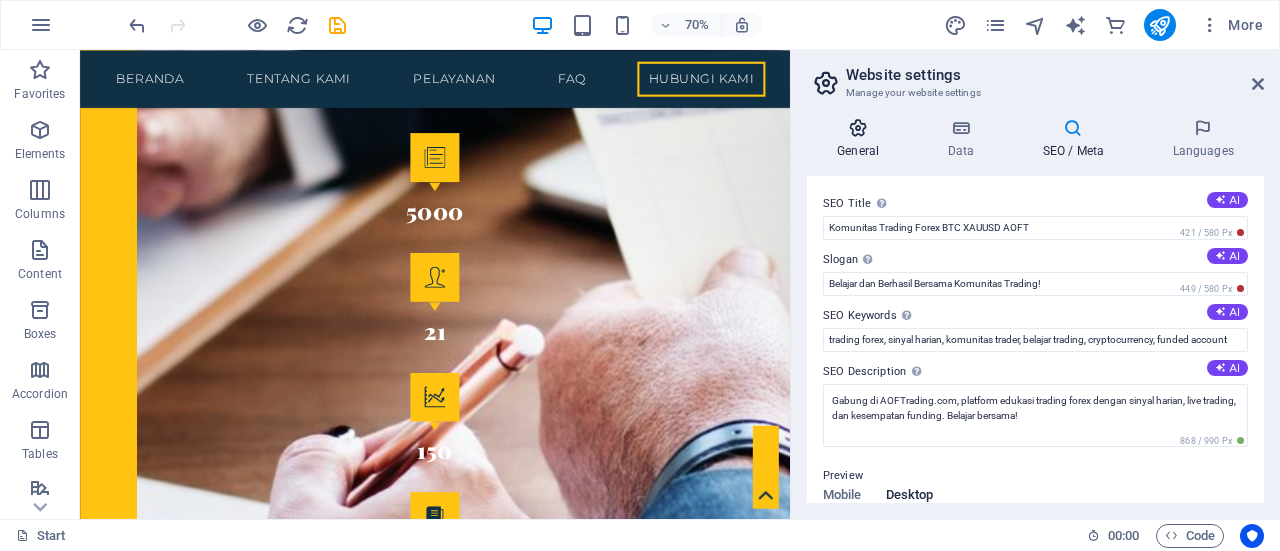 click at bounding box center (858, 128) 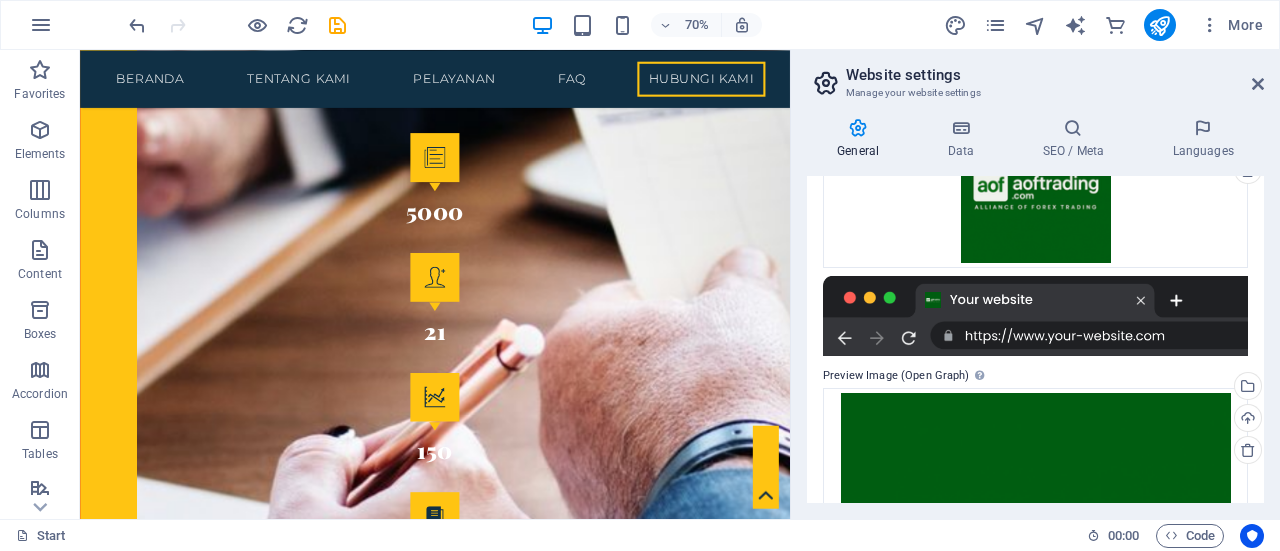 scroll, scrollTop: 0, scrollLeft: 0, axis: both 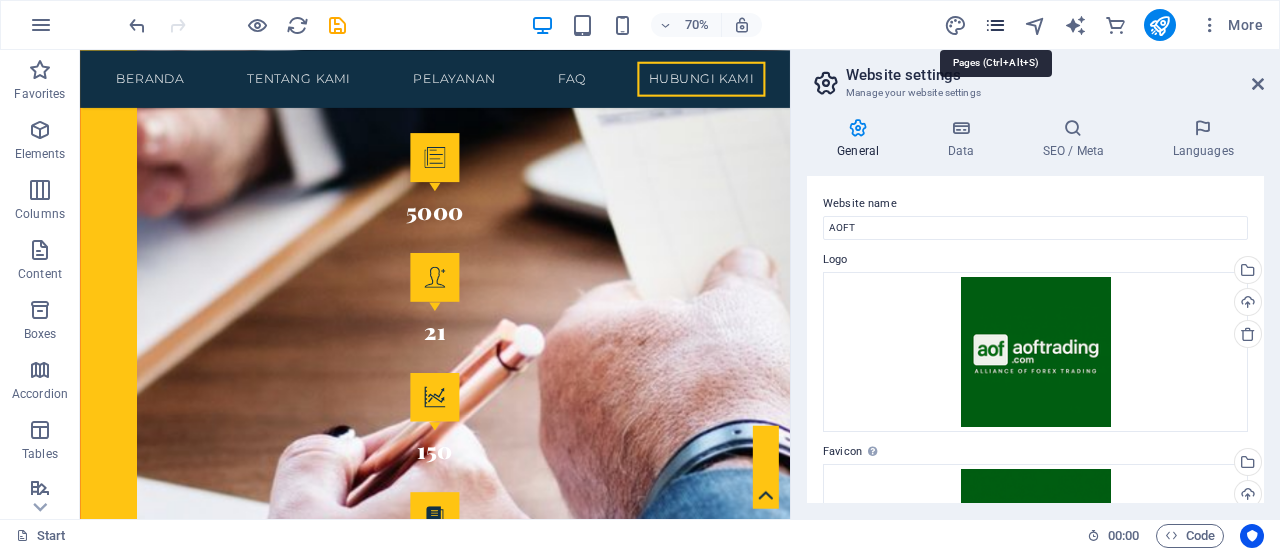 click at bounding box center (995, 25) 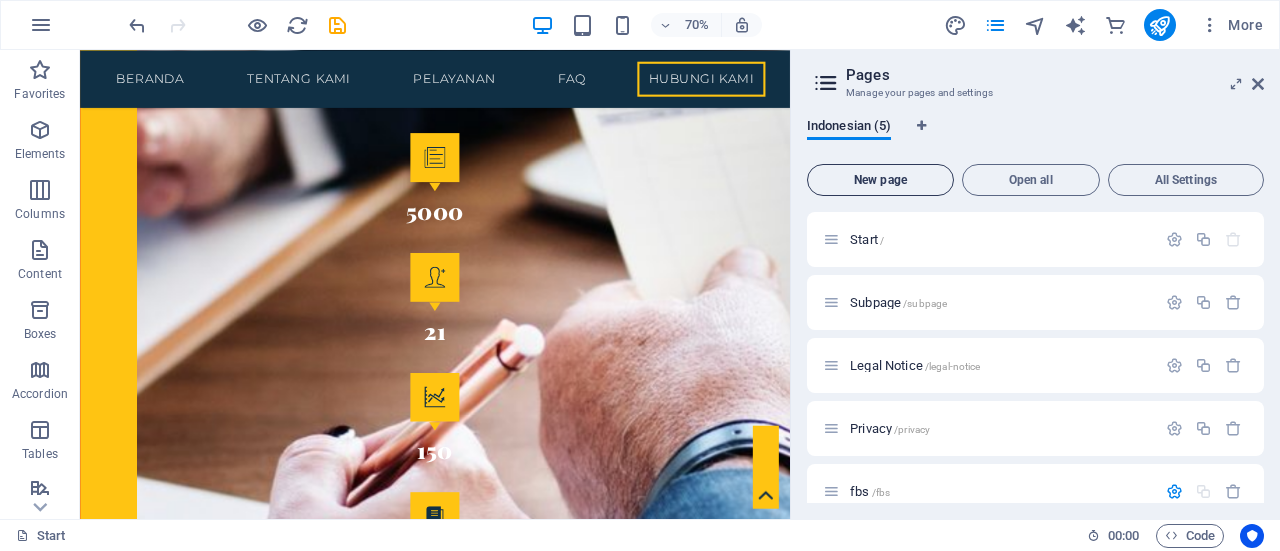 scroll, scrollTop: 209, scrollLeft: 0, axis: vertical 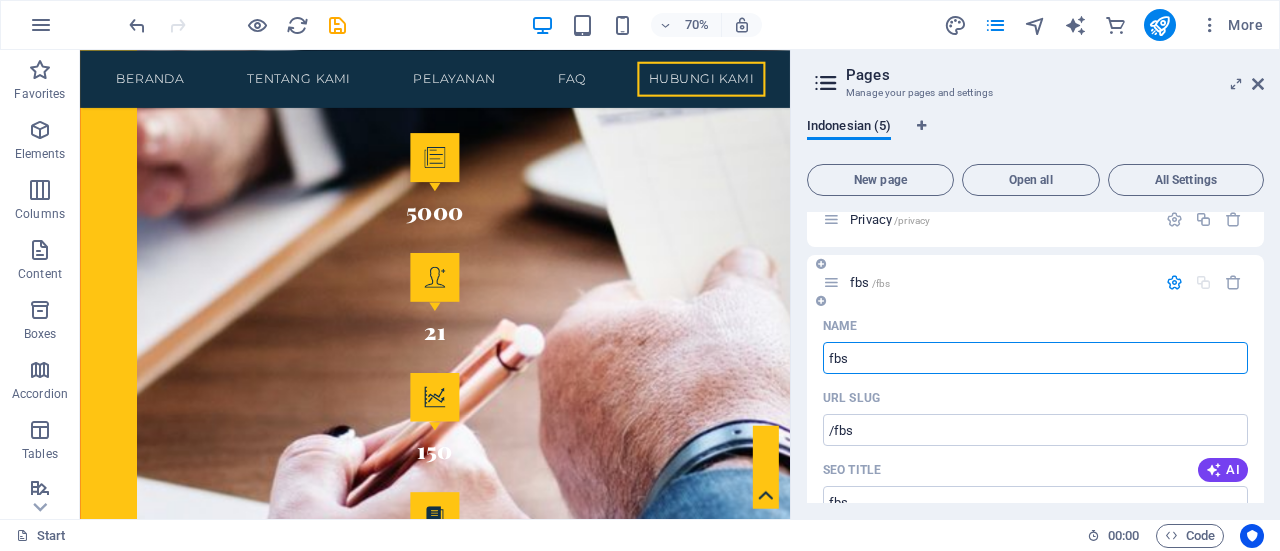 click on "fbs /fbs" at bounding box center (870, 282) 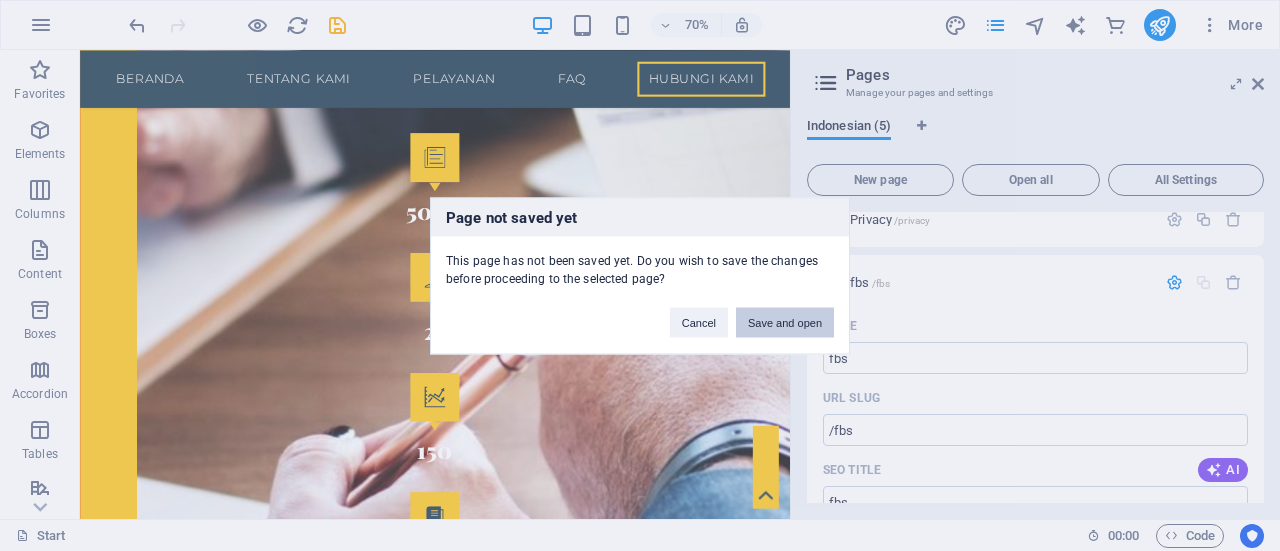 click on "Save and open" at bounding box center [785, 322] 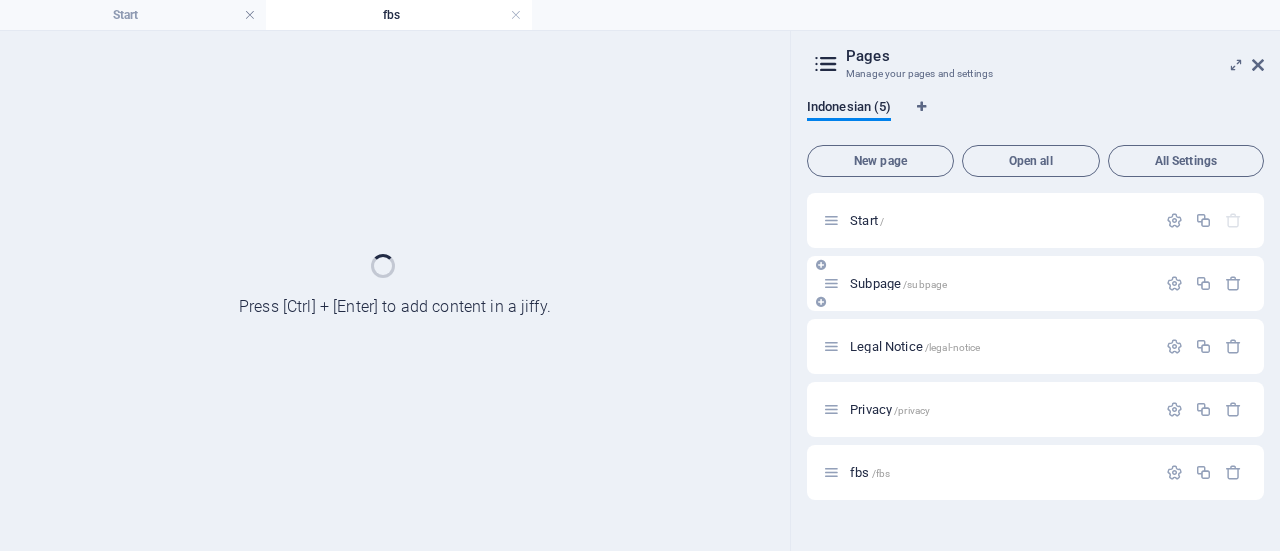scroll, scrollTop: 0, scrollLeft: 0, axis: both 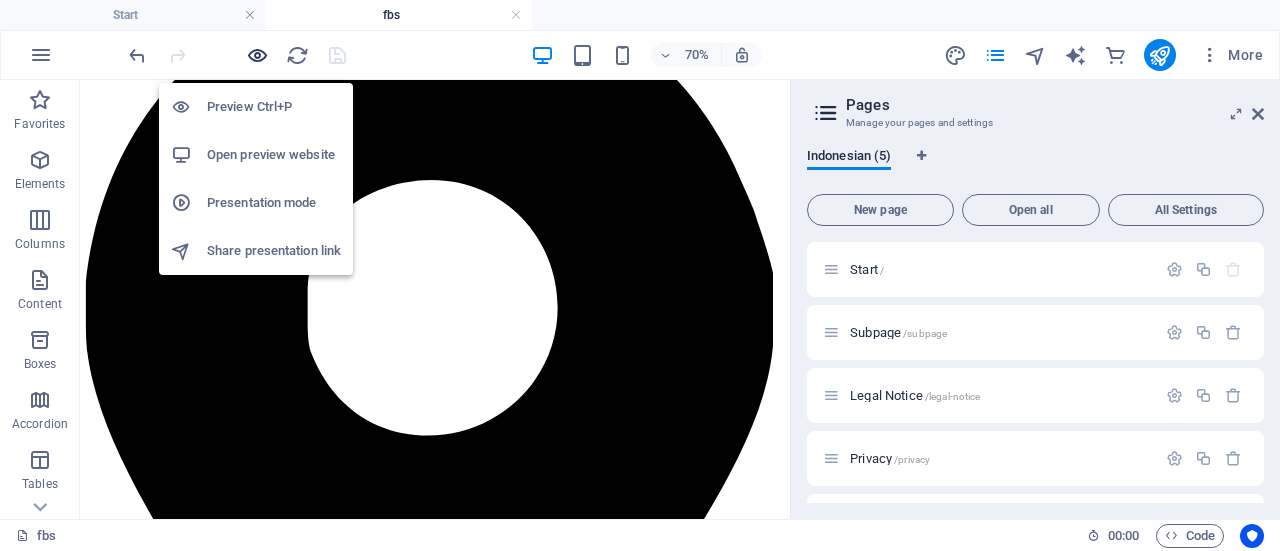 click at bounding box center (257, 55) 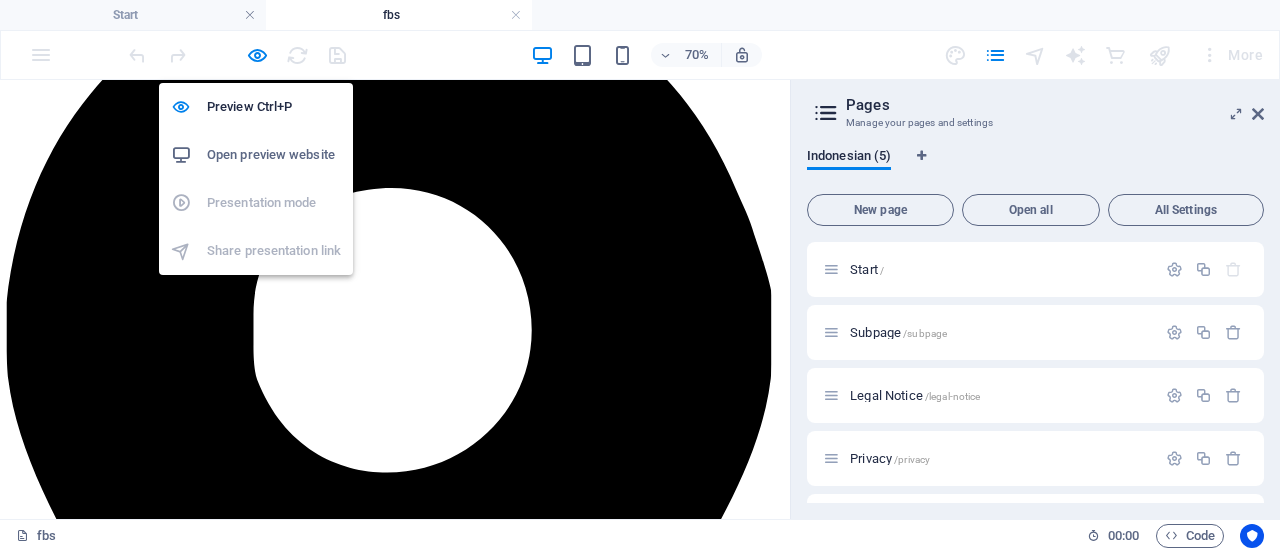 scroll, scrollTop: 0, scrollLeft: 0, axis: both 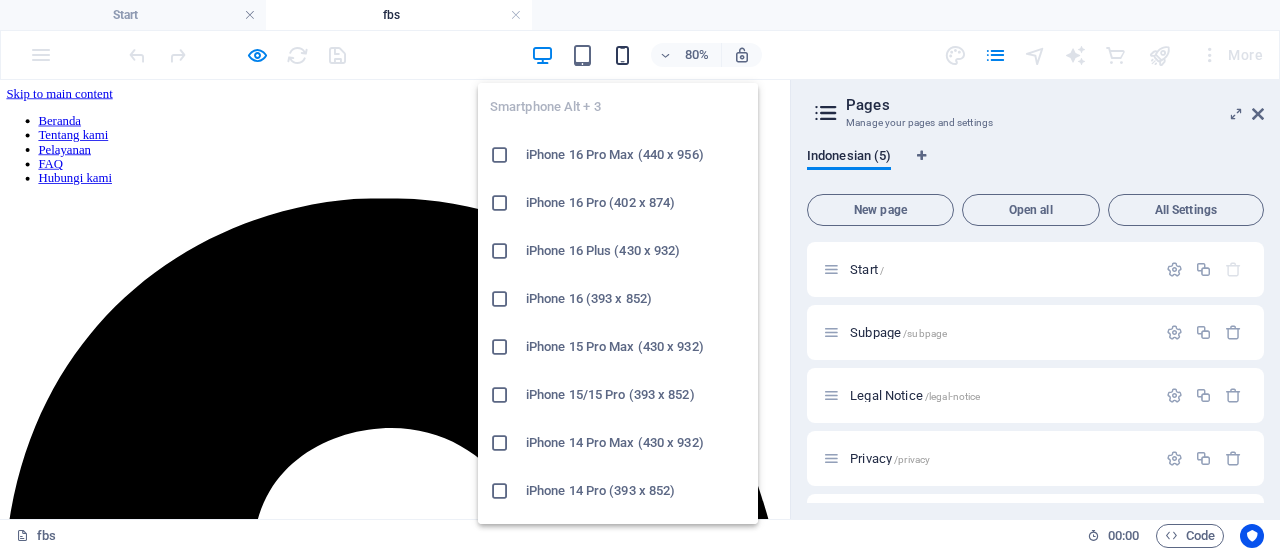 click at bounding box center [622, 55] 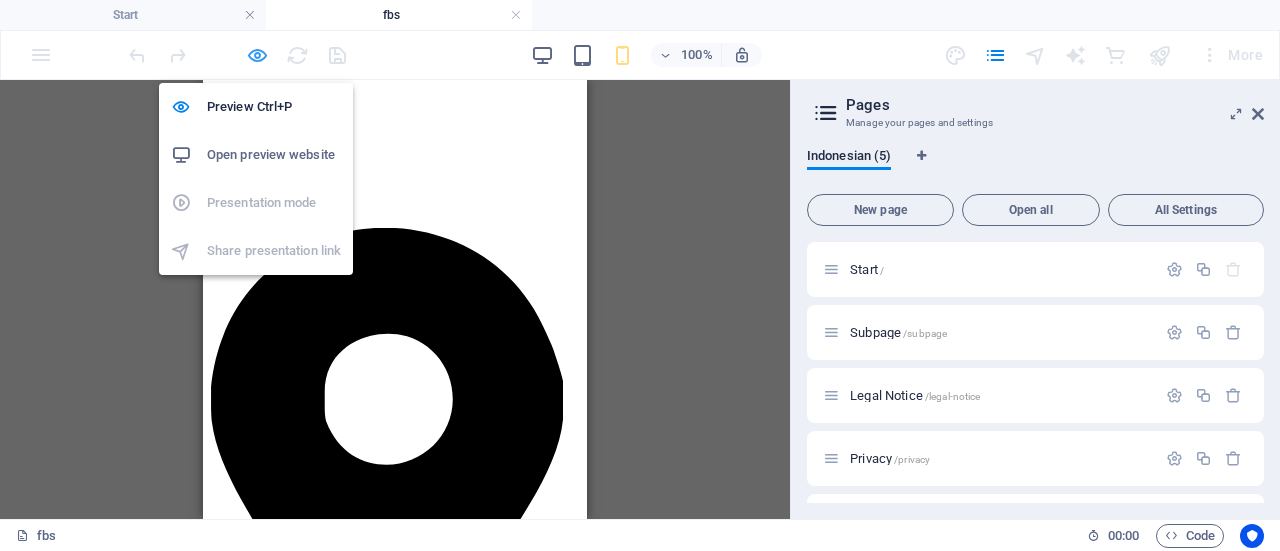 click at bounding box center (257, 55) 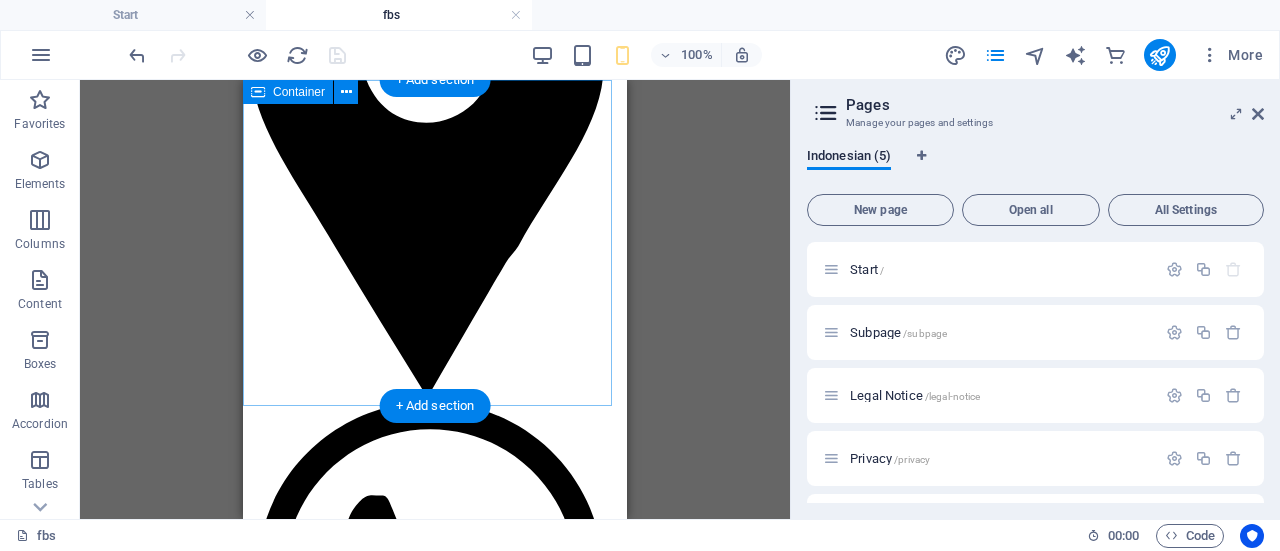 scroll, scrollTop: 0, scrollLeft: 0, axis: both 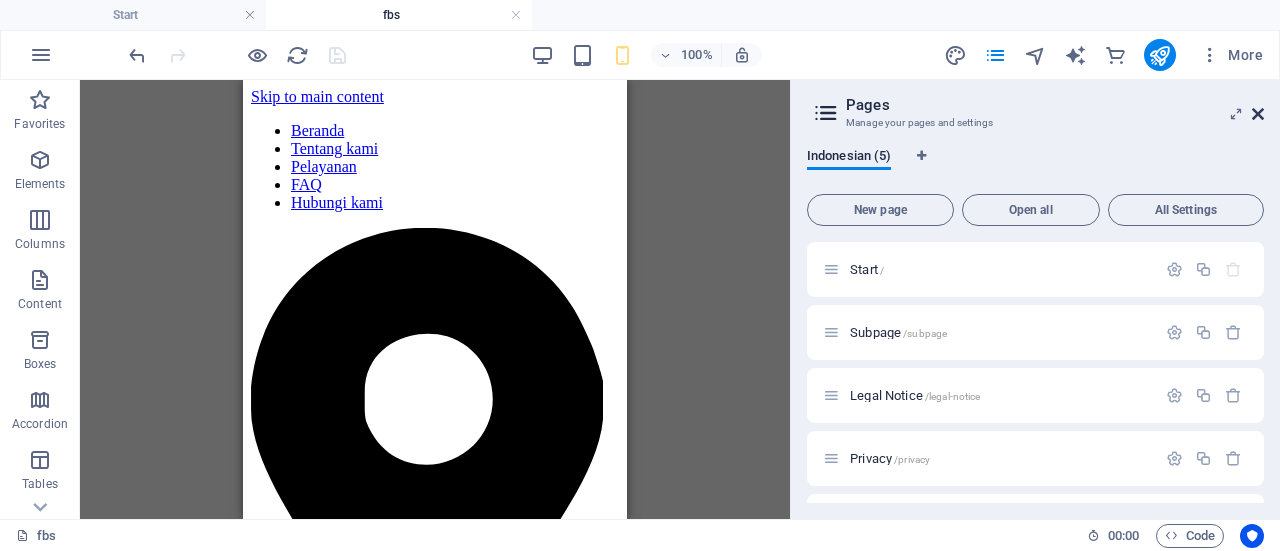 click at bounding box center (1258, 114) 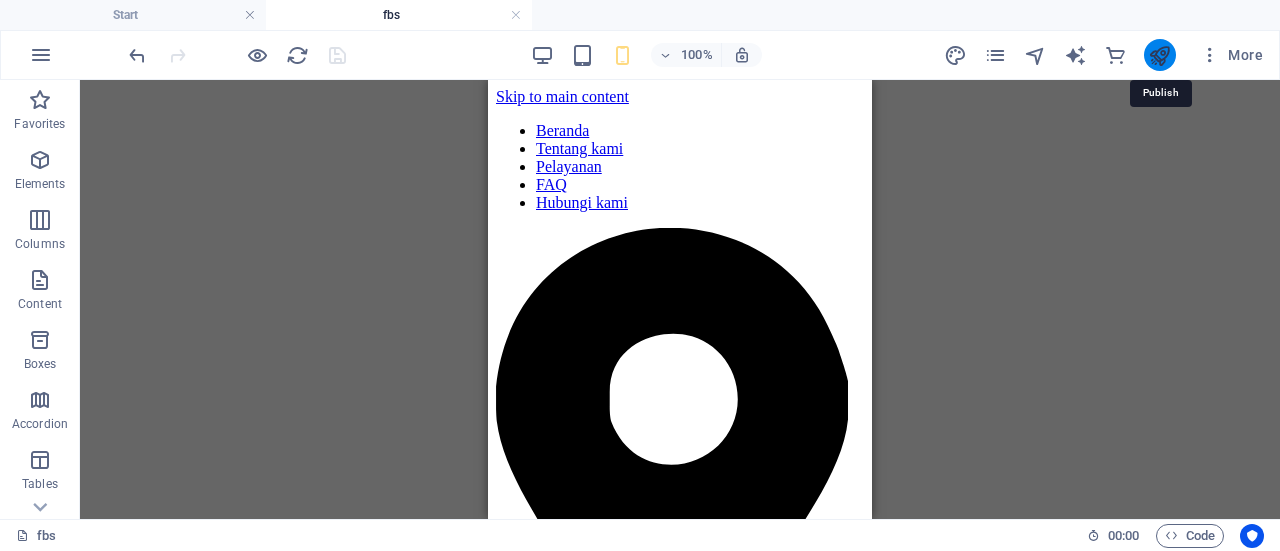 click at bounding box center [1159, 55] 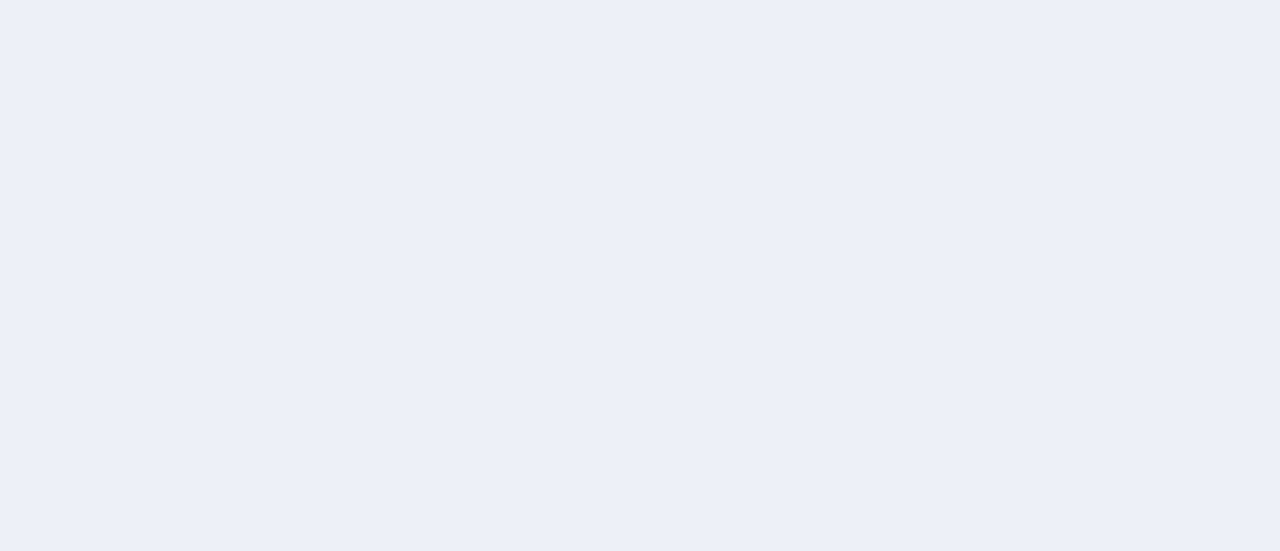 scroll, scrollTop: 0, scrollLeft: 0, axis: both 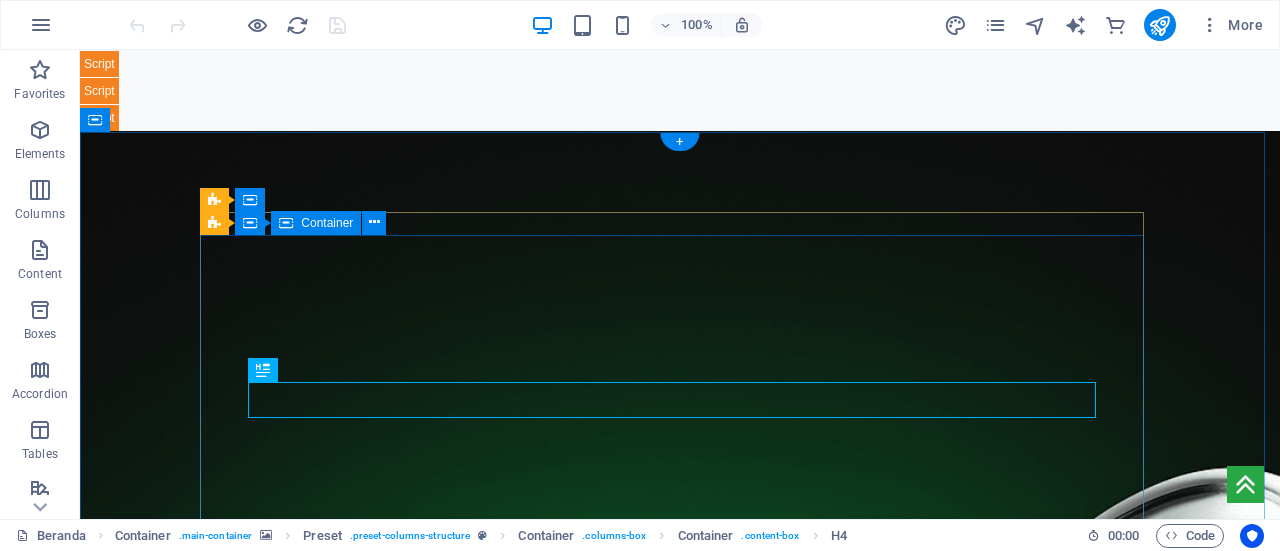 click on "Trading Aman Bersama Partner Resmi FBS – AOFT
FBS & AOFTrading.com: Kolaborasi Resmi untuk Trader Dunia Kami telah membantu lebih dari [NUMBER] trader dari berbagai negara mencapai profit konsisten melalui edukasi, komunitas aktif, dan akses eksklusif ke layanan FBS. Beranda FBS Beranda AOFT Artikel &nbsp;&nbsp;Materi Trading&nbsp;&nbsp; Promo Hadiah Bonus Akun Cent, Edukasi Premium, dan Bimbingan Langsung. Pelayanan ini gratis tidak dipungut biaya. Akun Cent FBS hanya dapat diaktifkan di sini Akun Cent FBS" at bounding box center [680, 1634] 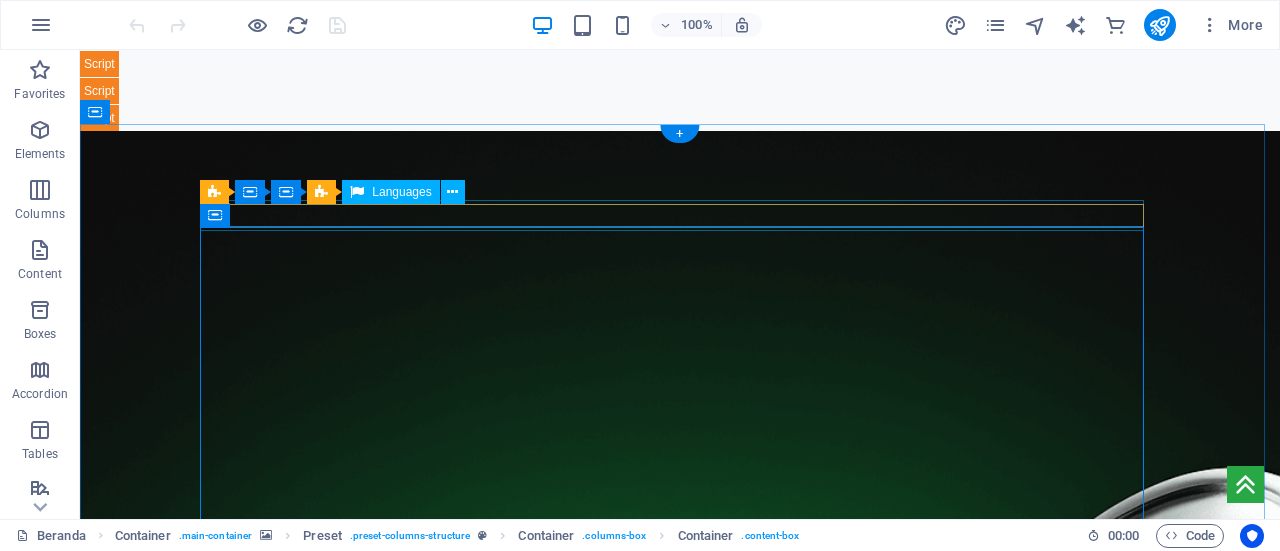 scroll, scrollTop: 200, scrollLeft: 0, axis: vertical 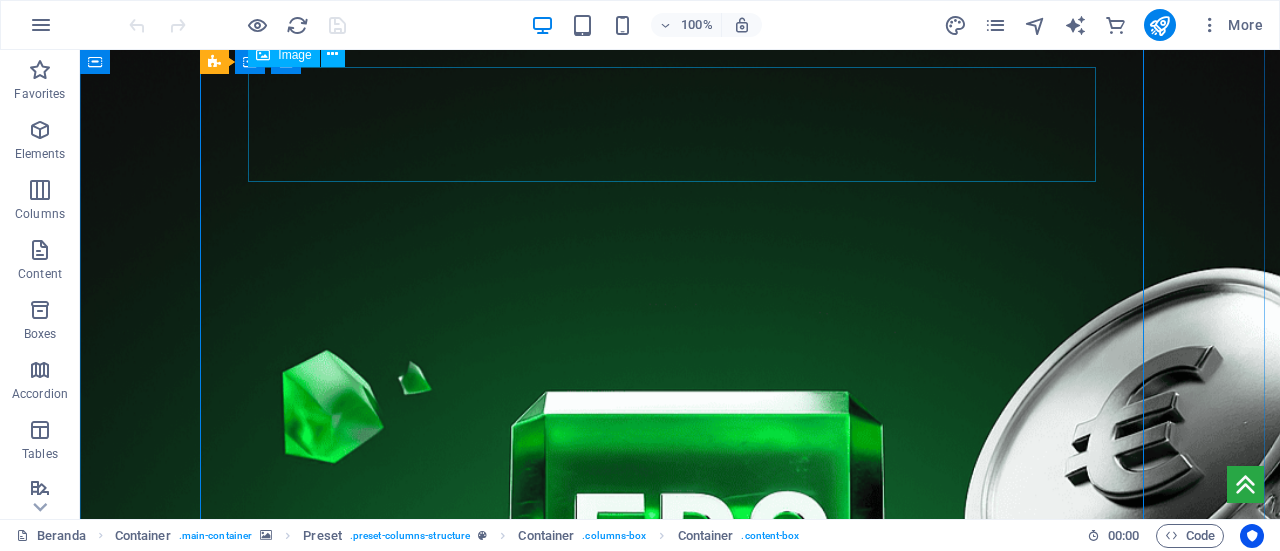 click at bounding box center [680, 1117] 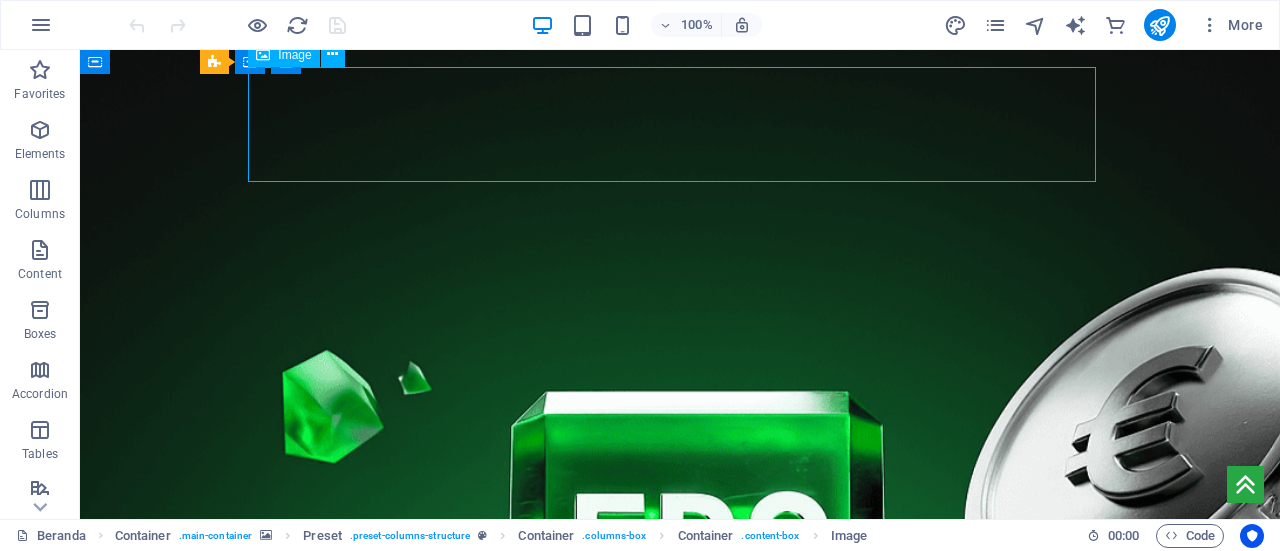 click at bounding box center (680, 1117) 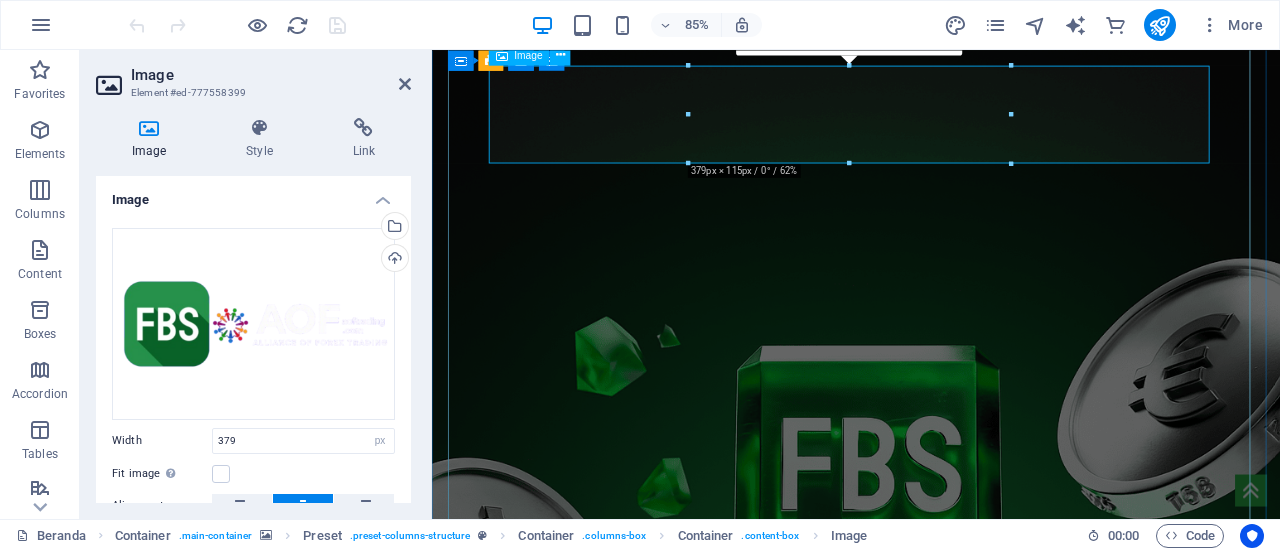 scroll, scrollTop: 100, scrollLeft: 0, axis: vertical 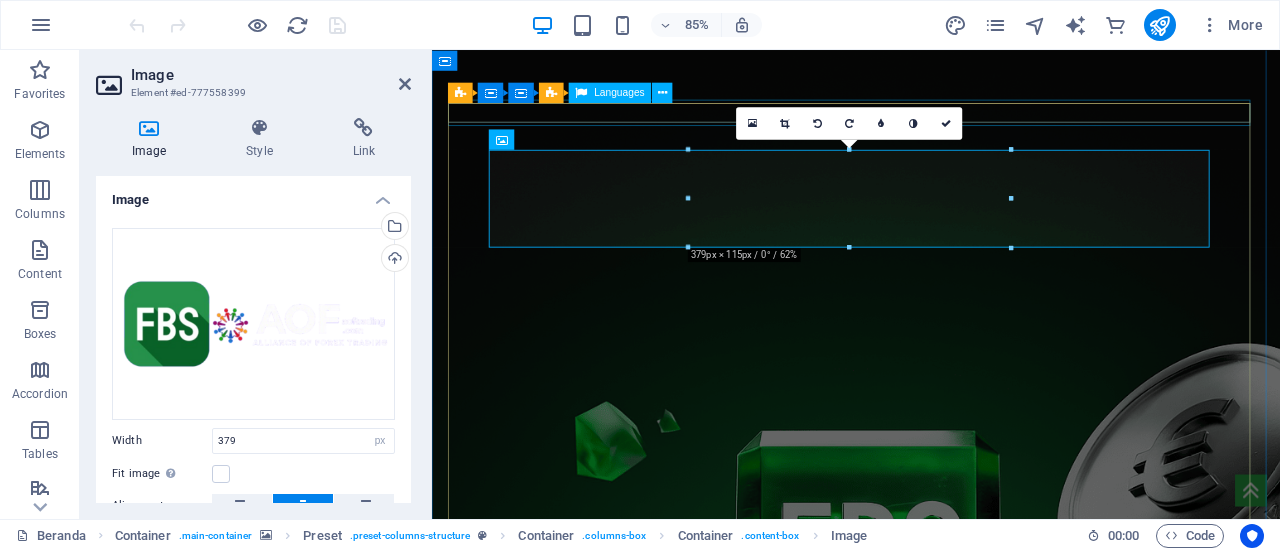click on "Bahasa Indonesia English" at bounding box center (931, 1116) 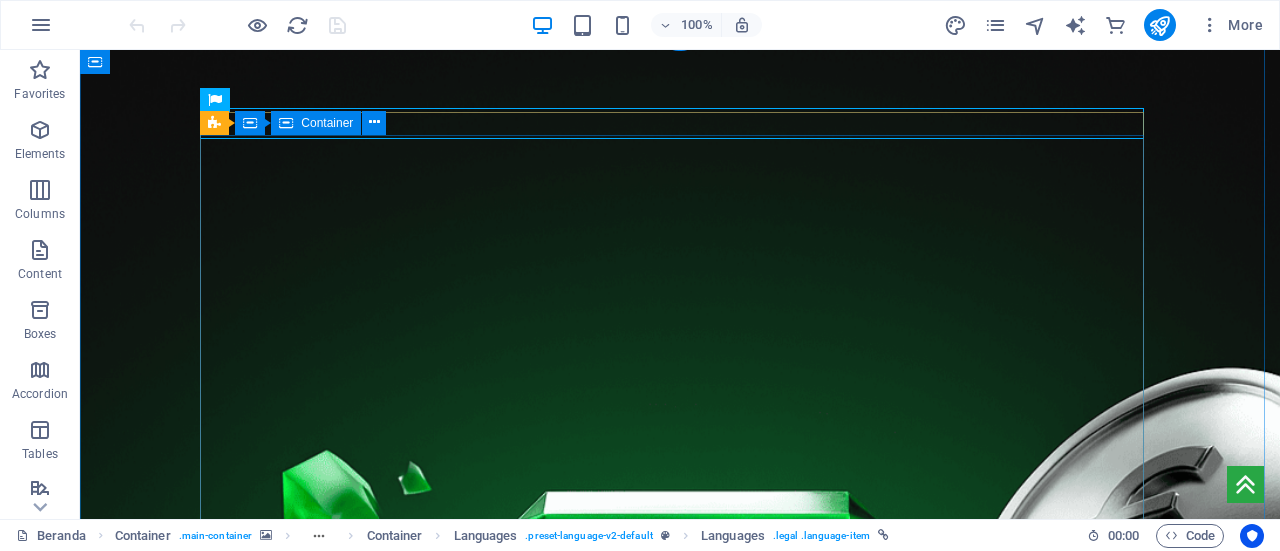 click on "Trading Aman Bersama Partner Resmi FBS – AOFT
FBS & AOFTrading.com: Kolaborasi Resmi untuk Trader Dunia Kami telah membantu lebih dari [NUMBER] trader dari berbagai negara mencapai profit konsisten melalui edukasi, komunitas aktif, dan akses eksklusif ke layanan FBS. Beranda FBS Beranda AOFT Artikel &nbsp;&nbsp;Materi Trading&nbsp;&nbsp; Promo Hadiah Bonus Akun Cent, Edukasi Premium, dan Bimbingan Langsung. Pelayanan ini gratis tidak dipungut biaya. Akun Cent FBS hanya dapat diaktifkan di sini Akun Cent FBS" at bounding box center (680, 1534) 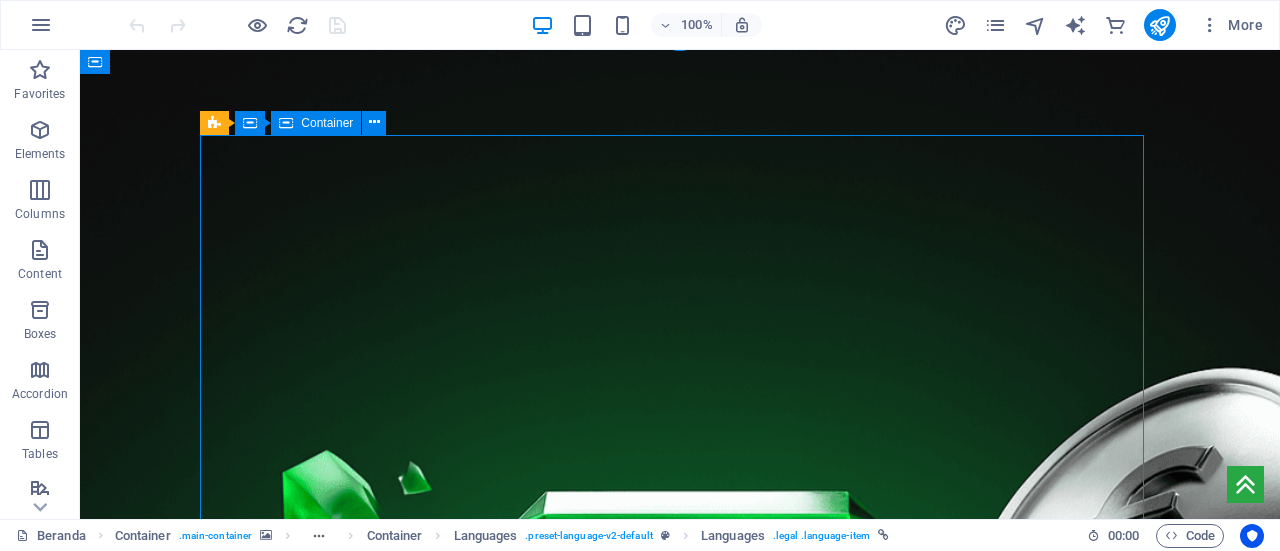 click on "Trading Aman Bersama Partner Resmi FBS – AOFT
FBS & AOFTrading.com: Kolaborasi Resmi untuk Trader Dunia Kami telah membantu lebih dari [NUMBER] trader dari berbagai negara mencapai profit konsisten melalui edukasi, komunitas aktif, dan akses eksklusif ke layanan FBS. Beranda FBS Beranda AOFT Artikel &nbsp;&nbsp;Materi Trading&nbsp;&nbsp; Promo Hadiah Bonus Akun Cent, Edukasi Premium, dan Bimbingan Langsung. Pelayanan ini gratis tidak dipungut biaya. Akun Cent FBS hanya dapat diaktifkan di sini Akun Cent FBS" at bounding box center [680, 1534] 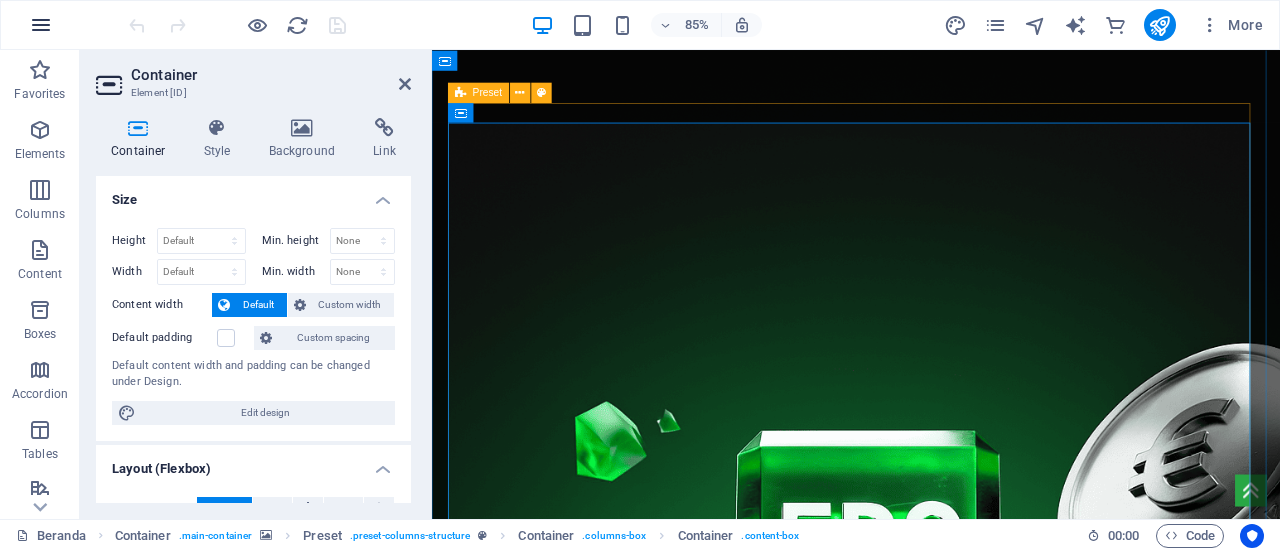 click at bounding box center [41, 25] 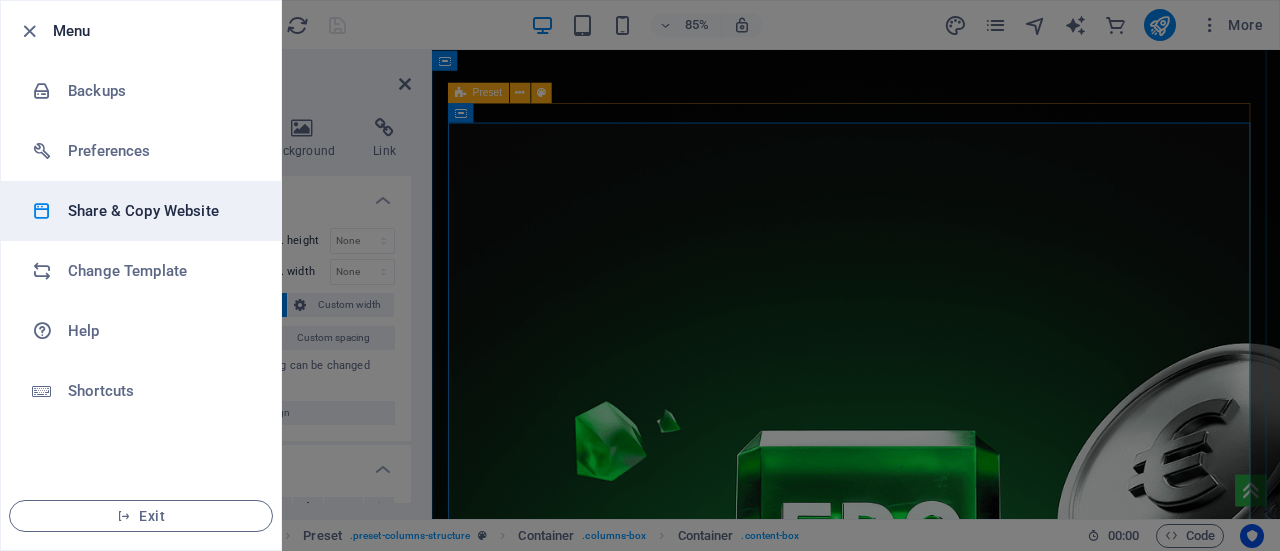 click on "Share & Copy Website" at bounding box center [160, 211] 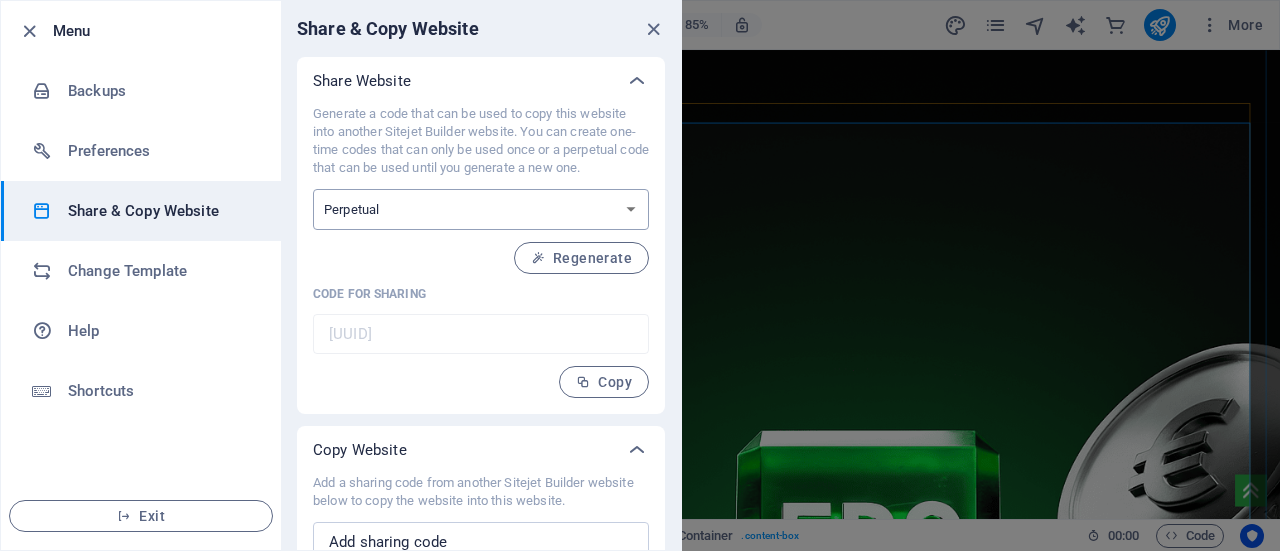 click on "One-time Perpetual" at bounding box center (481, 209) 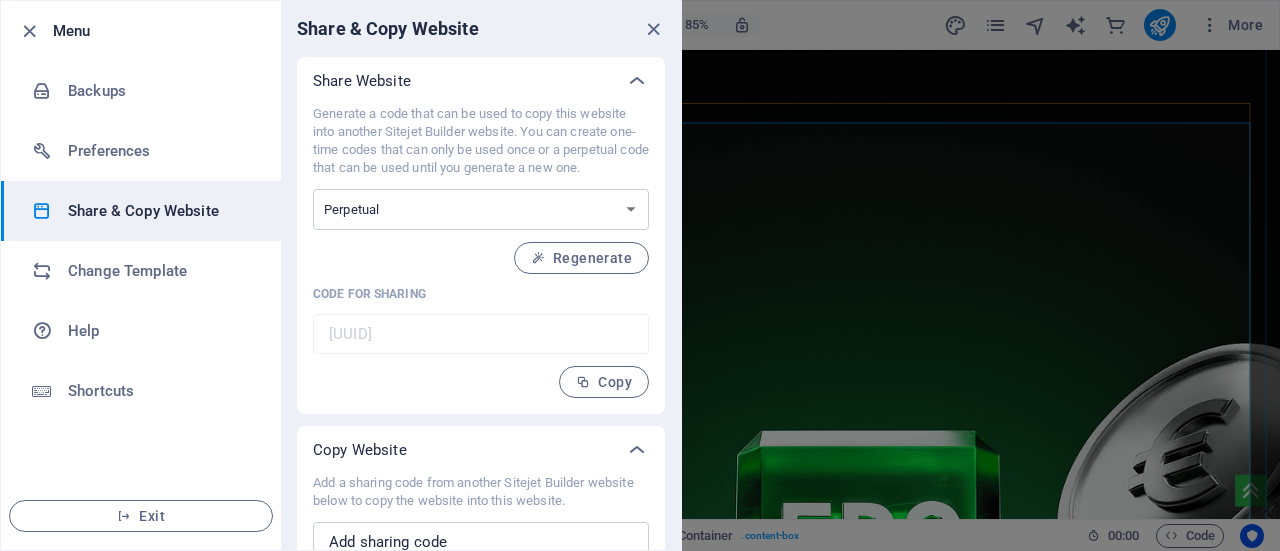 scroll, scrollTop: 71, scrollLeft: 0, axis: vertical 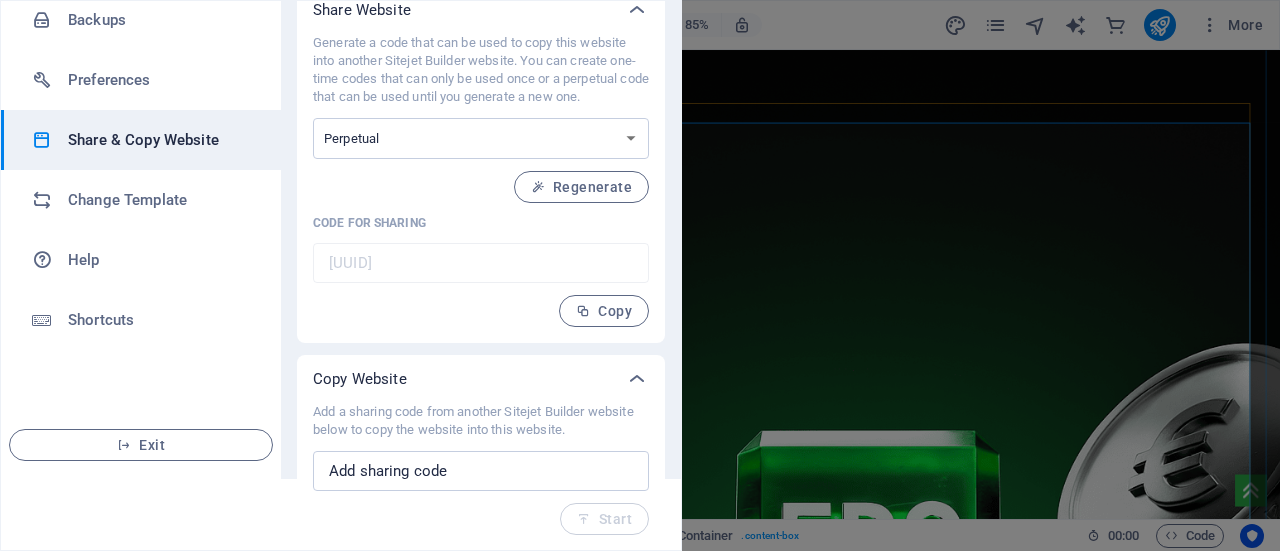 click at bounding box center [640, 275] 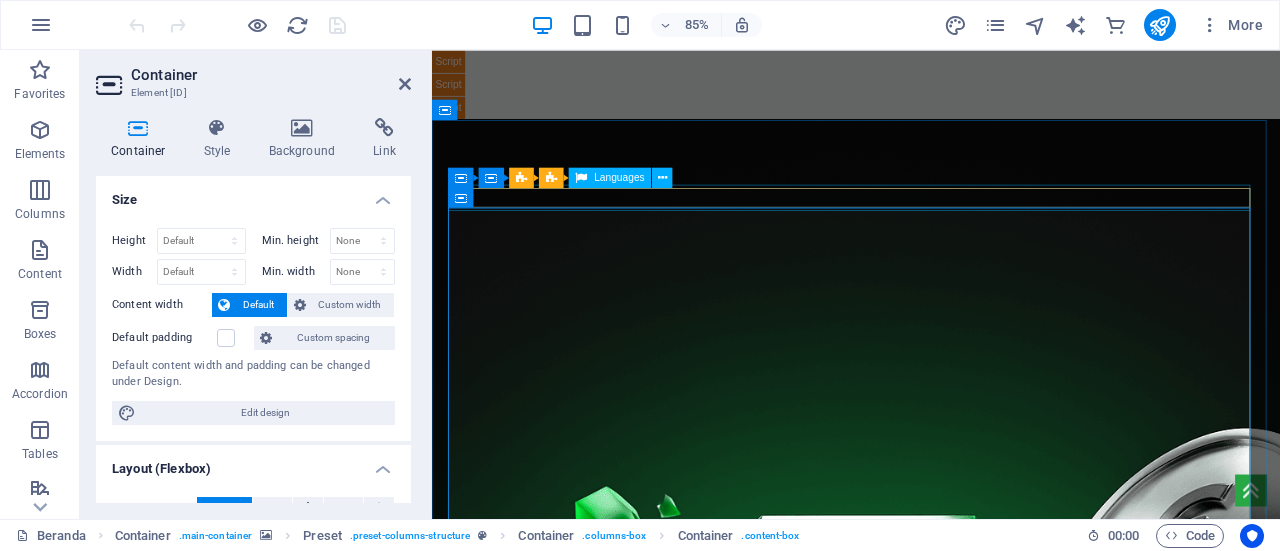 scroll, scrollTop: 0, scrollLeft: 0, axis: both 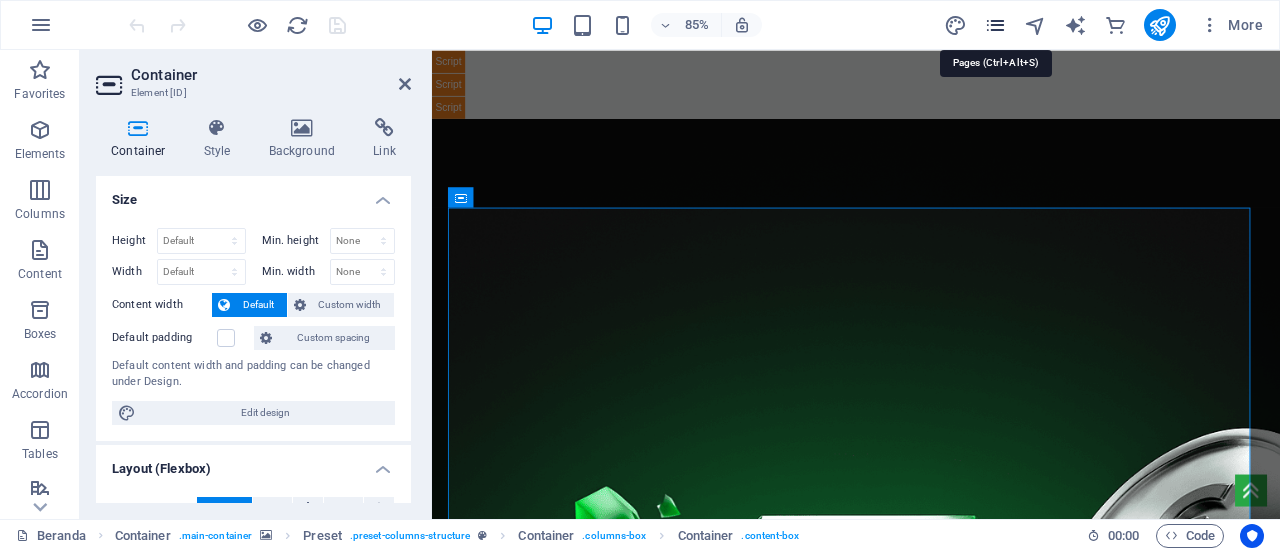 click at bounding box center (995, 25) 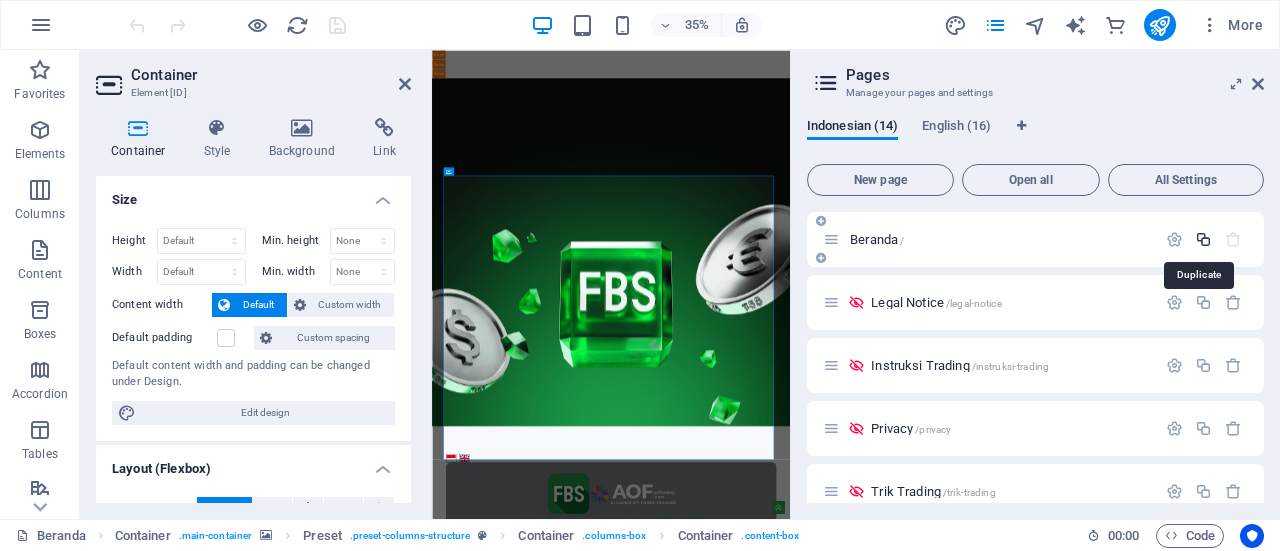 click at bounding box center [1203, 239] 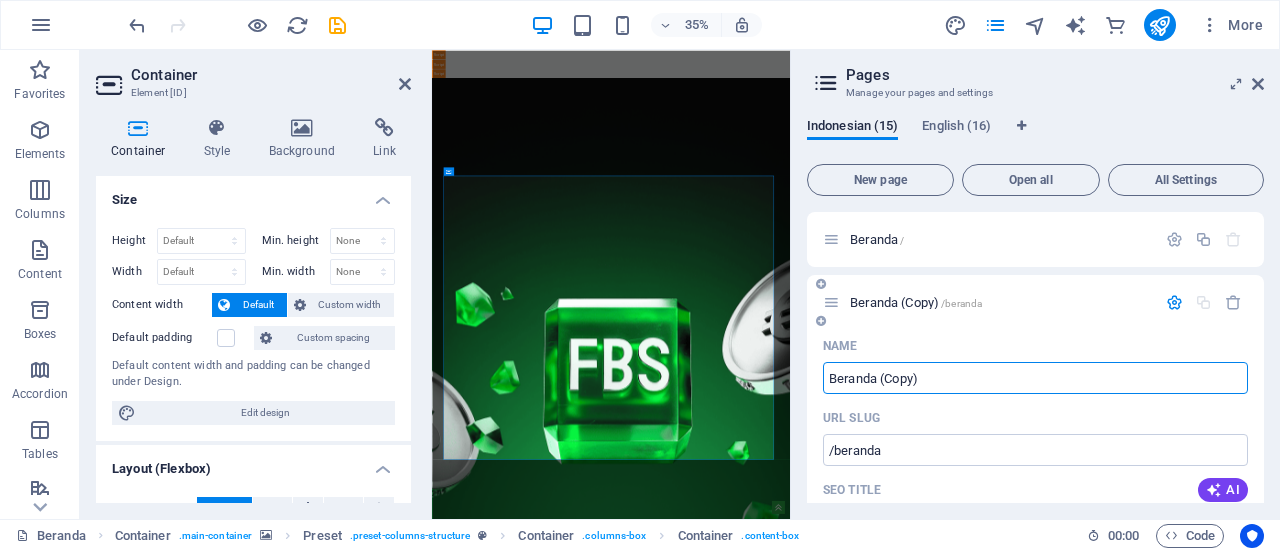 click at bounding box center [831, 302] 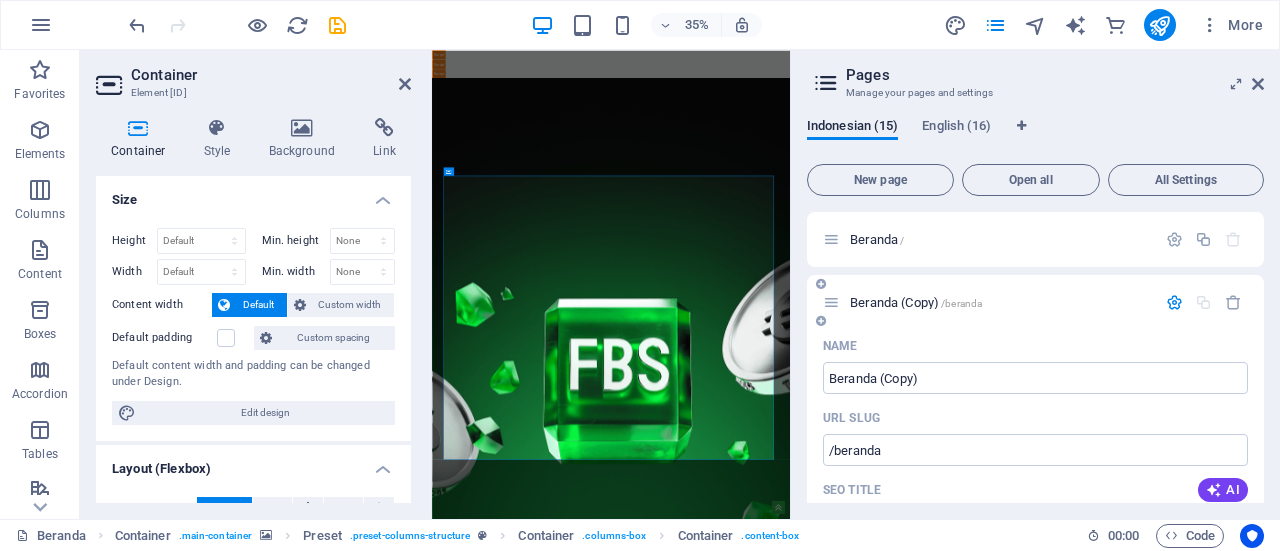 click on "Beranda (Copy) /beranda" at bounding box center (916, 302) 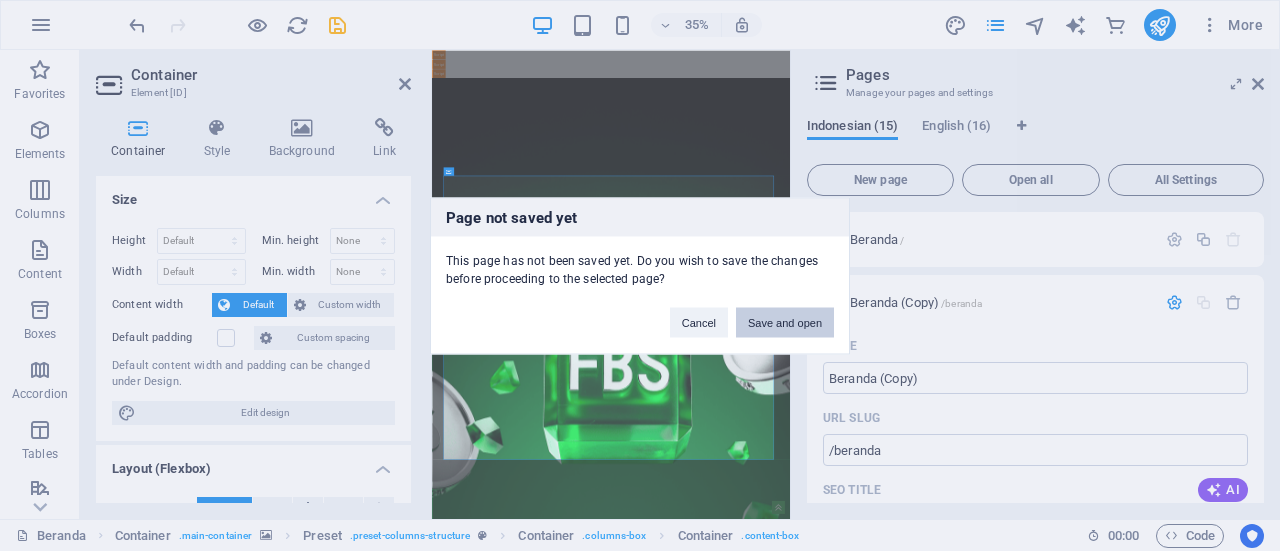 click on "Save and open" at bounding box center [785, 322] 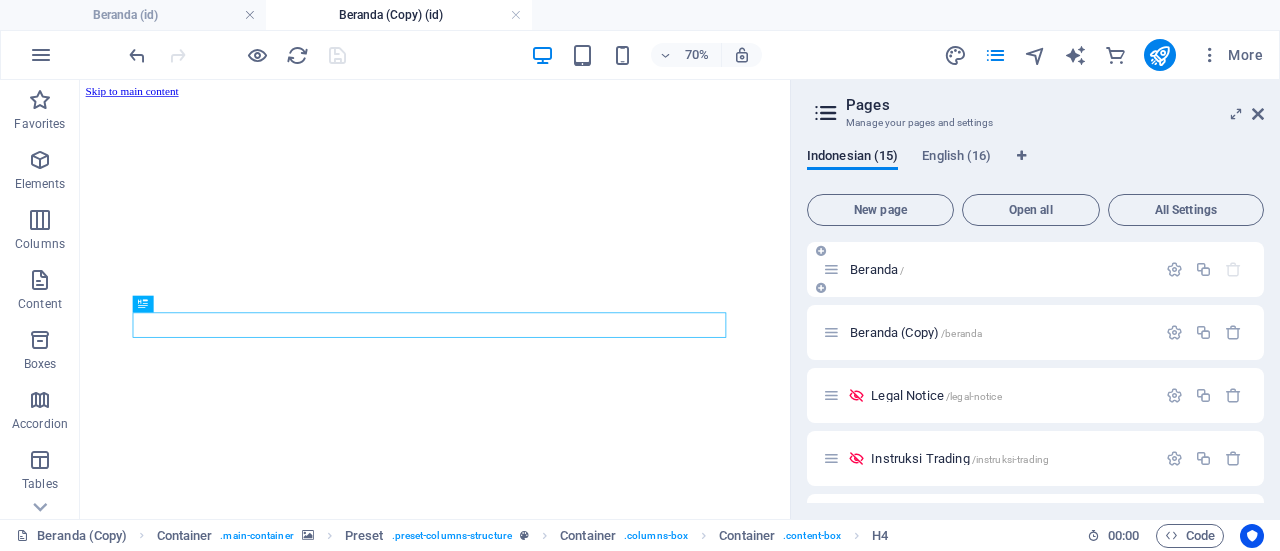 scroll, scrollTop: 0, scrollLeft: 0, axis: both 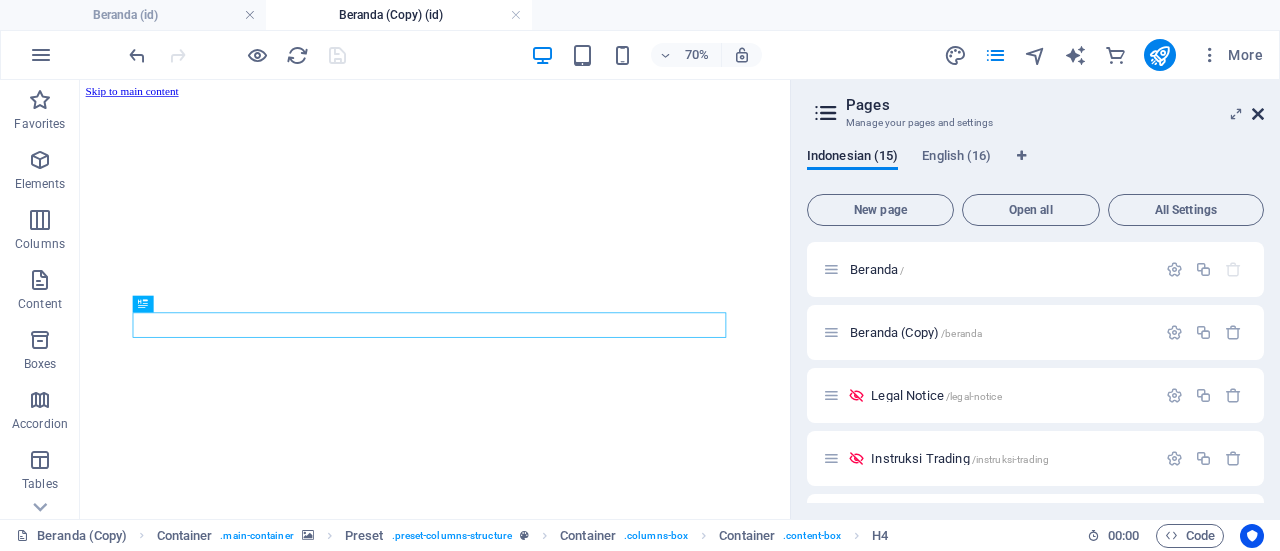 click at bounding box center [1258, 114] 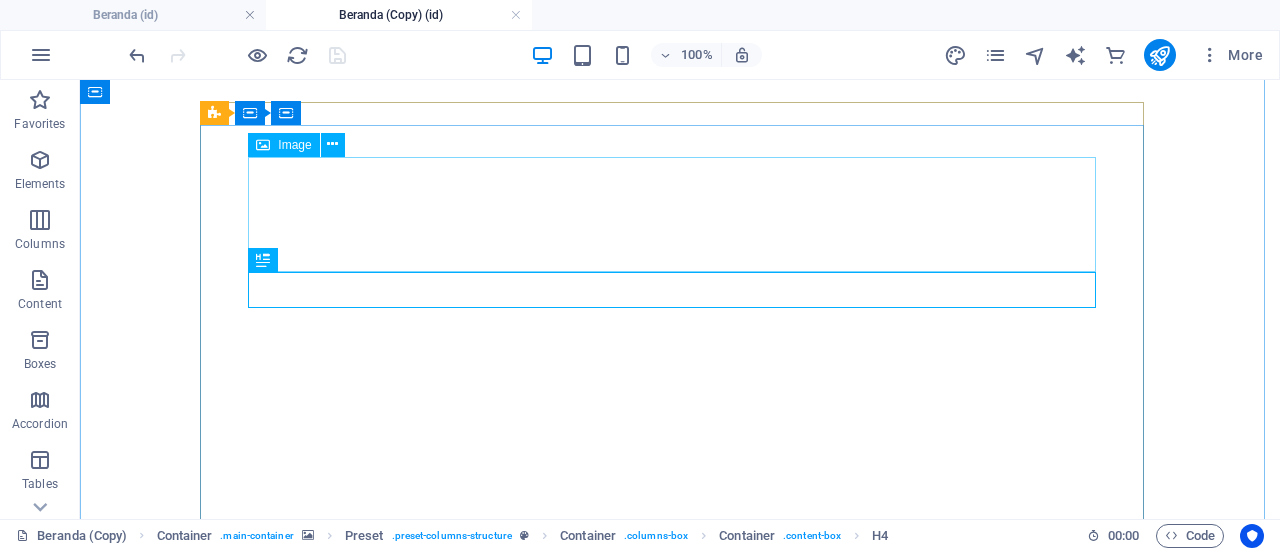 scroll, scrollTop: 100, scrollLeft: 0, axis: vertical 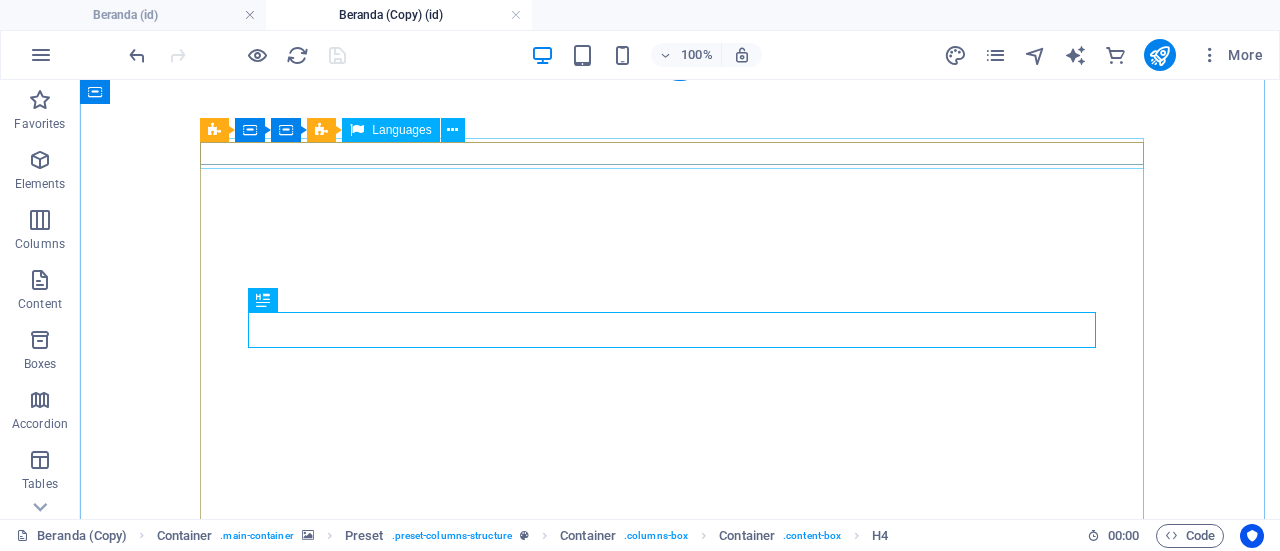 click on "Bahasa Indonesia English" at bounding box center (680, 1009) 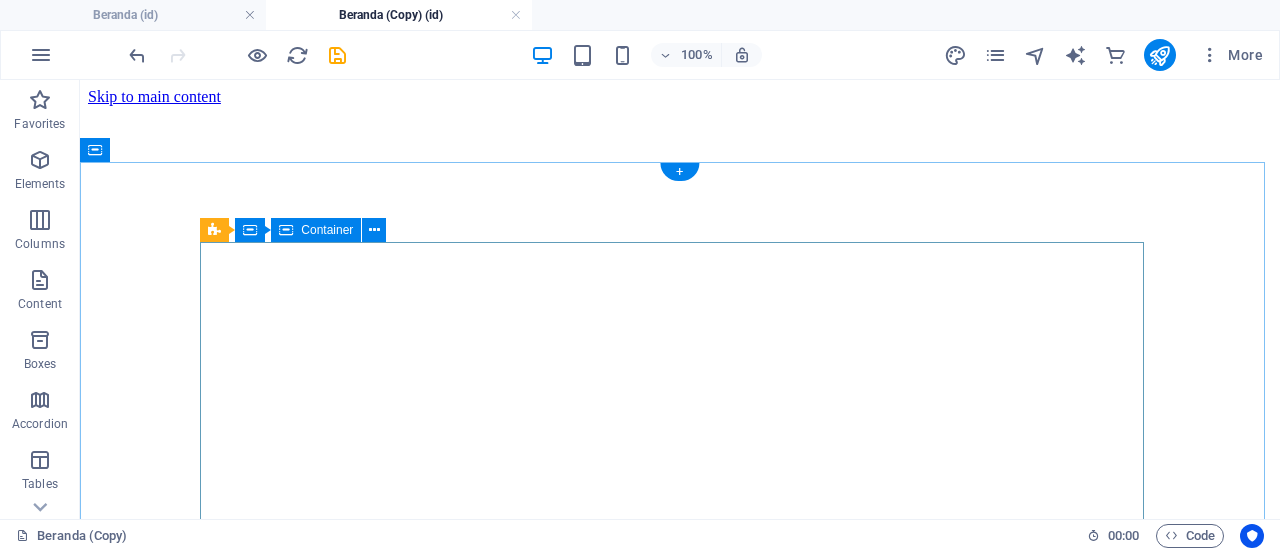scroll, scrollTop: 100, scrollLeft: 0, axis: vertical 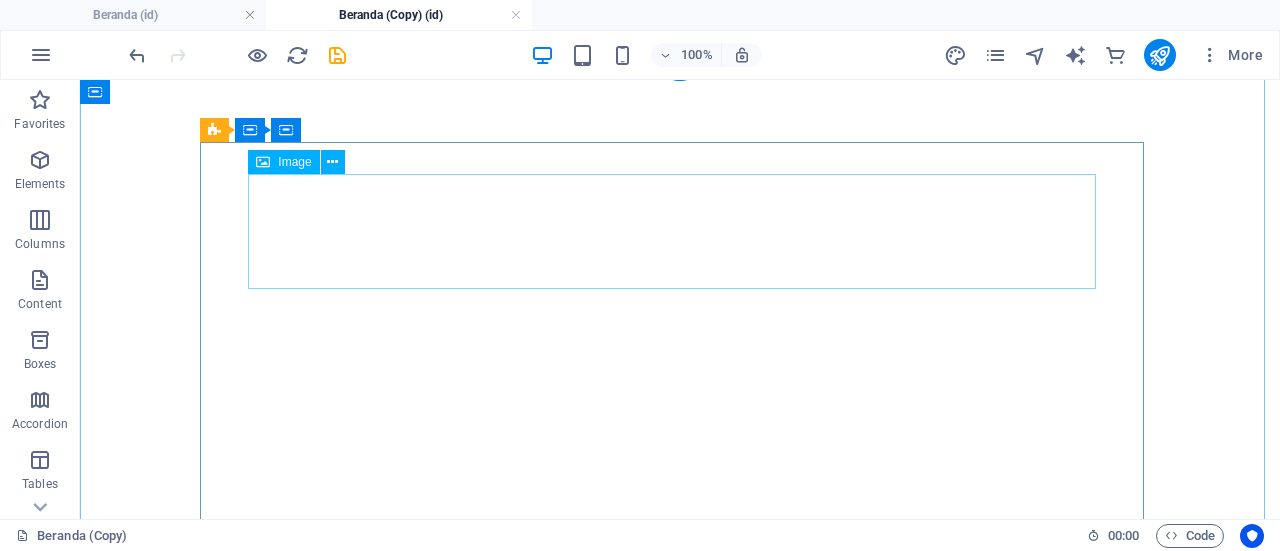 click at bounding box center [680, 1037] 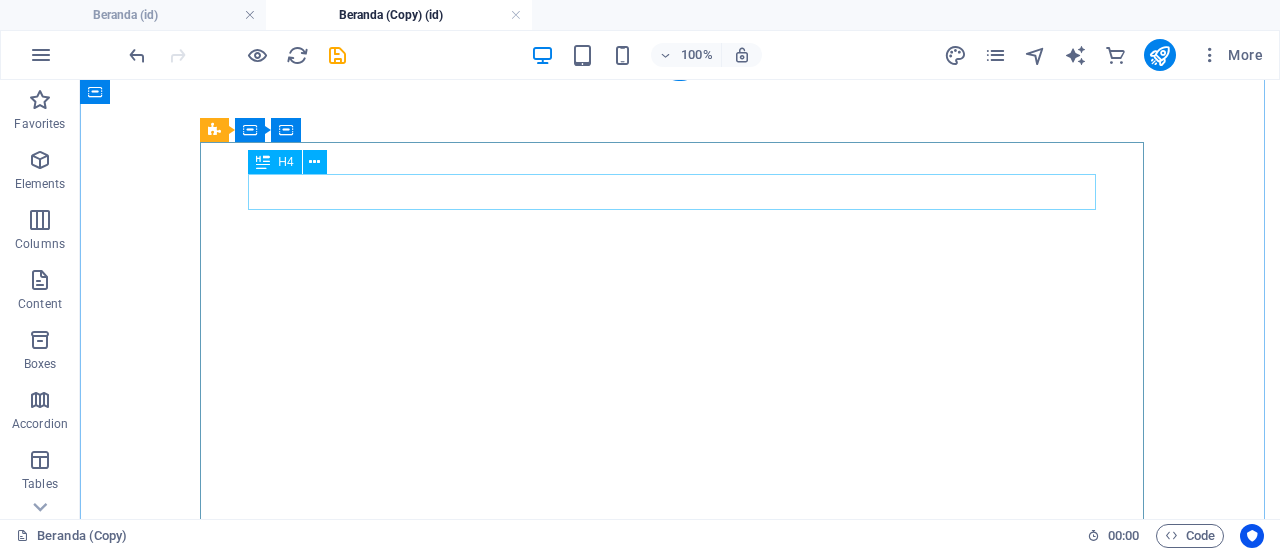 click on "Trading Aman Bersama Partner Resmi FBS – AOFT" at bounding box center [680, 893] 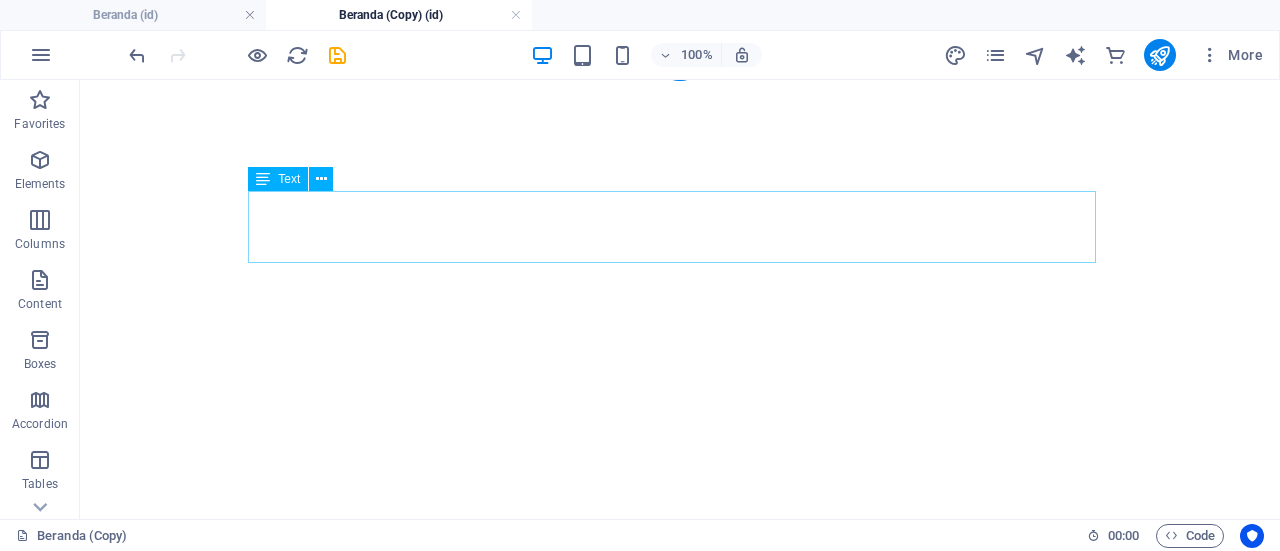 click on "FBS & AOFTrading.com: Kolaborasi Resmi untuk Trader Dunia Kami telah membantu lebih dari 5.000 trader dari berbagai negara mencapai profit konsisten melalui edukasi, komunitas aktif, dan akses eksklusif ke layanan FBS." at bounding box center [680, 872] 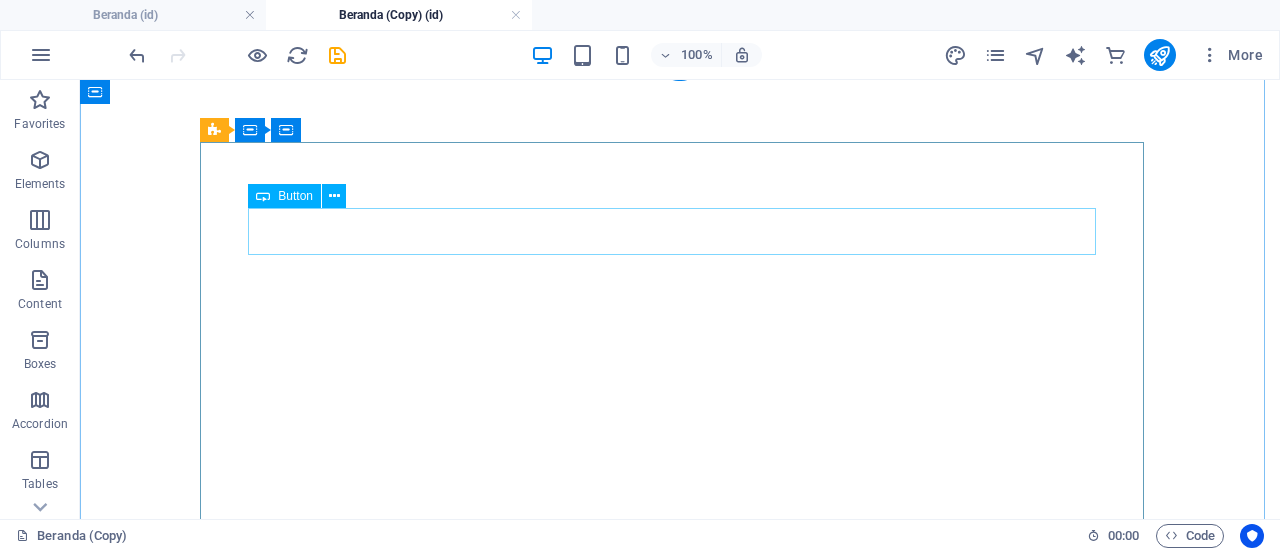 click on "Beranda FBS" at bounding box center (680, 794) 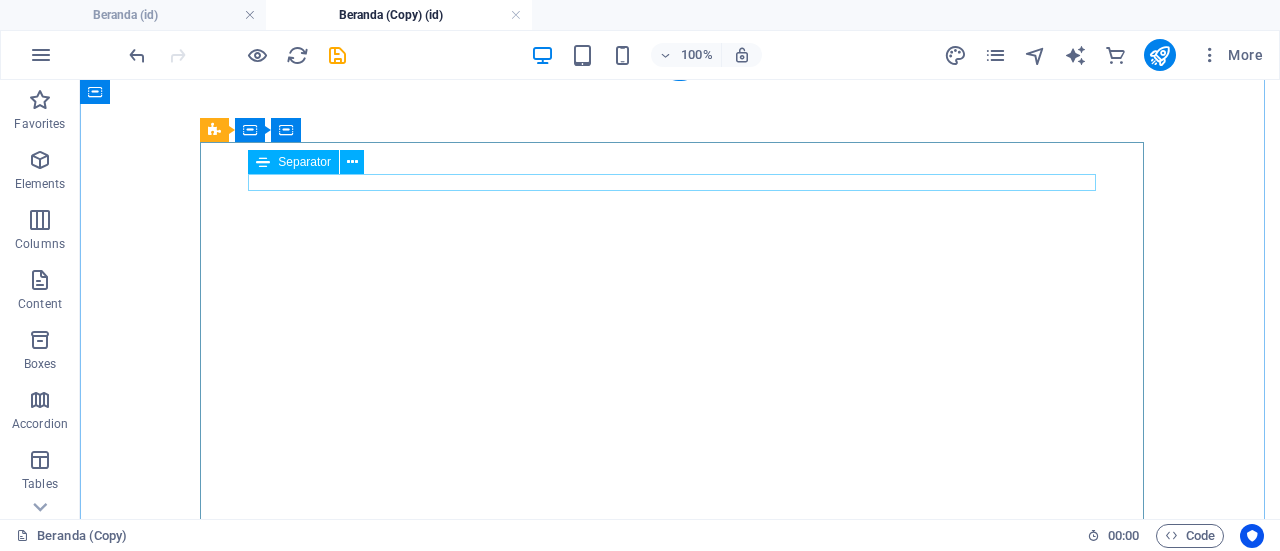click at bounding box center [680, 716] 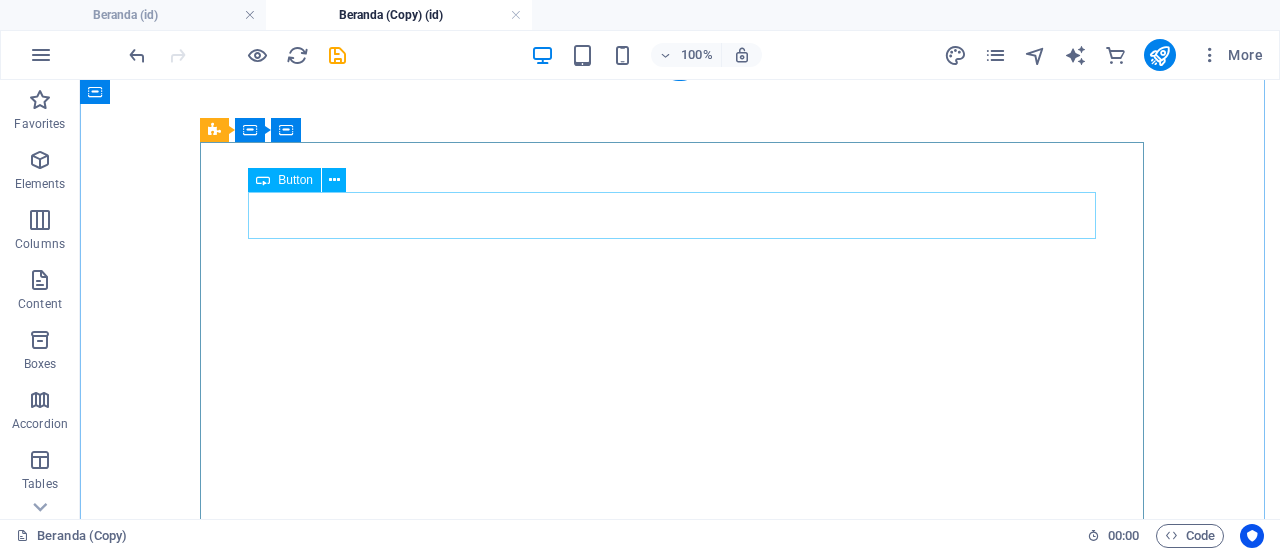 click on "Beranda AOFT" at bounding box center [680, 700] 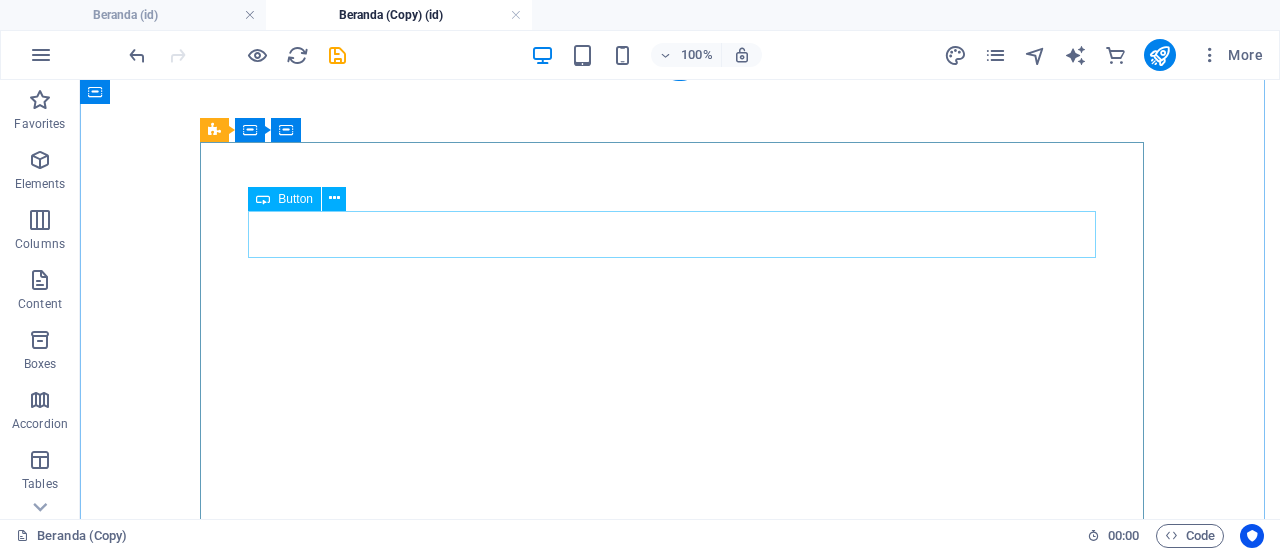 click on "Artikel" at bounding box center (680, 672) 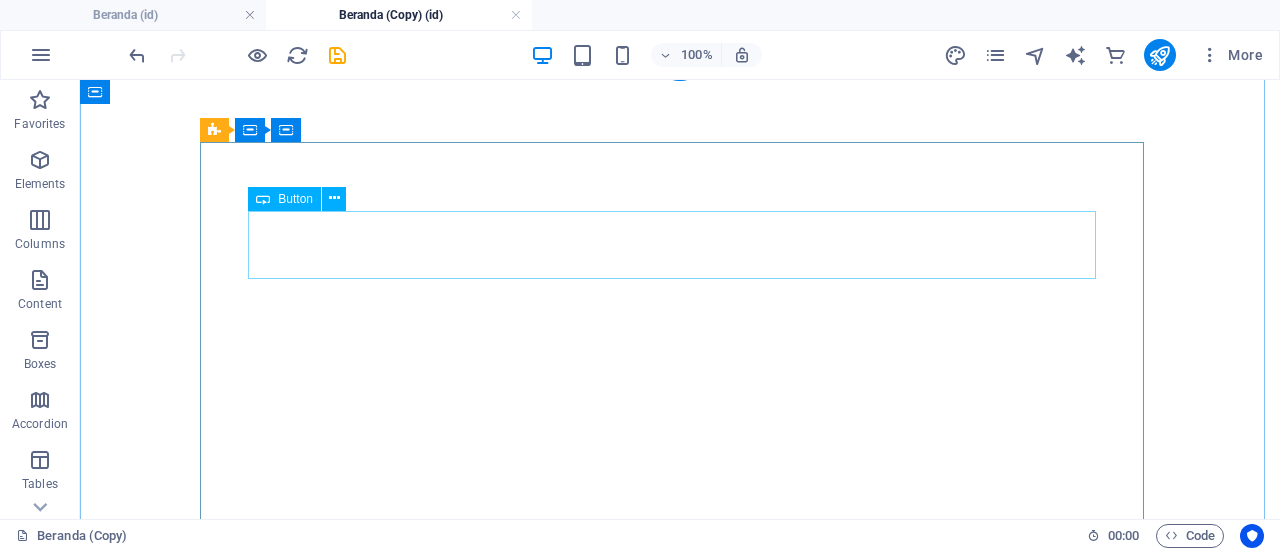 click on "Materi Trading" at bounding box center [680, 647] 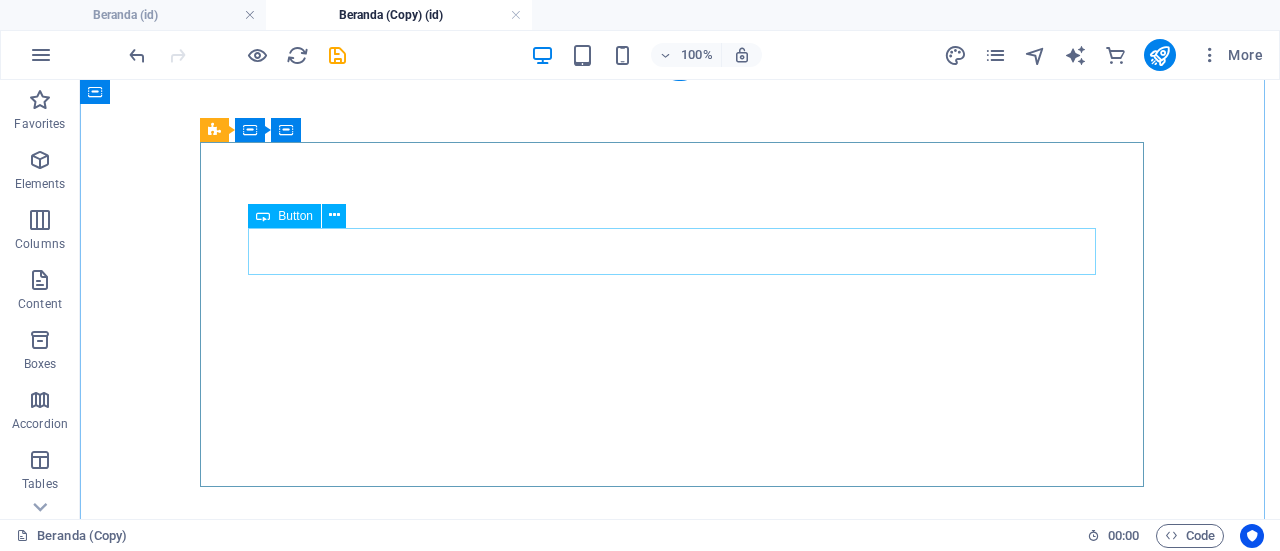 click on "Promo Hadiah" at bounding box center [680, 576] 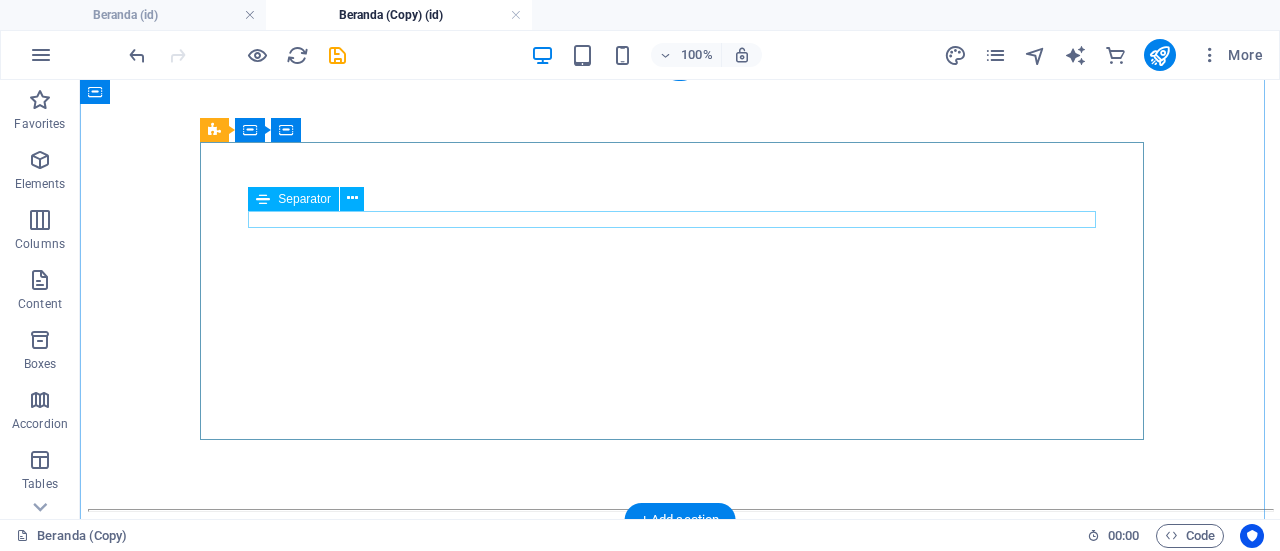 click at bounding box center [680, 510] 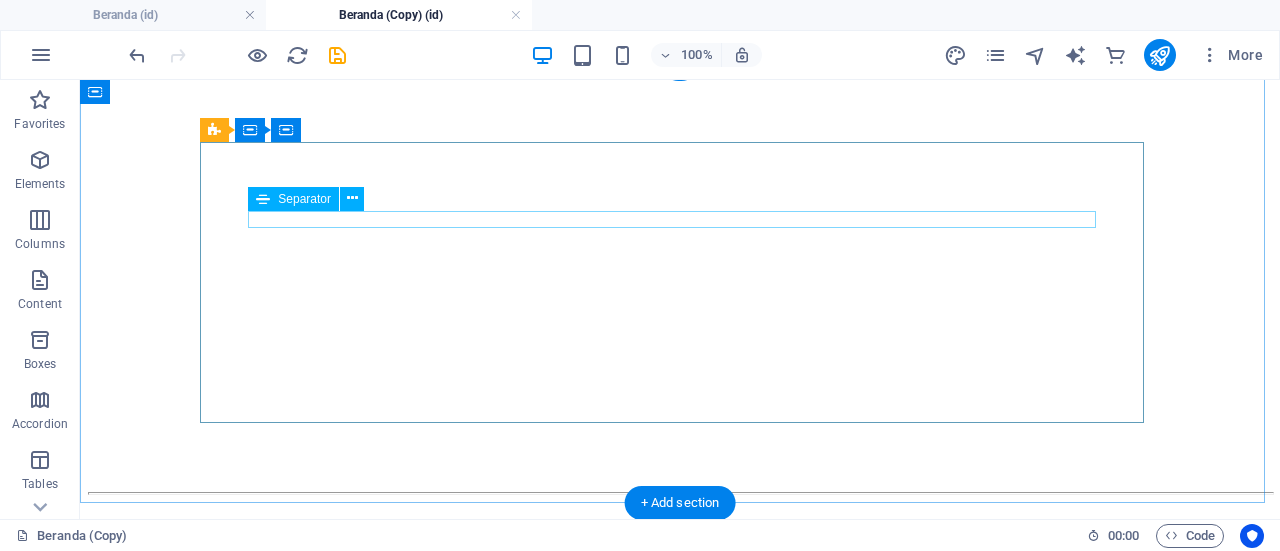 click at bounding box center [680, 493] 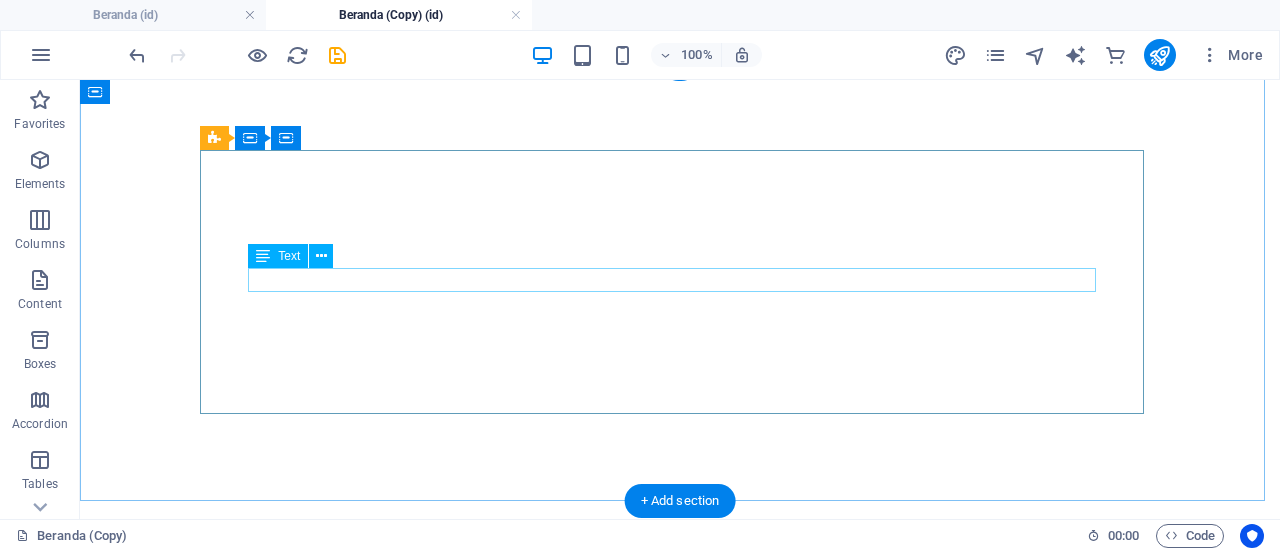 click on "Bonus Akun Cent, Edukasi Premium, dan Bimbingan Langsung. Pelayanan ini gratis tidak dipungut biaya." at bounding box center (680, 557) 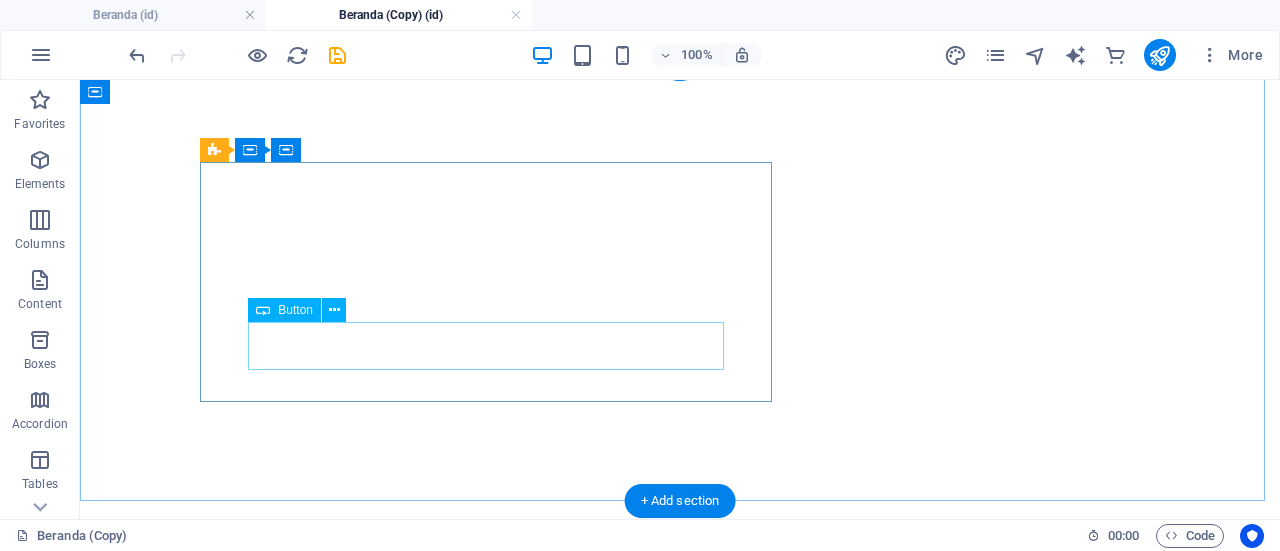 click on "Akun Cent FBS" at bounding box center [680, 609] 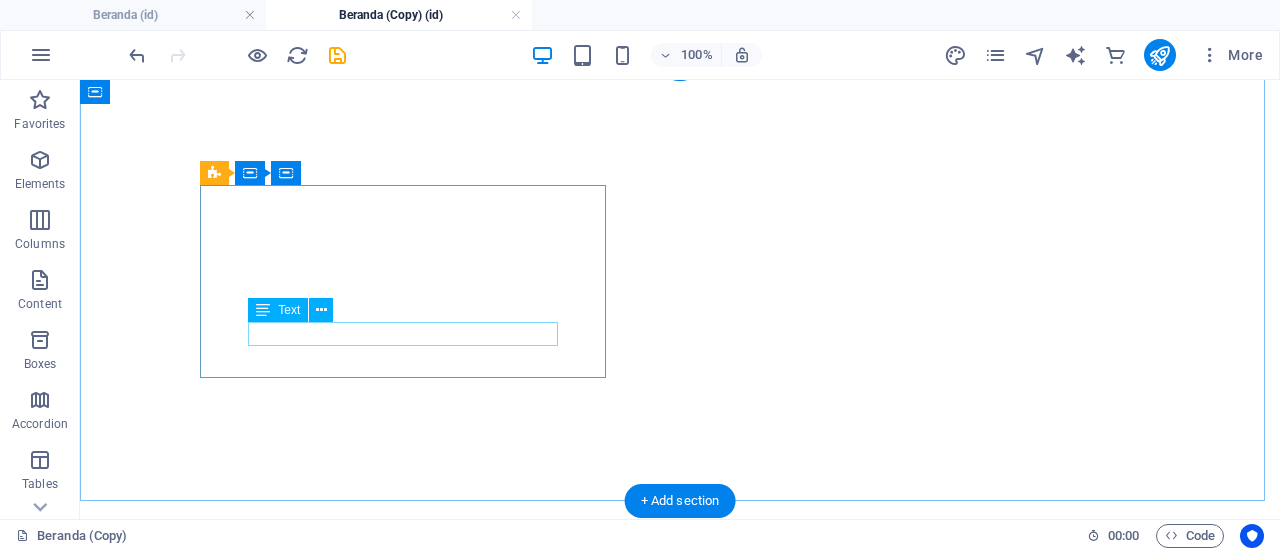 click on "Akun Cent FBS hanya dapat diaktifkan di sini" at bounding box center (680, 575) 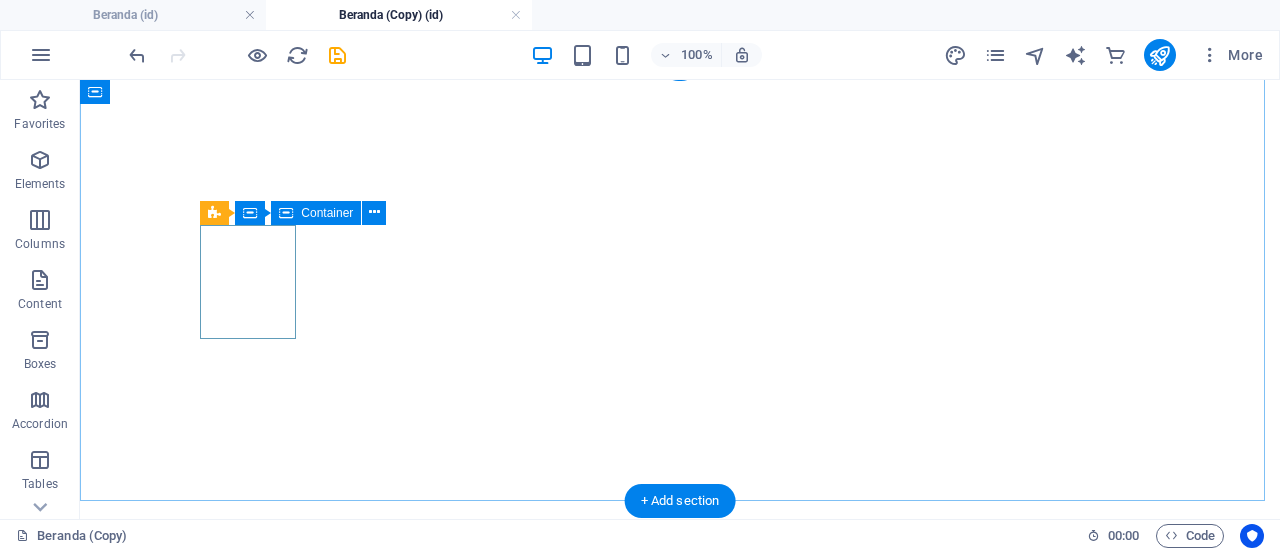 click at bounding box center (680, 497) 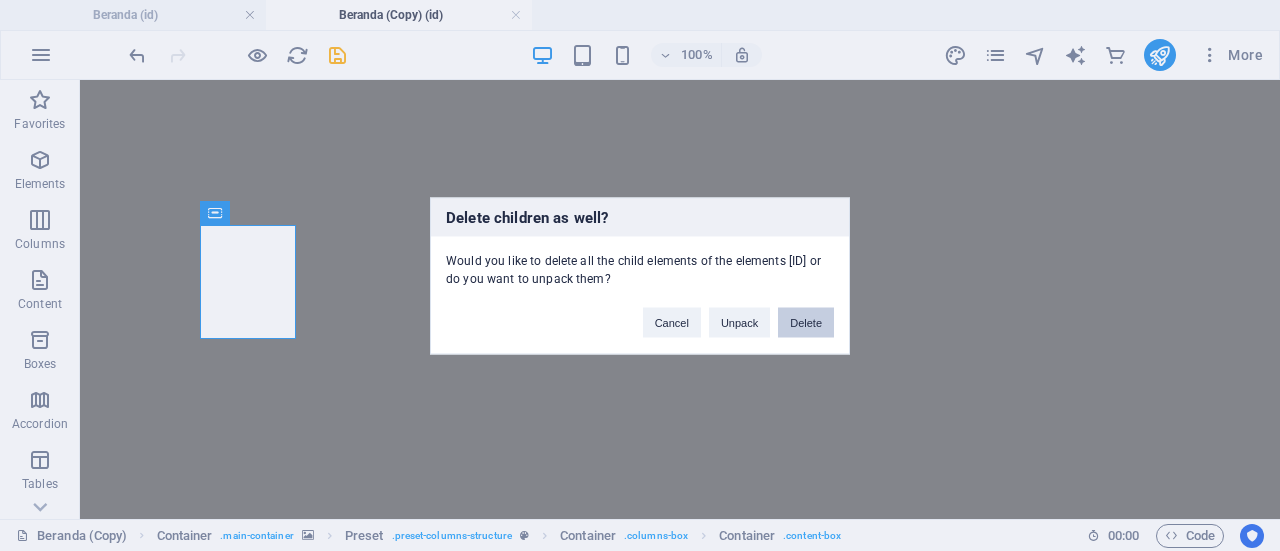 type 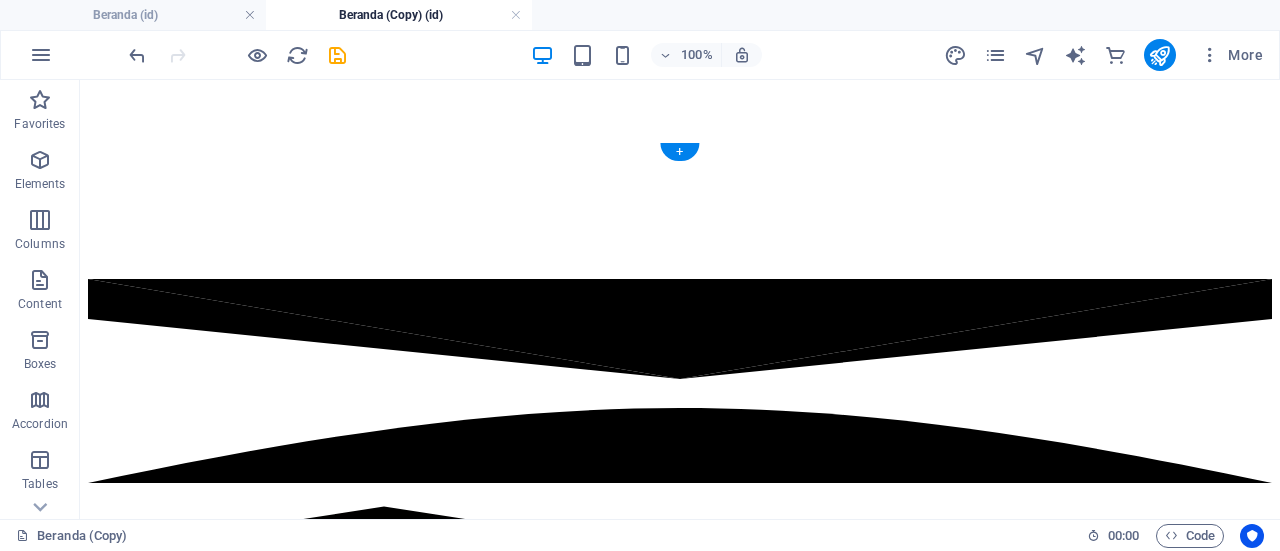 scroll, scrollTop: 320, scrollLeft: 0, axis: vertical 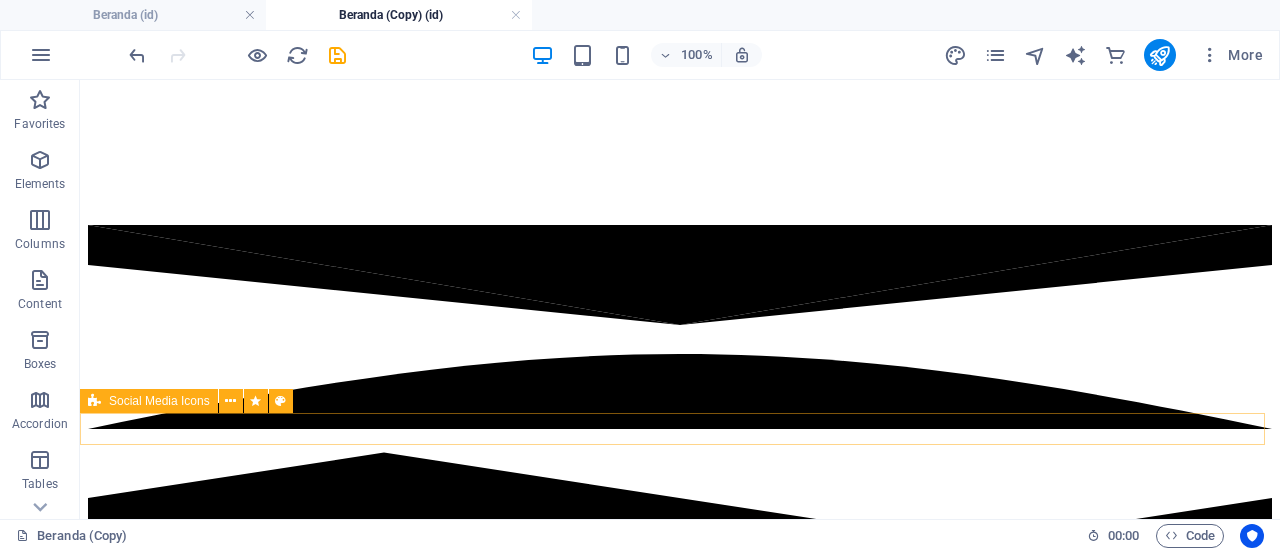 click at bounding box center [680, 1833] 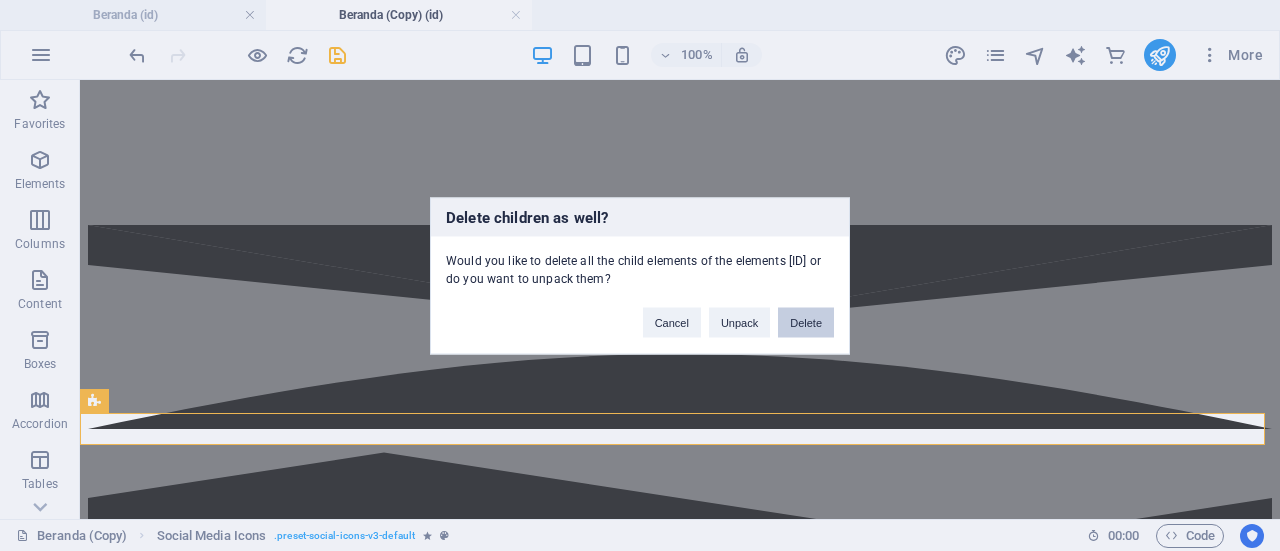 click on "Delete" at bounding box center [806, 322] 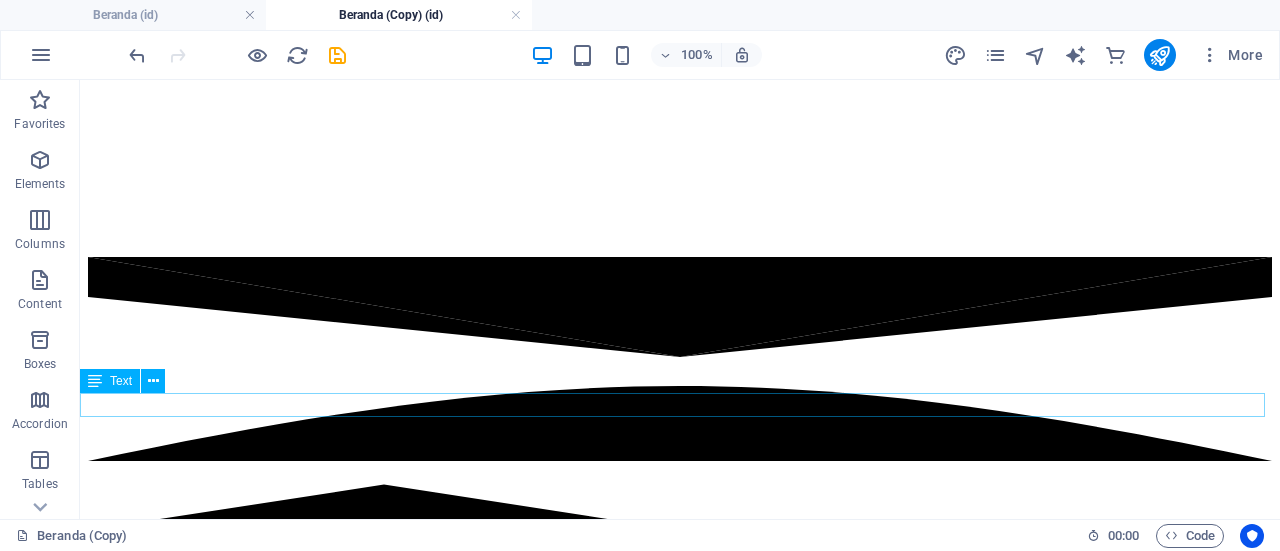 click on "Hubungi Kami untuk Bergabung ke Grup Trading (Semua Layanan Gratis)" at bounding box center [680, 624] 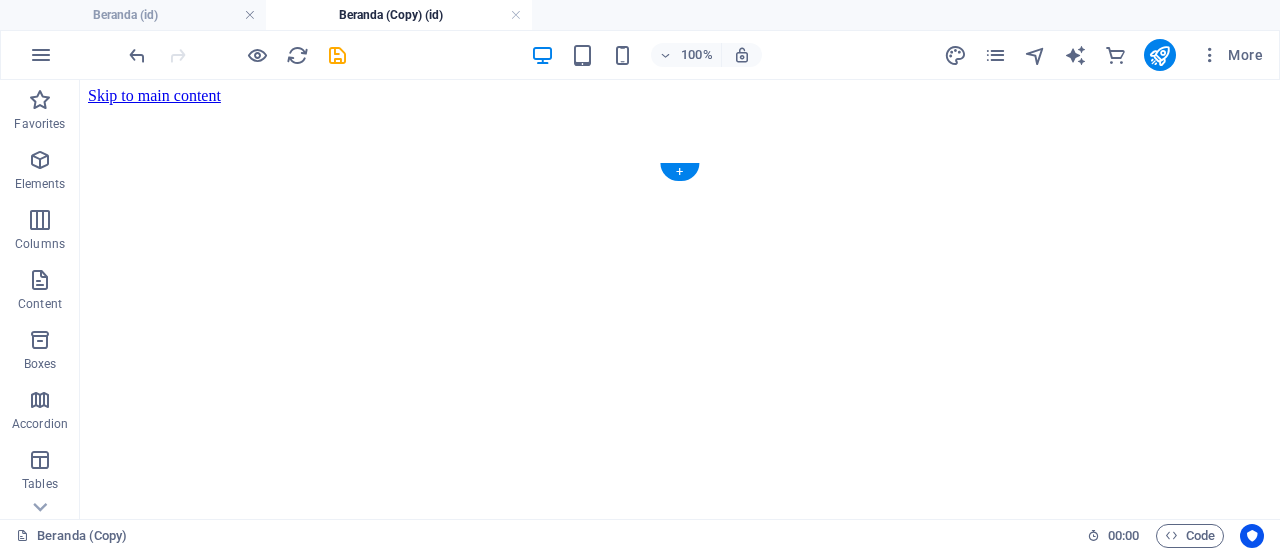 scroll, scrollTop: 0, scrollLeft: 0, axis: both 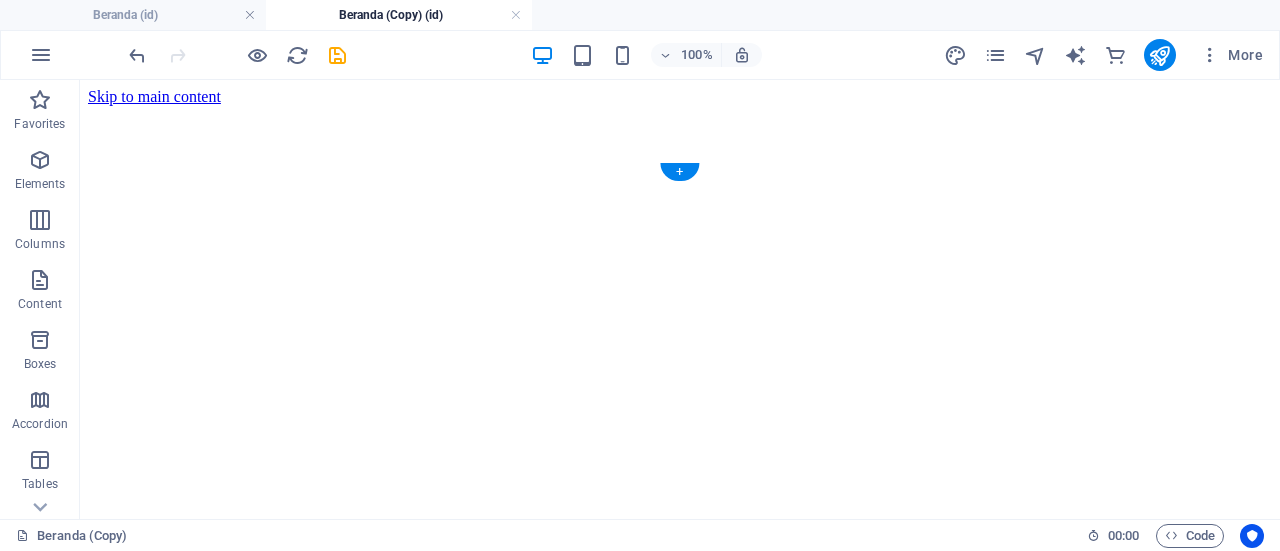 click at bounding box center [680, 106] 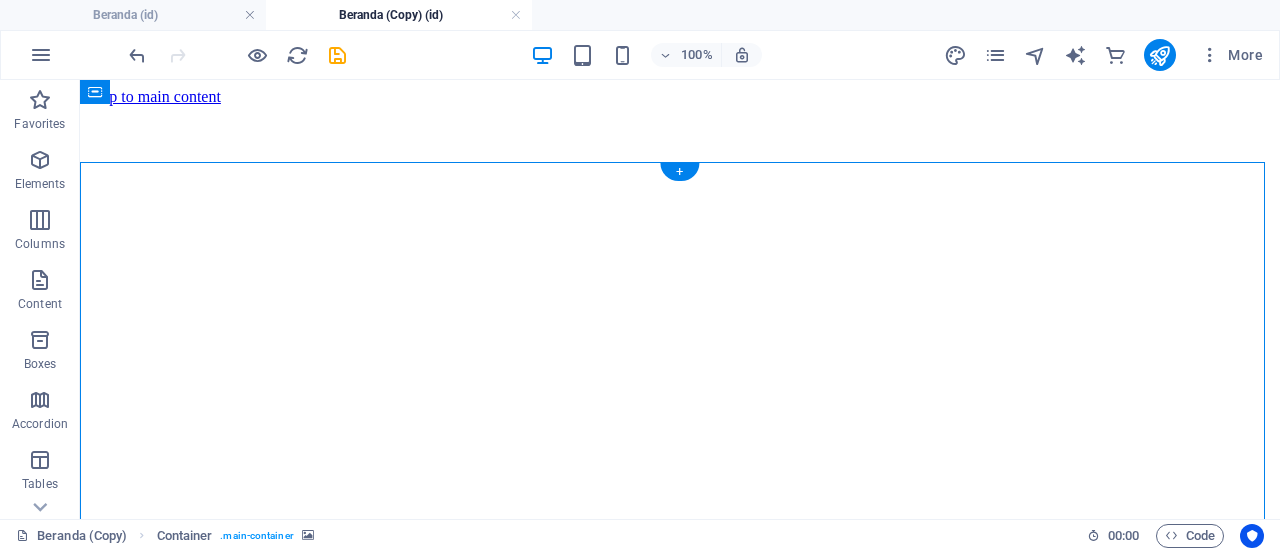 click at bounding box center (680, 106) 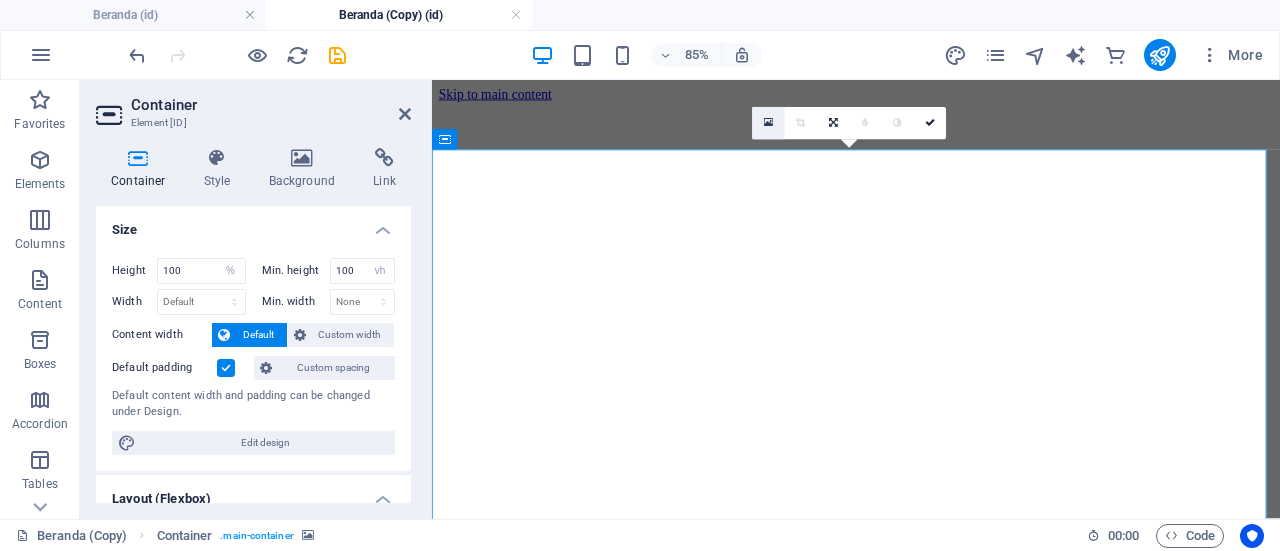 click at bounding box center [768, 123] 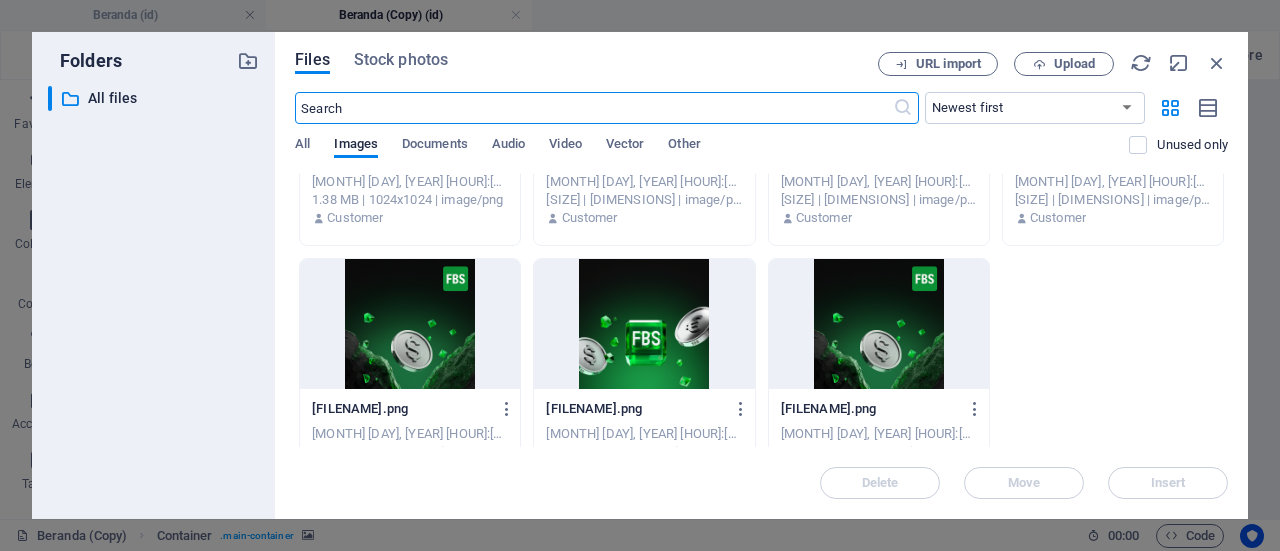 scroll, scrollTop: 470, scrollLeft: 0, axis: vertical 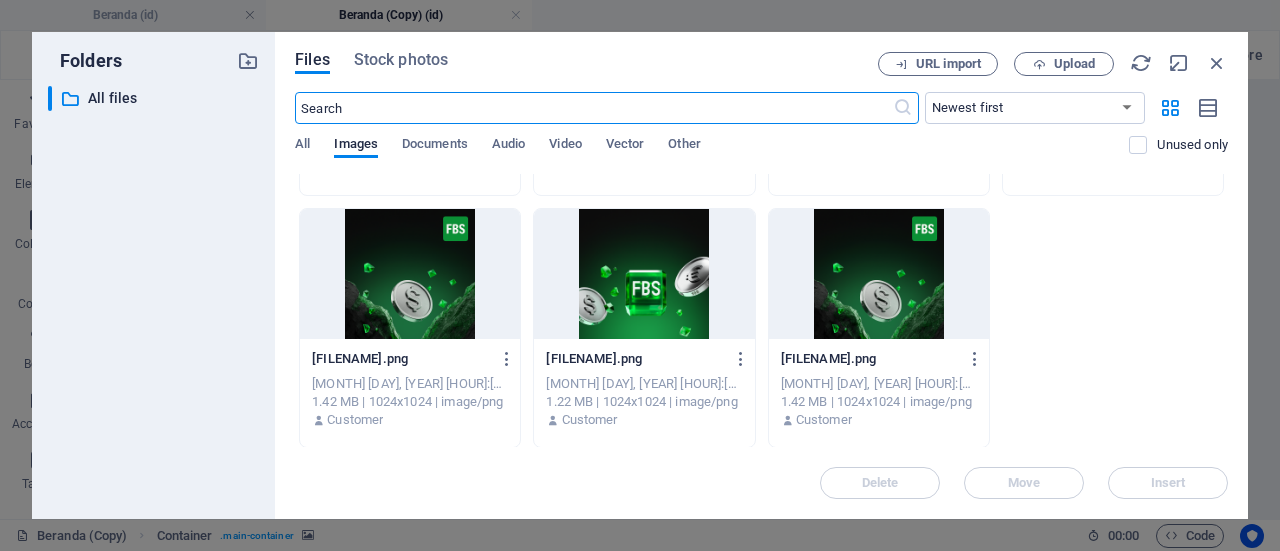 click at bounding box center (410, 274) 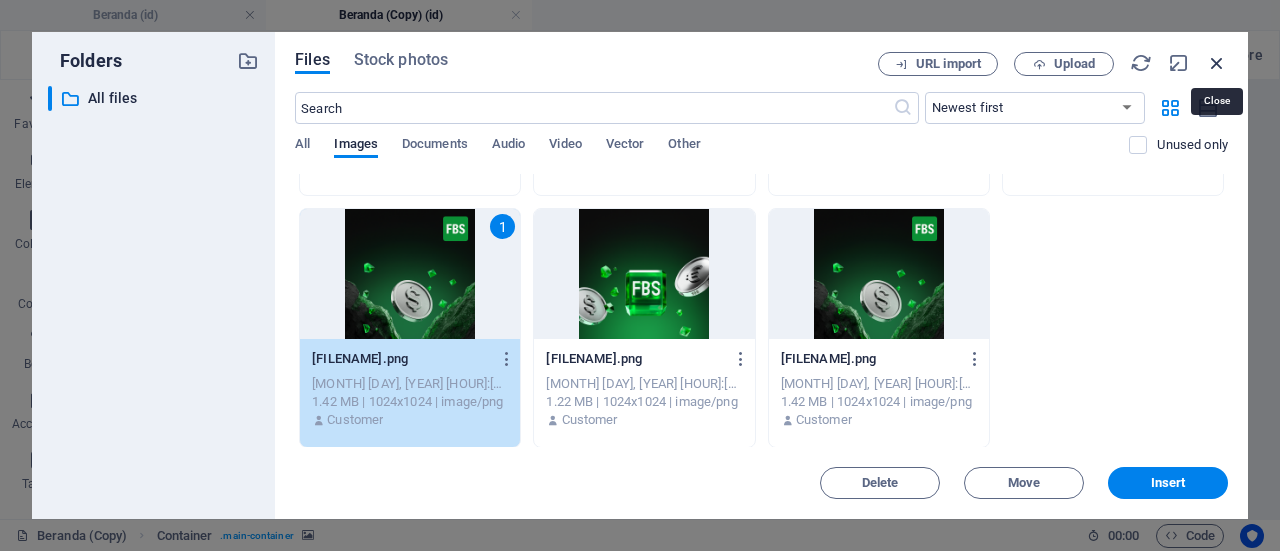 click at bounding box center [1217, 63] 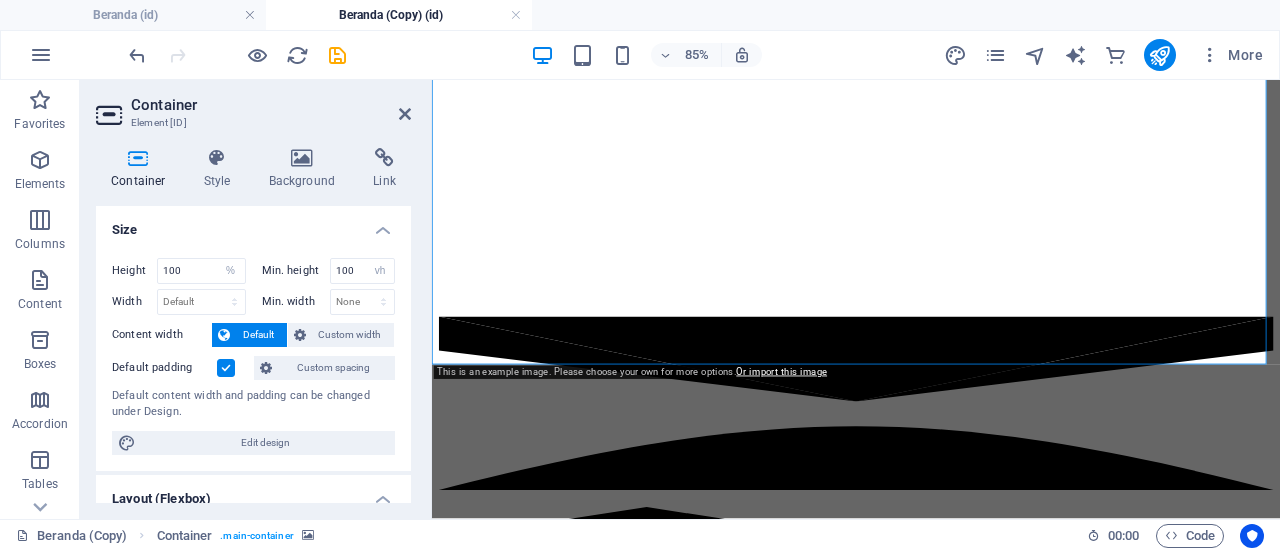 scroll, scrollTop: 0, scrollLeft: 0, axis: both 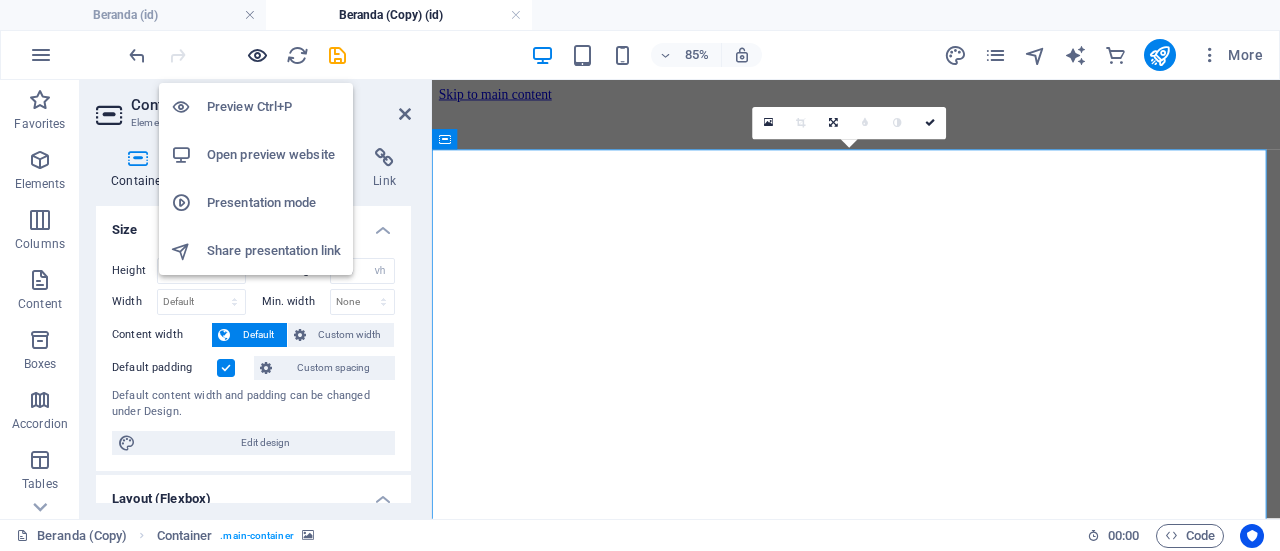 click at bounding box center (257, 55) 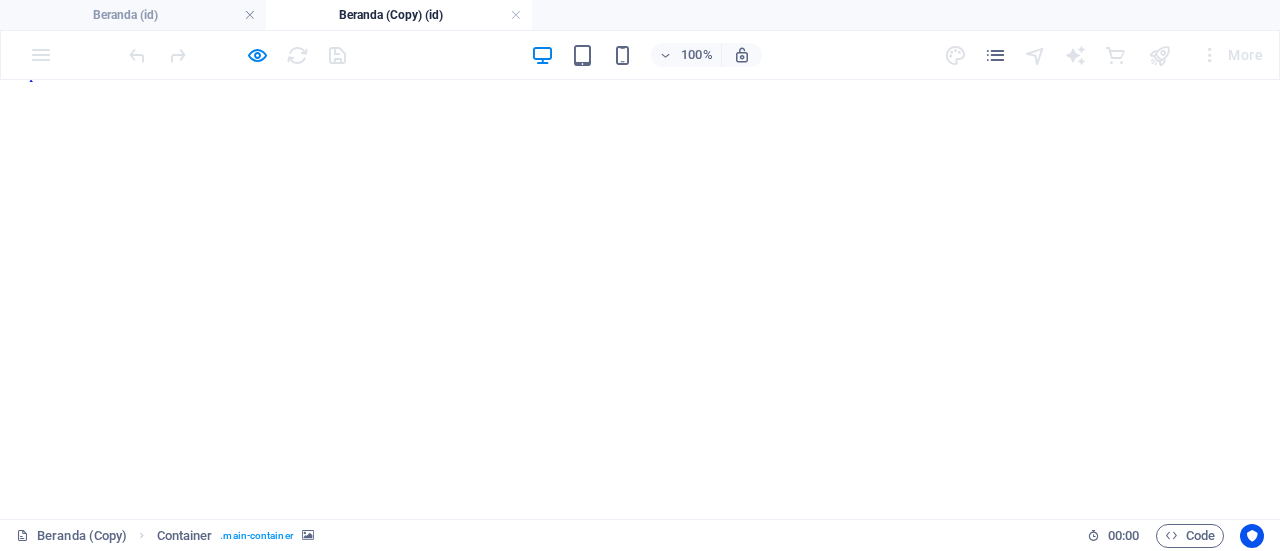scroll, scrollTop: 0, scrollLeft: 0, axis: both 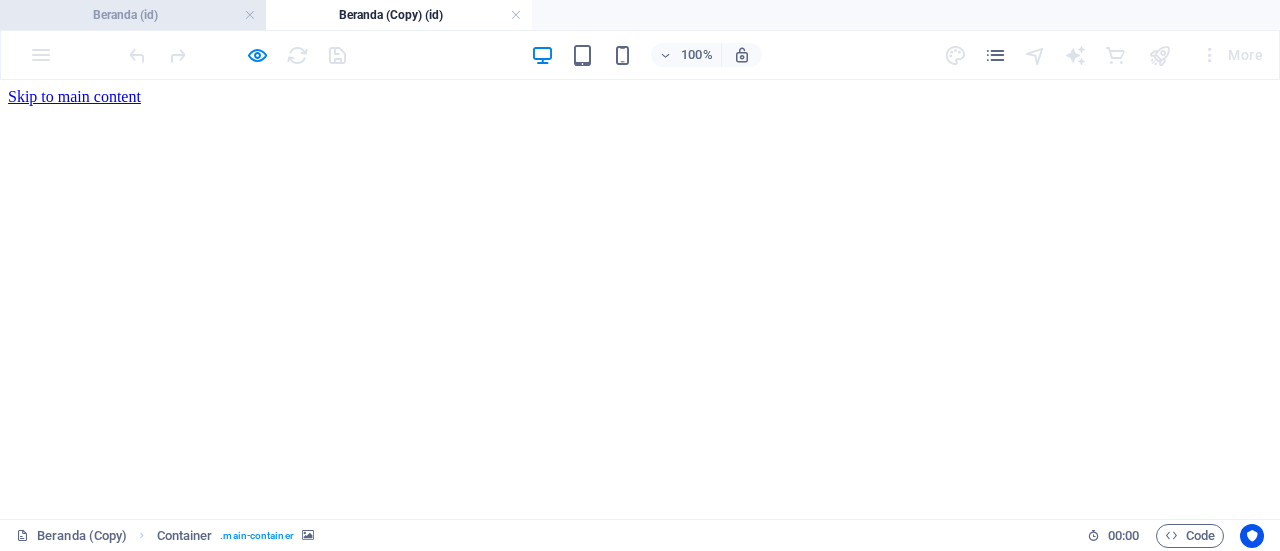 click on "Beranda (id)" at bounding box center [133, 15] 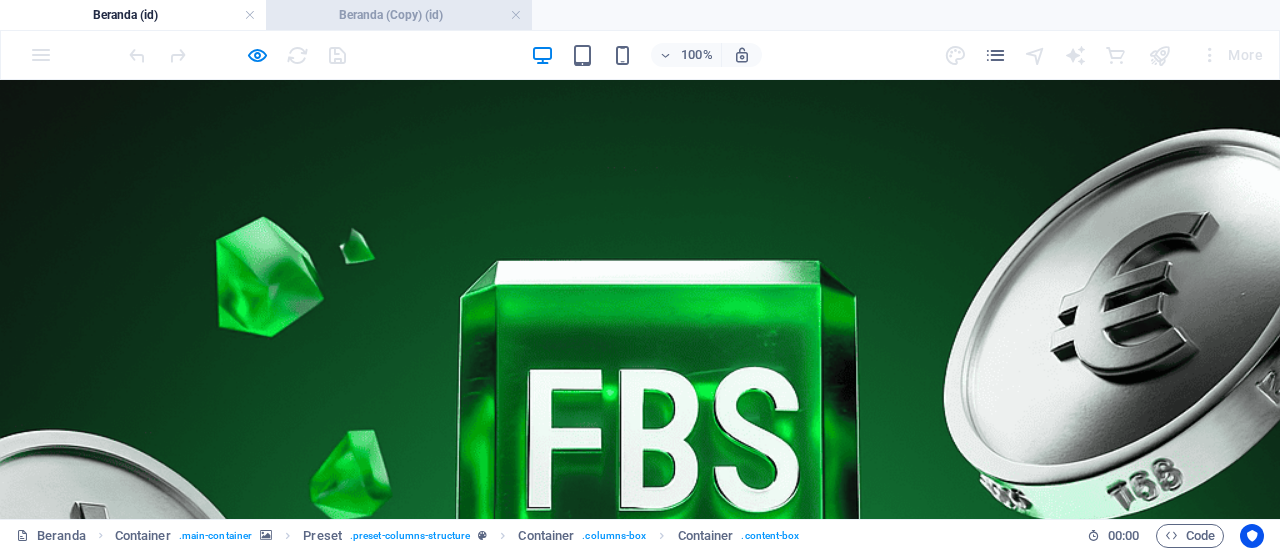 click on "Beranda (Copy) (id)" at bounding box center [399, 15] 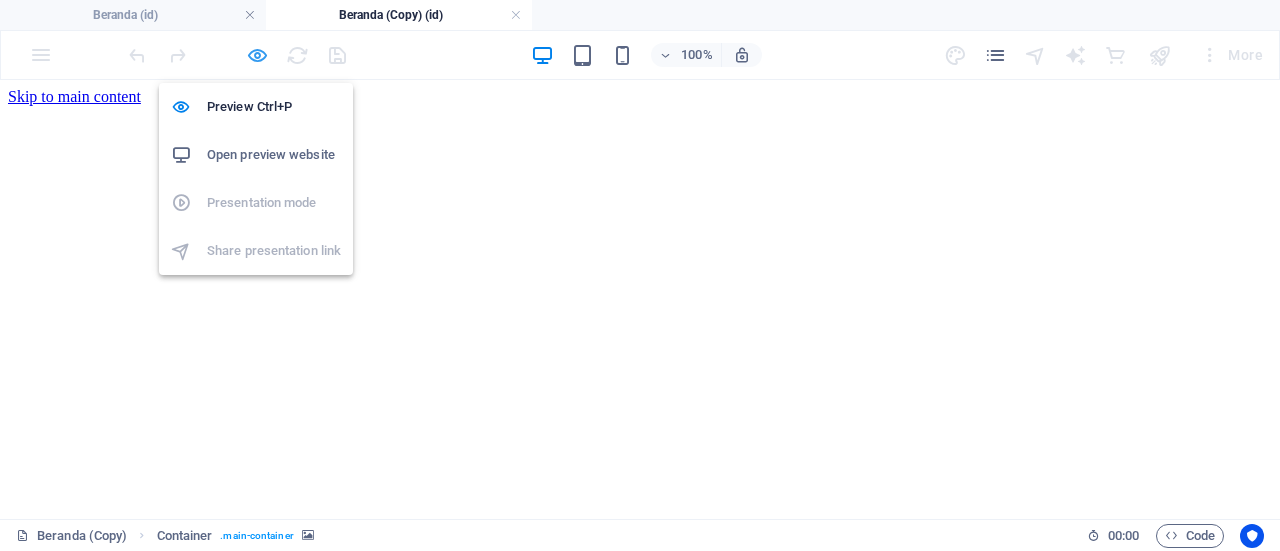 click at bounding box center (257, 55) 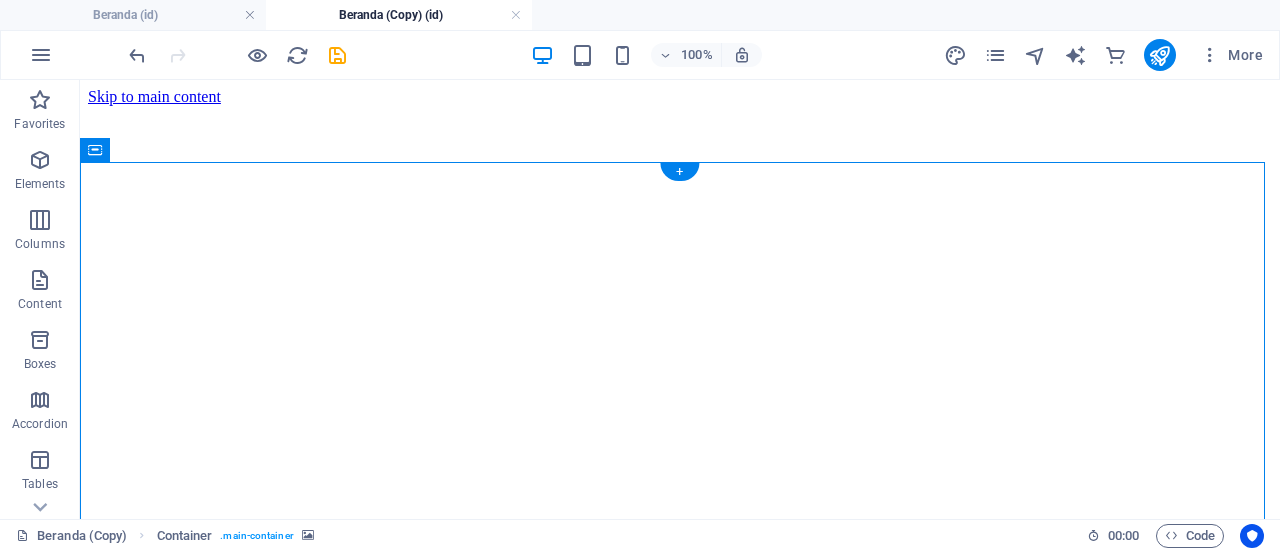 click at bounding box center (680, 106) 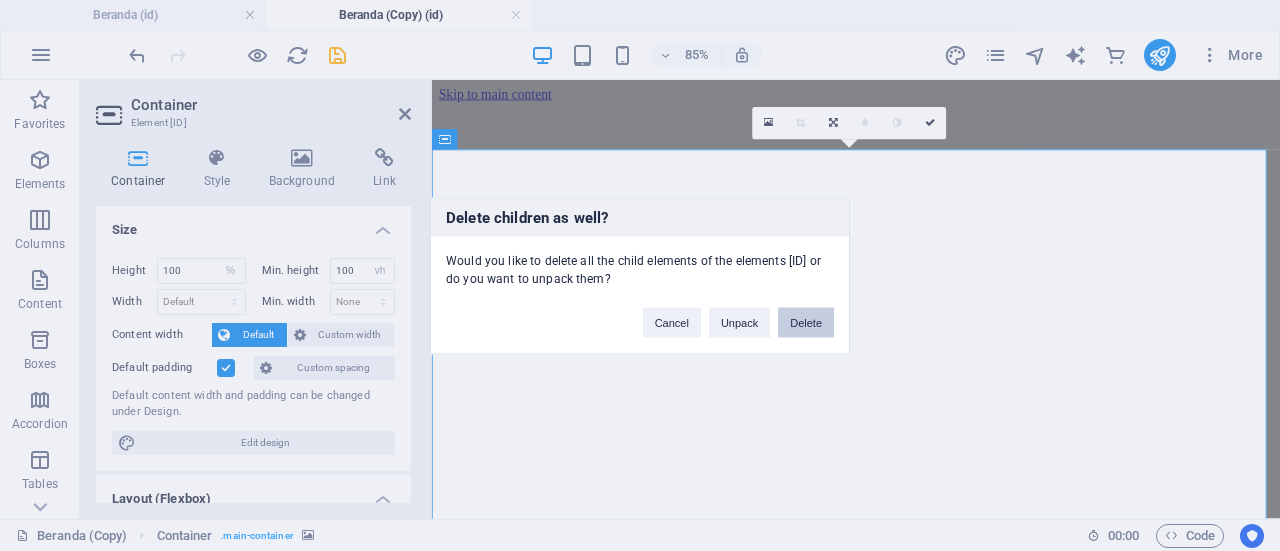 click on "Delete" at bounding box center [806, 322] 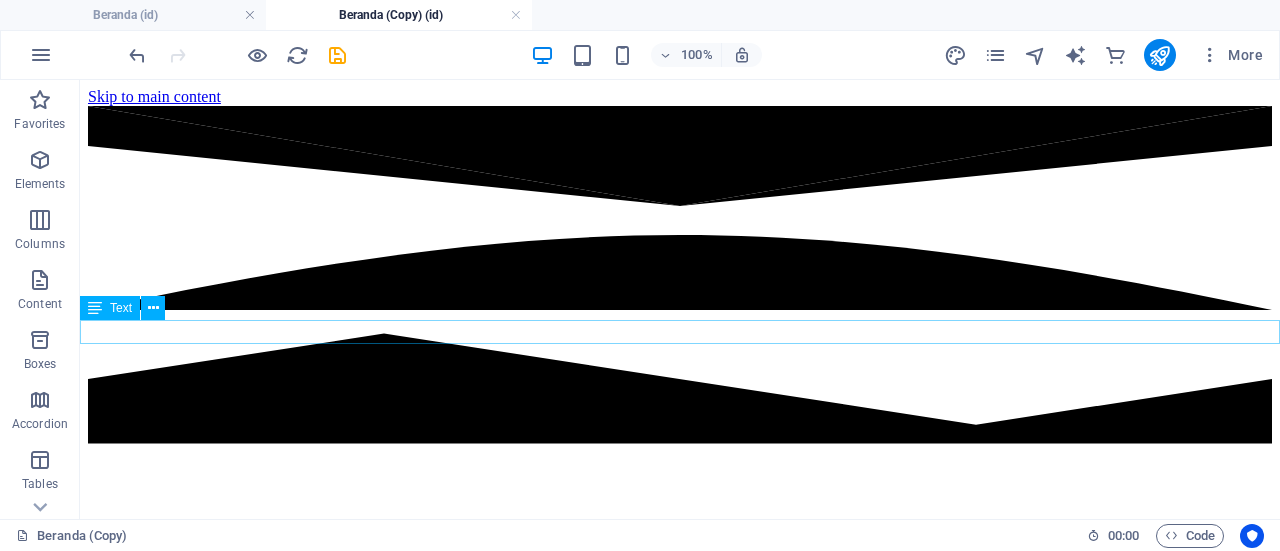 click on "support@aoftrading.com  |  Legal Notice  |  Privacy Policy" at bounding box center (680, 551) 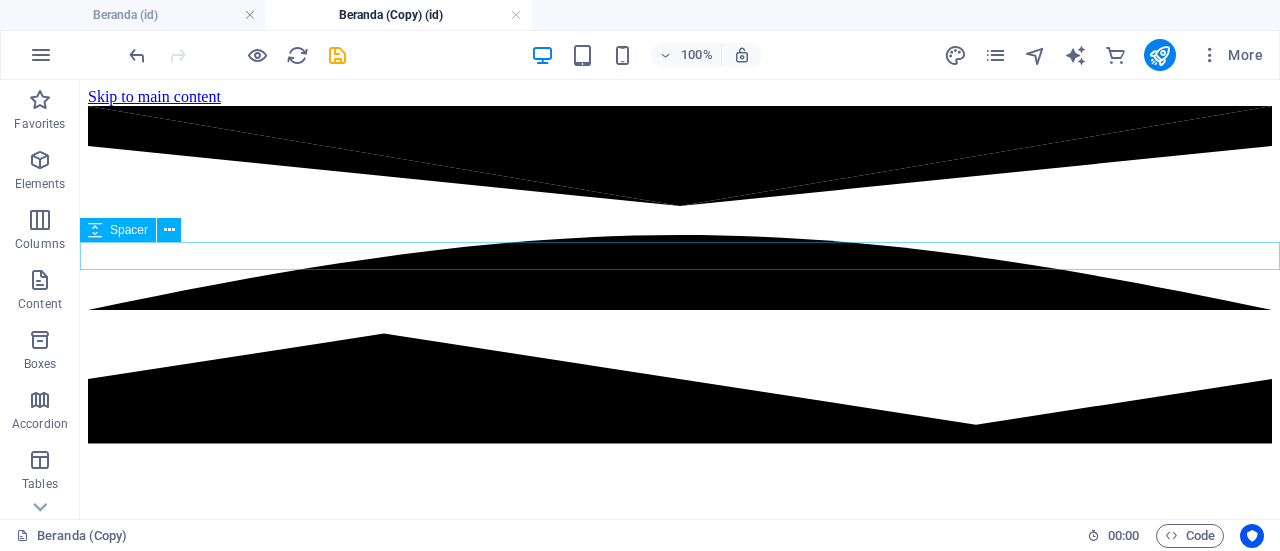 click at bounding box center (680, 462) 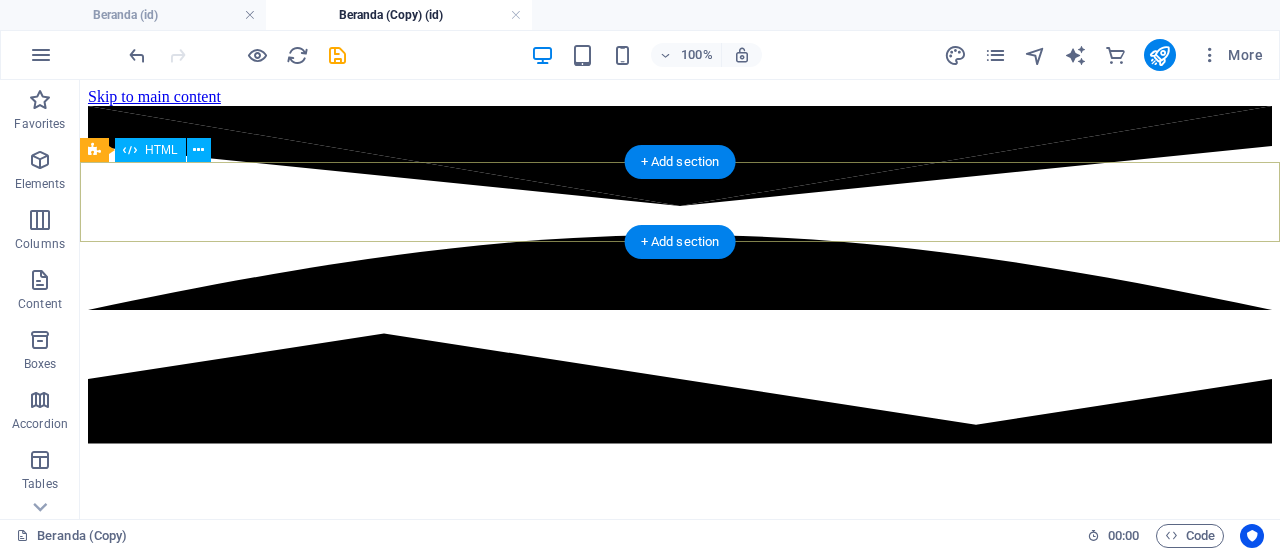 click at bounding box center (680, 277) 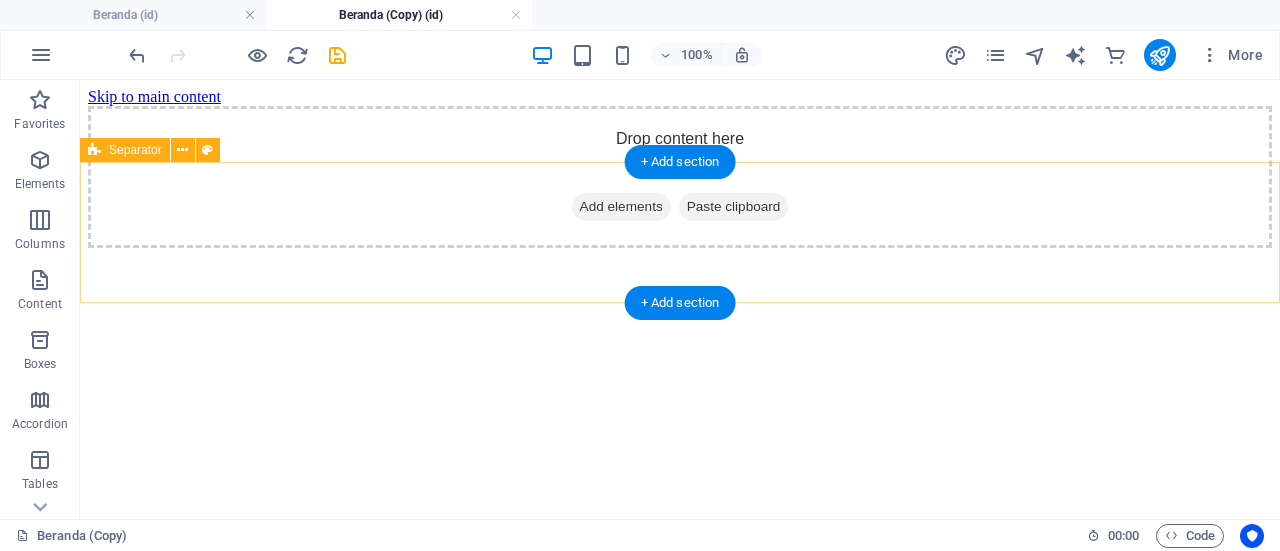 click on "Drop content here or  Add elements  Paste clipboard" at bounding box center [680, 177] 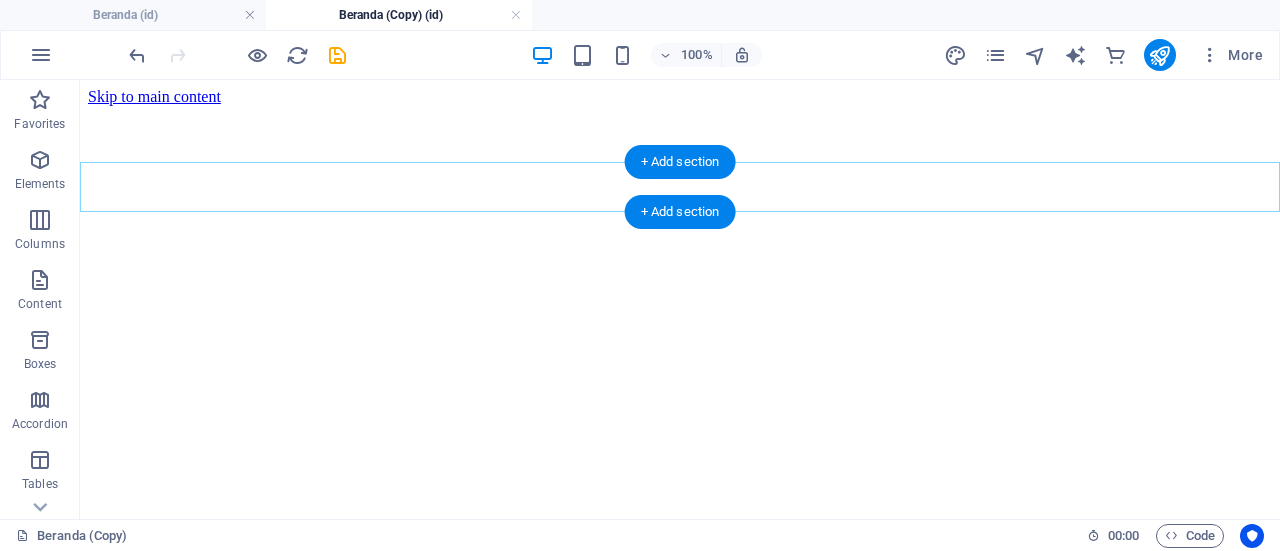 click on "+ Add section" at bounding box center [680, 162] 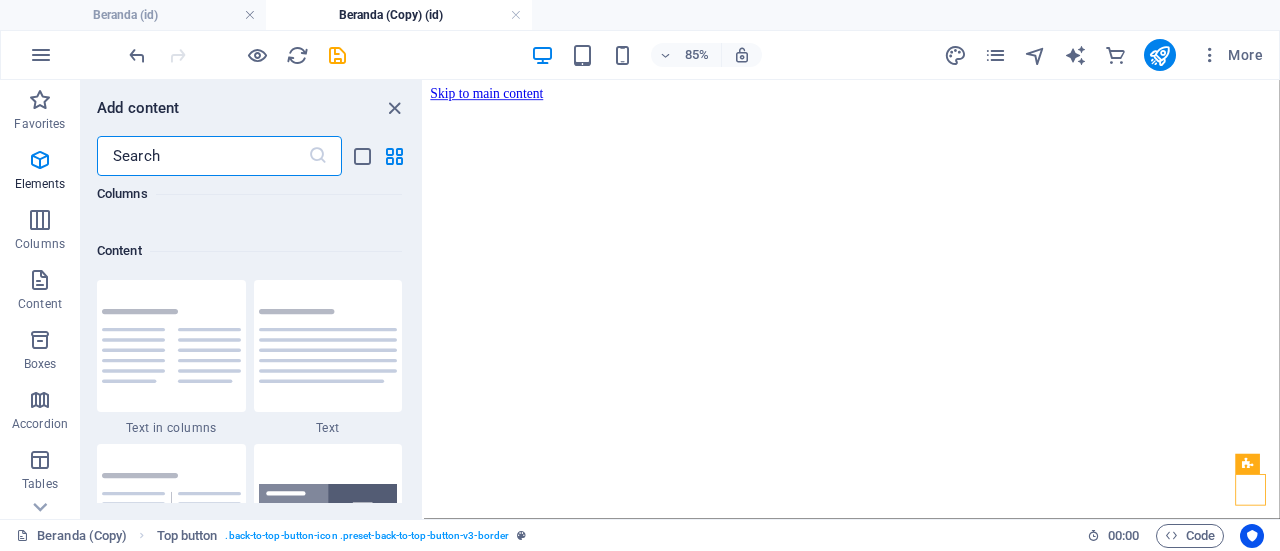 scroll, scrollTop: 3663, scrollLeft: 0, axis: vertical 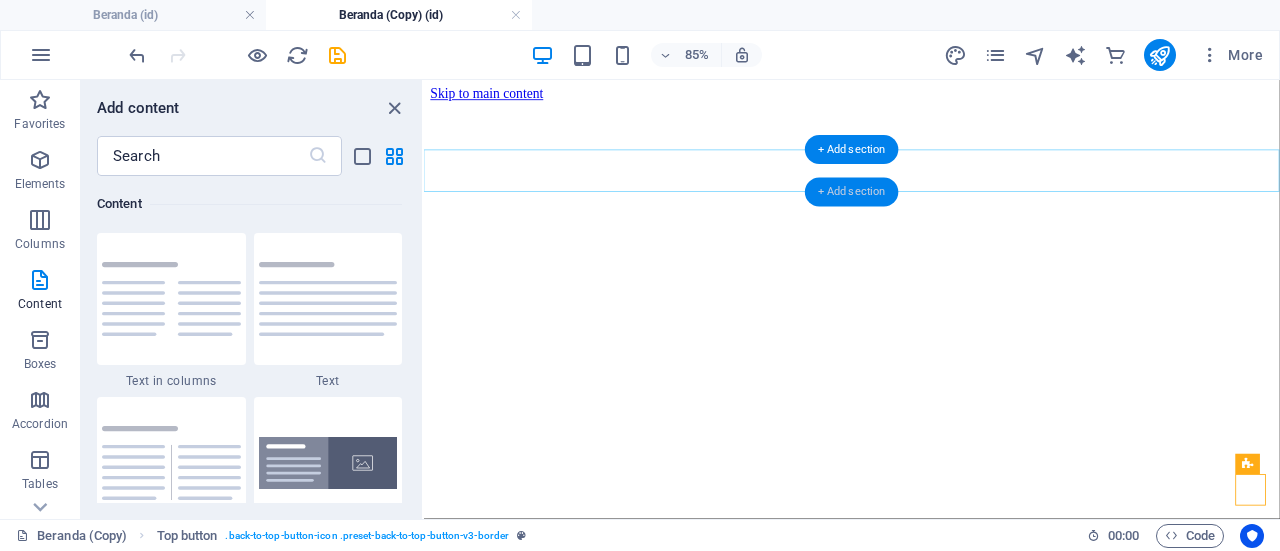 click on "+ Add section" at bounding box center (852, 192) 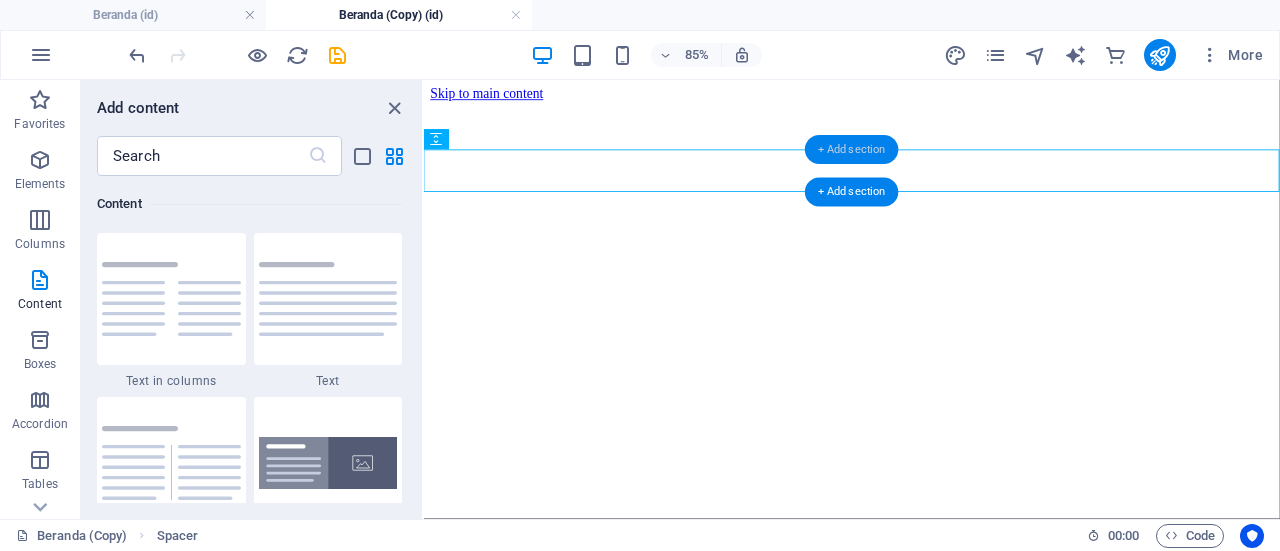 click on "+ Add section" at bounding box center [852, 149] 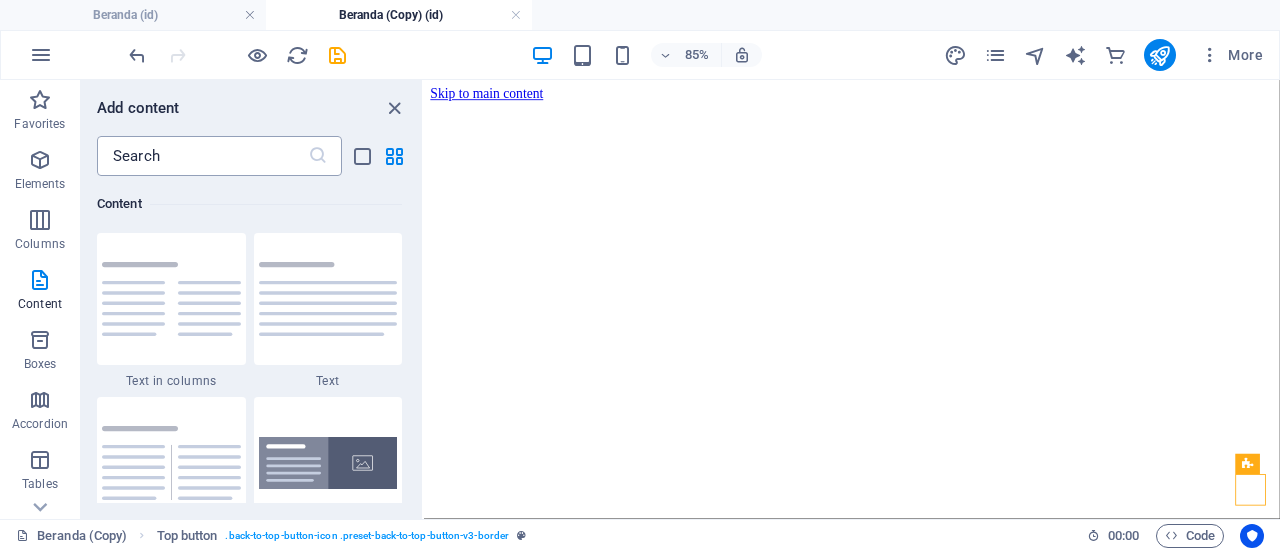 click at bounding box center (202, 156) 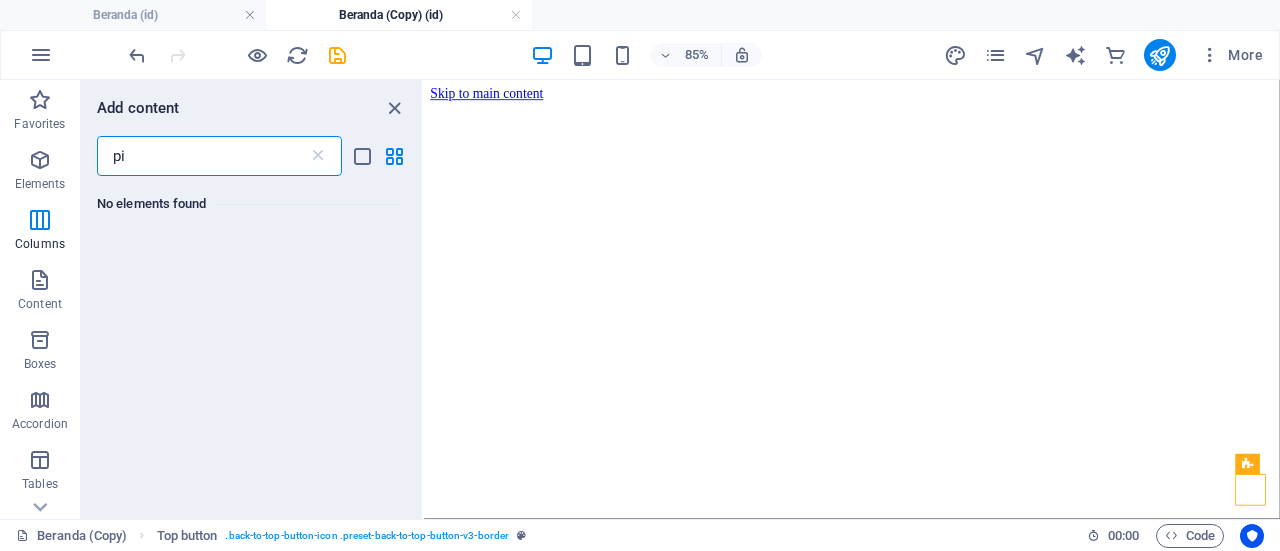 scroll, scrollTop: 0, scrollLeft: 0, axis: both 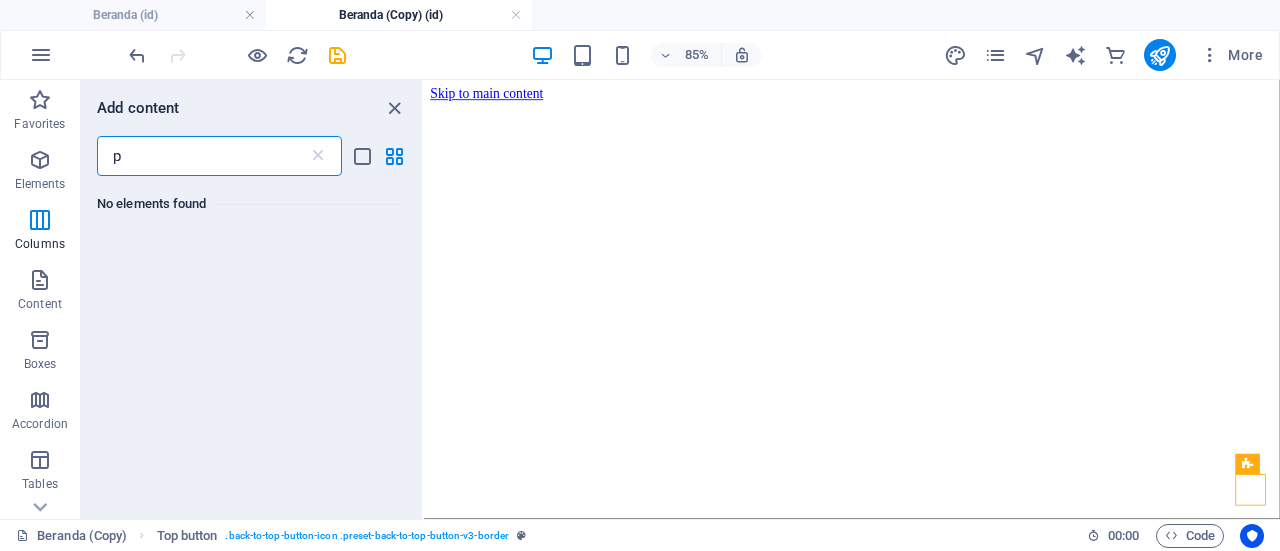 type 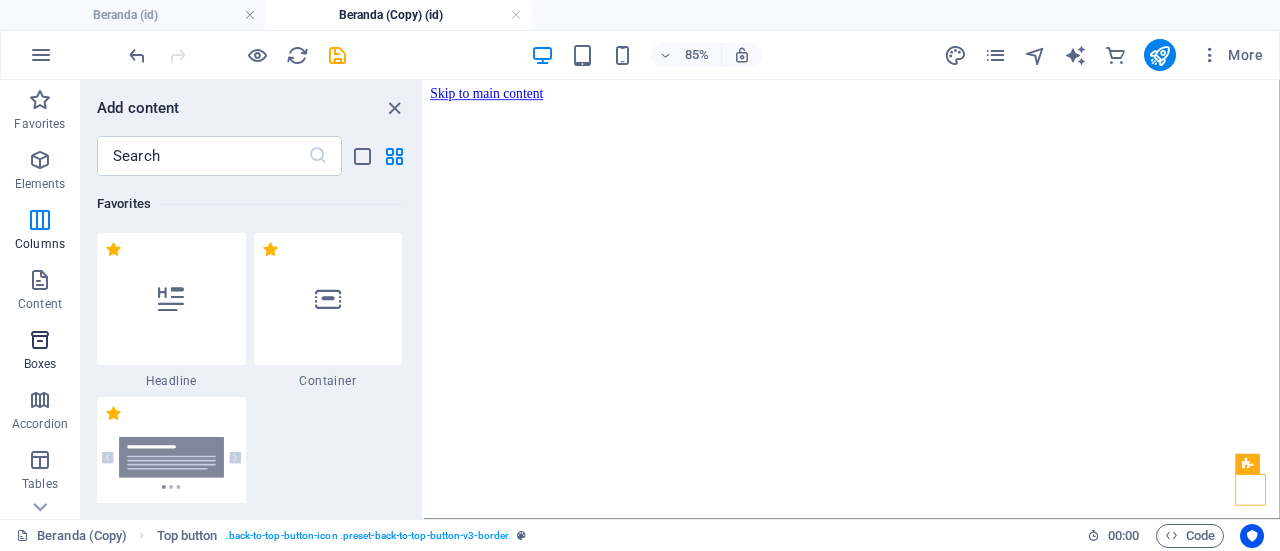click on "Boxes" at bounding box center (40, 352) 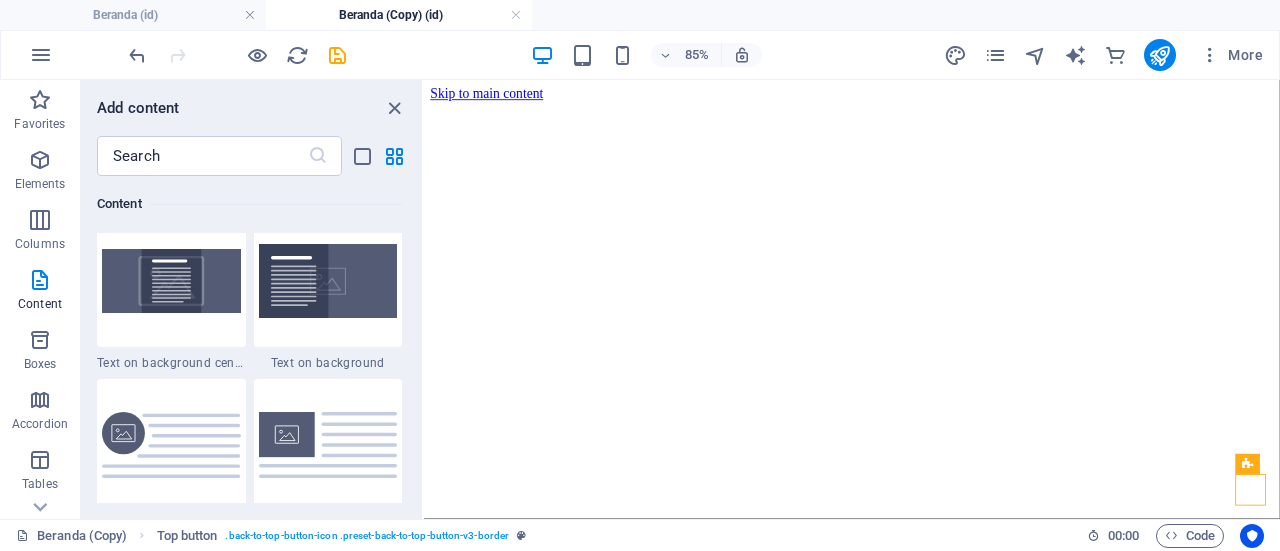 scroll, scrollTop: 4080, scrollLeft: 0, axis: vertical 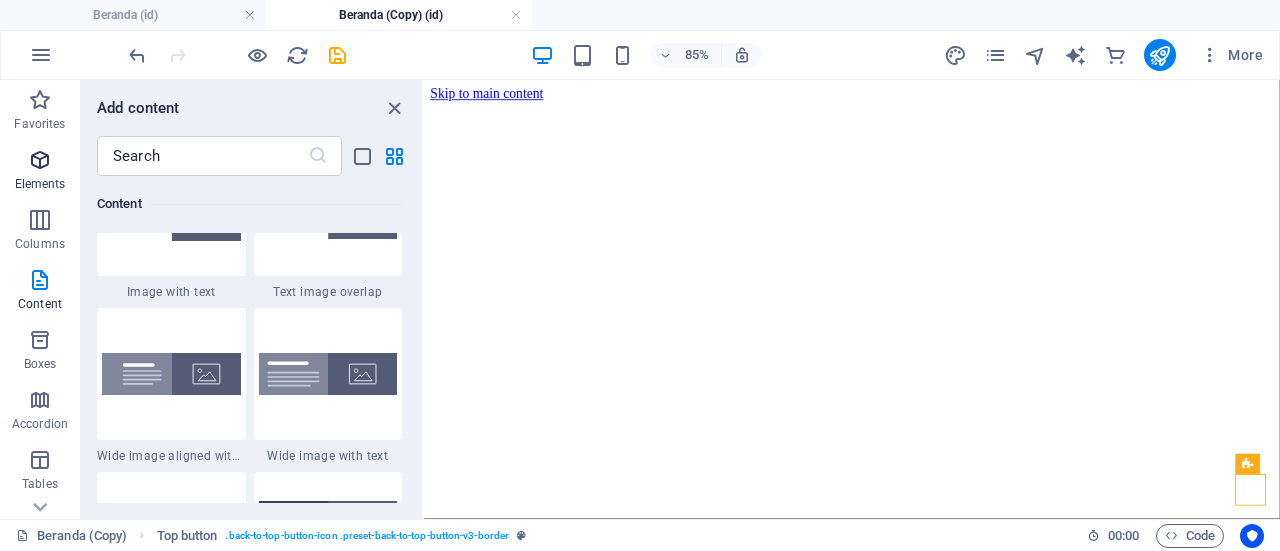 click at bounding box center [40, 160] 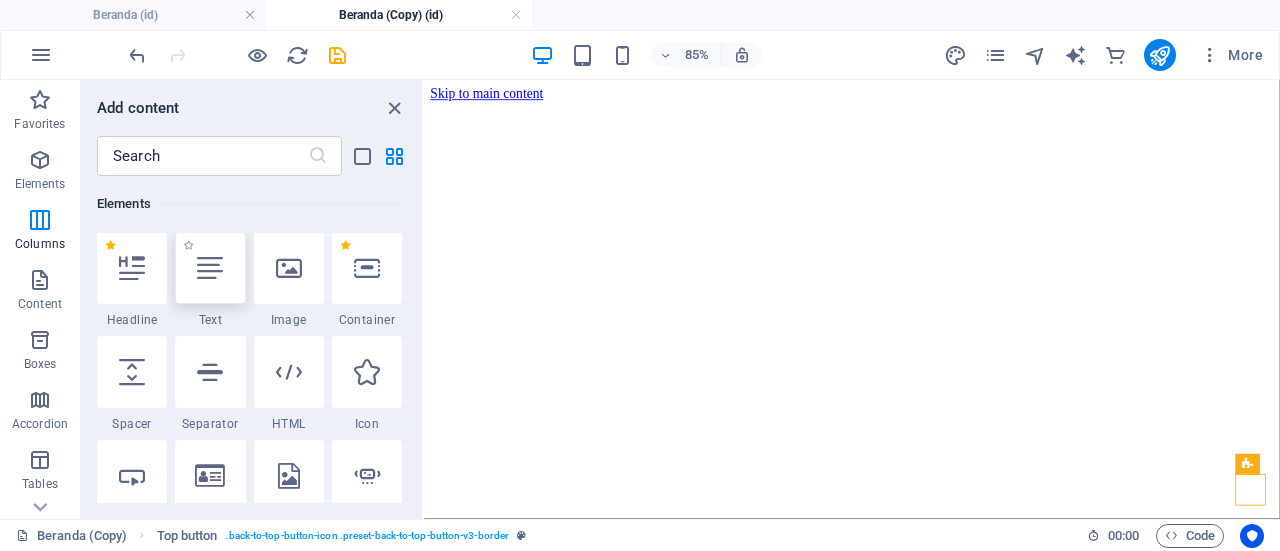 scroll, scrollTop: 377, scrollLeft: 0, axis: vertical 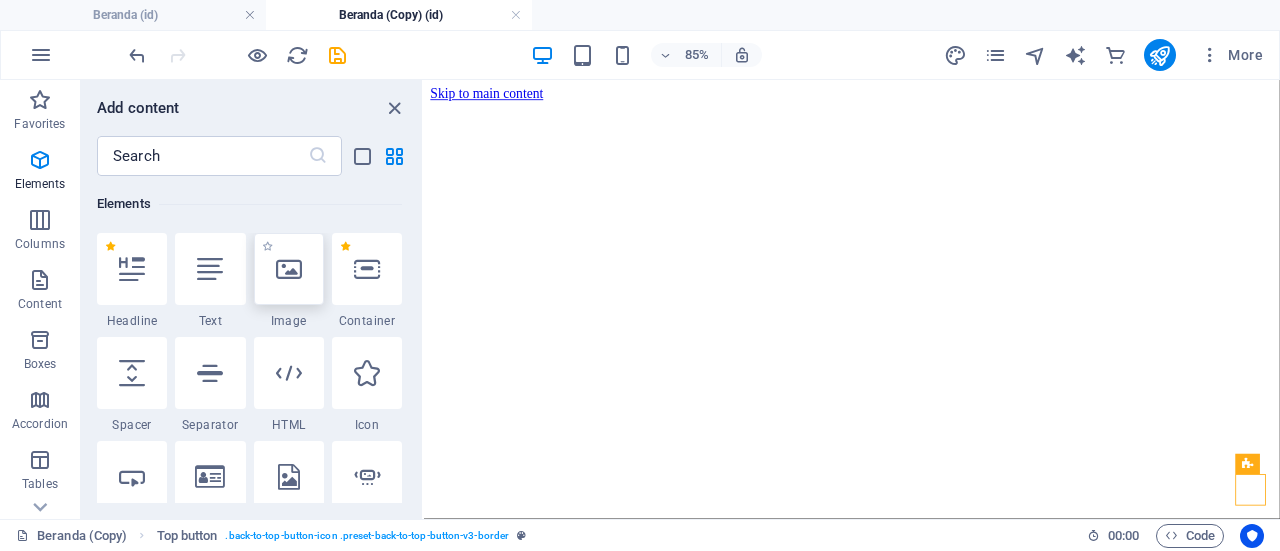 click at bounding box center (289, 269) 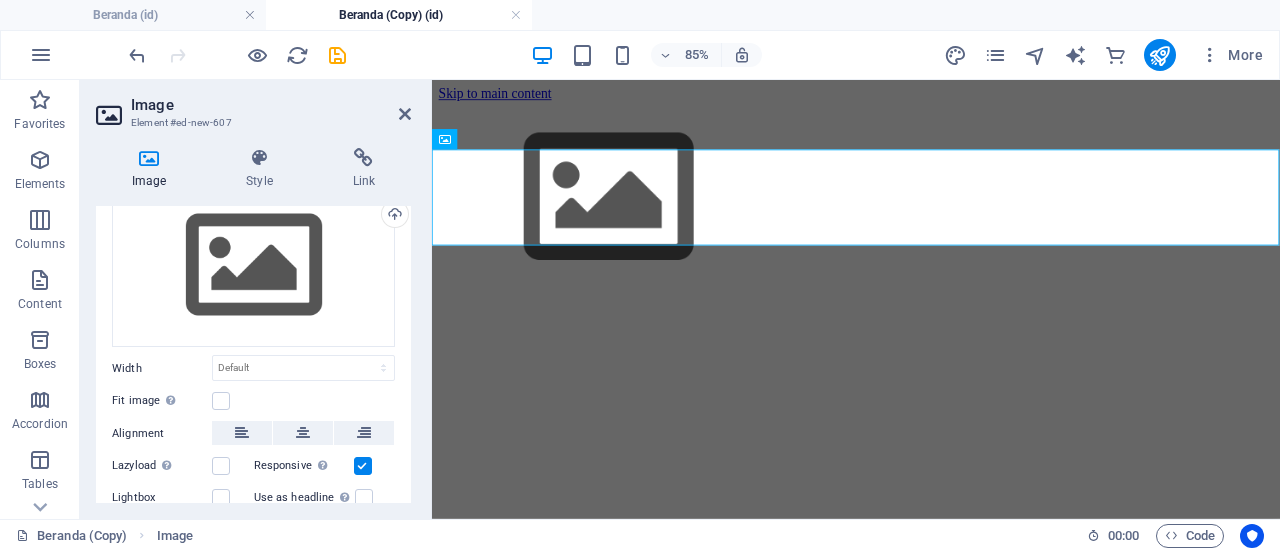 scroll, scrollTop: 100, scrollLeft: 0, axis: vertical 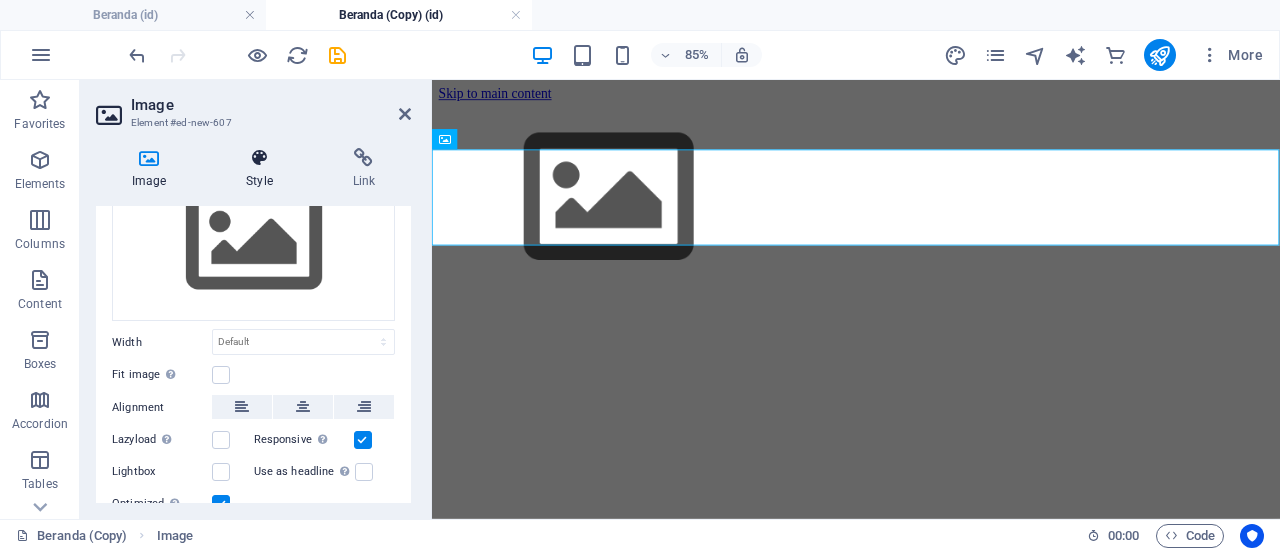 click at bounding box center [259, 158] 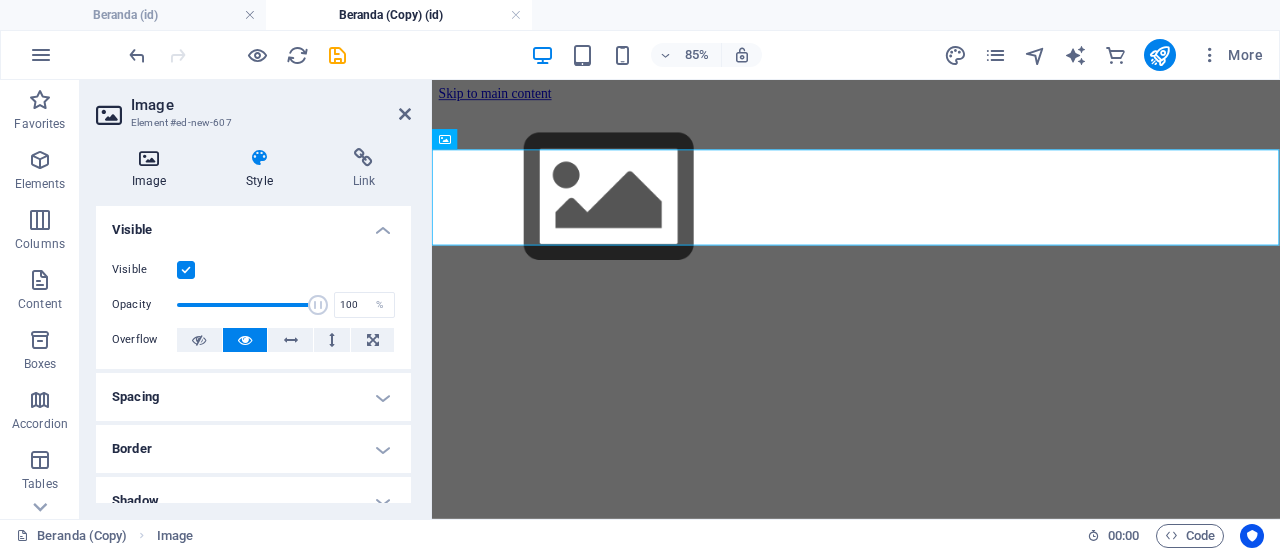 click at bounding box center (149, 158) 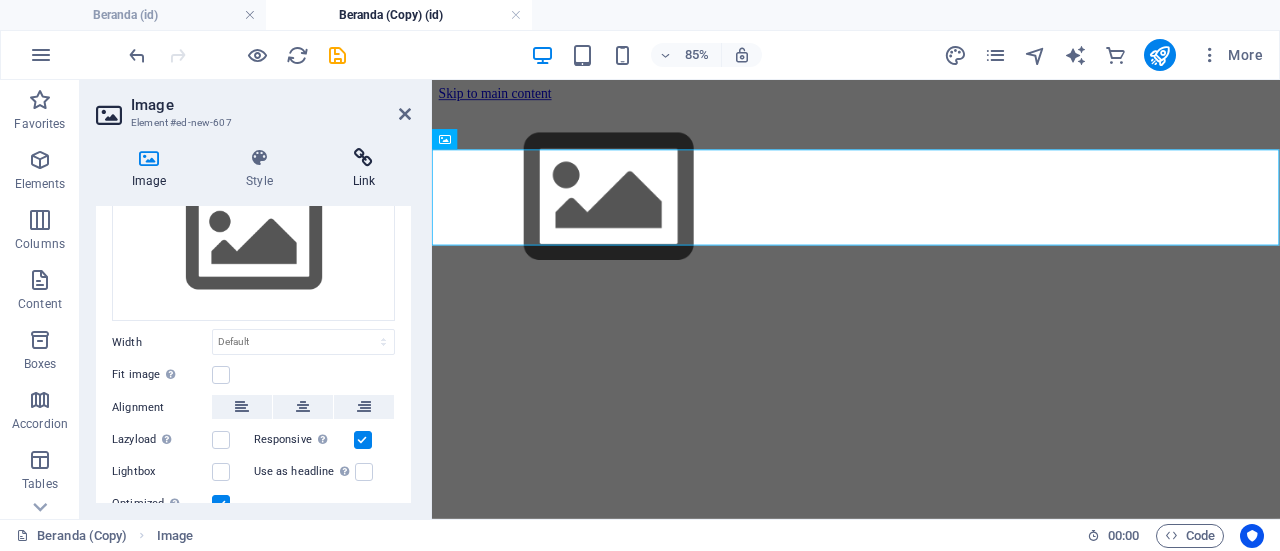 click at bounding box center (364, 158) 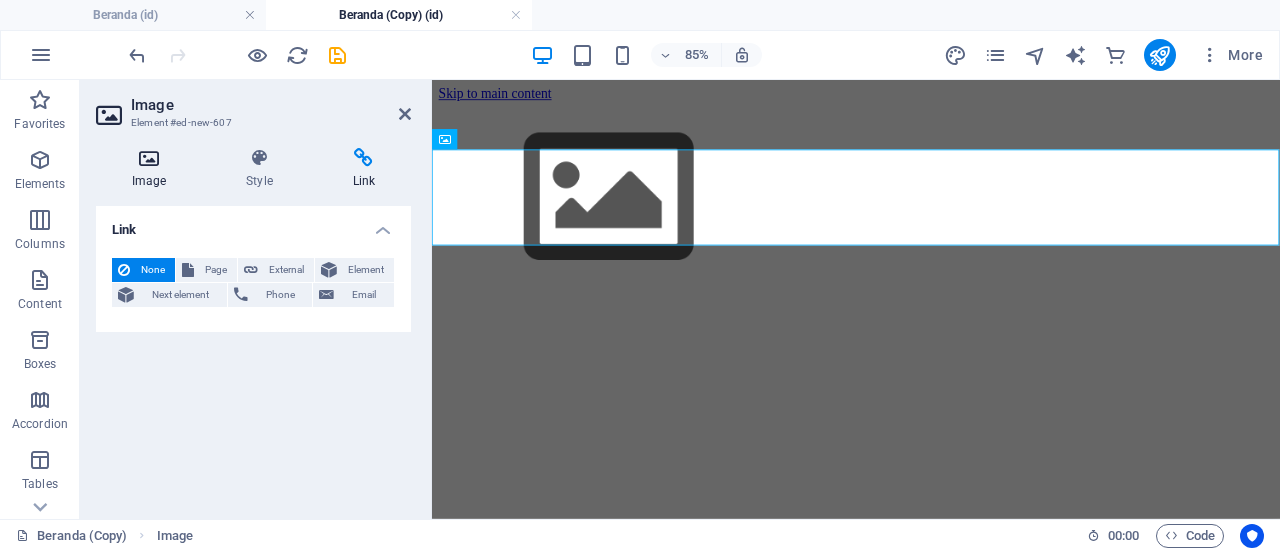 click on "Image" at bounding box center [153, 169] 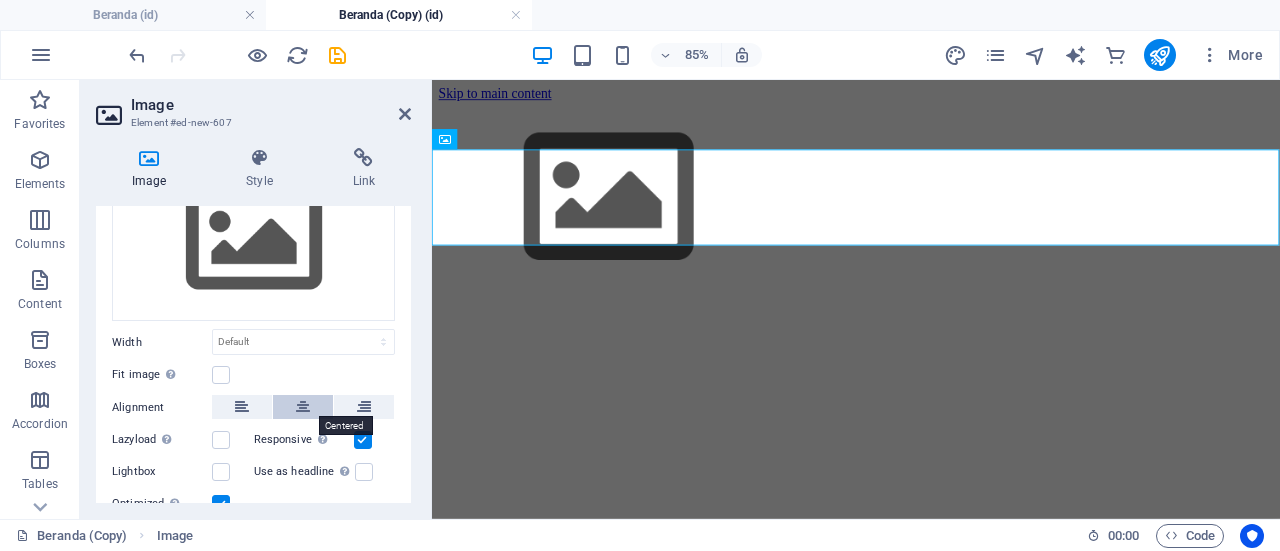 click at bounding box center [303, 407] 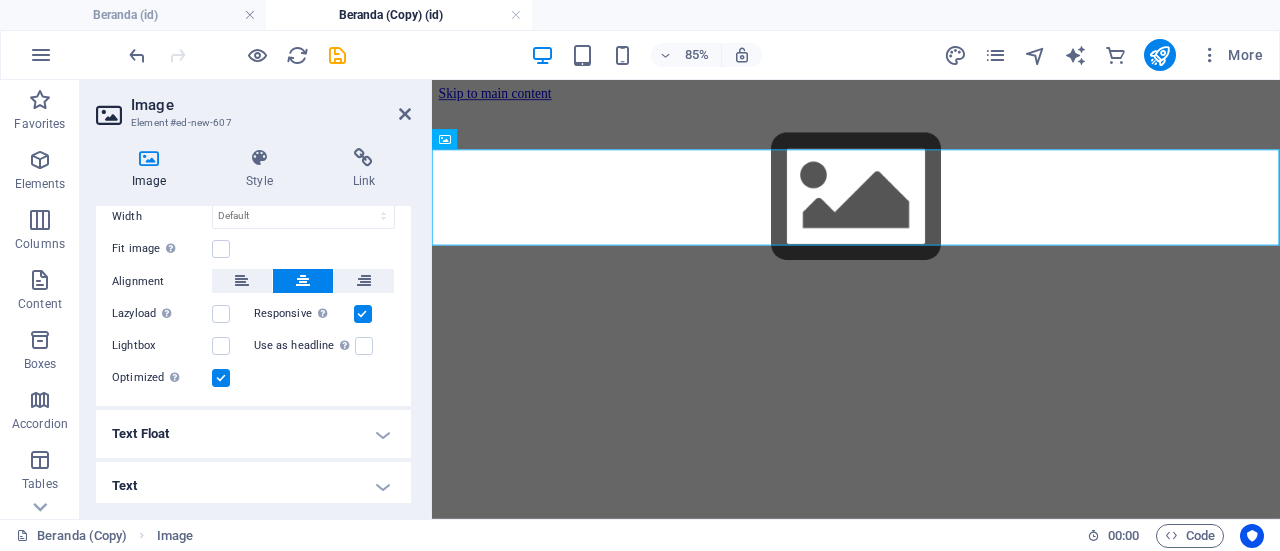 scroll, scrollTop: 230, scrollLeft: 0, axis: vertical 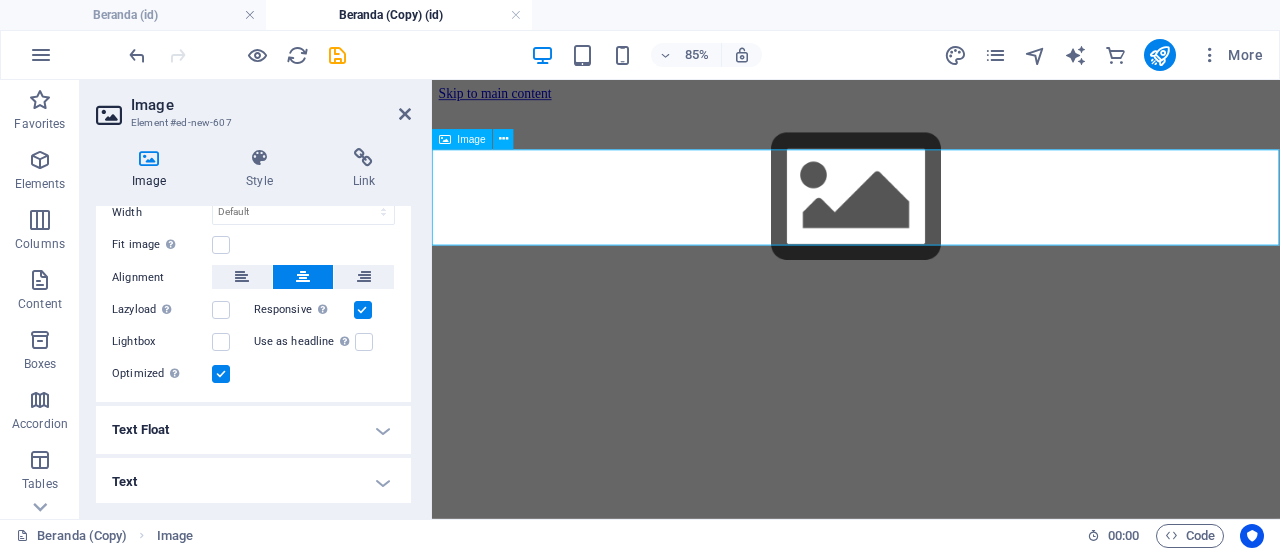 click at bounding box center [931, 220] 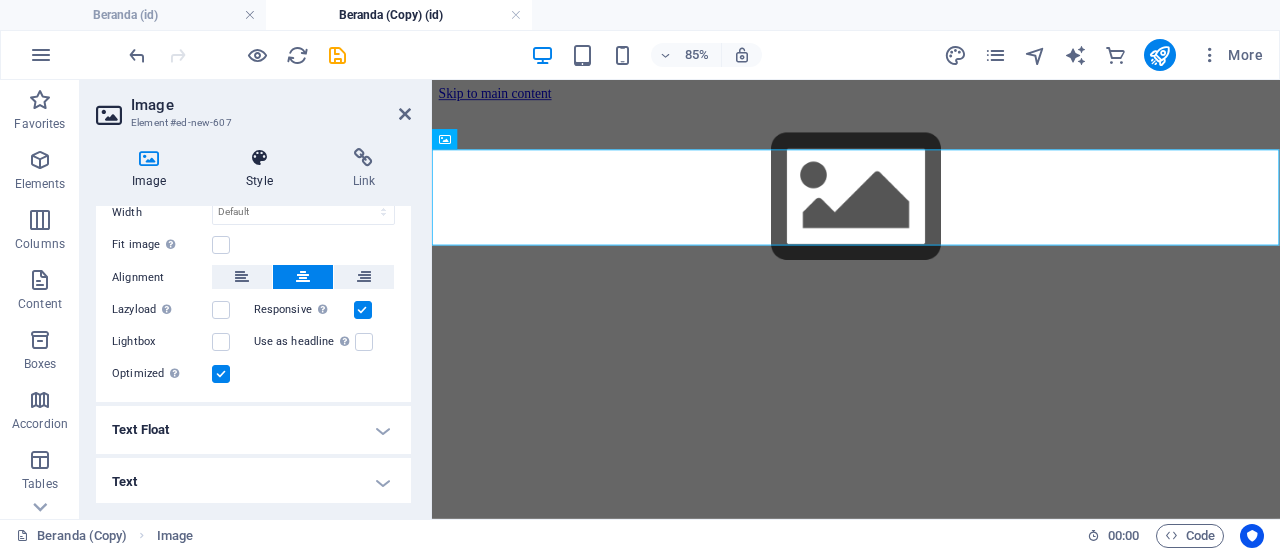 click at bounding box center [259, 158] 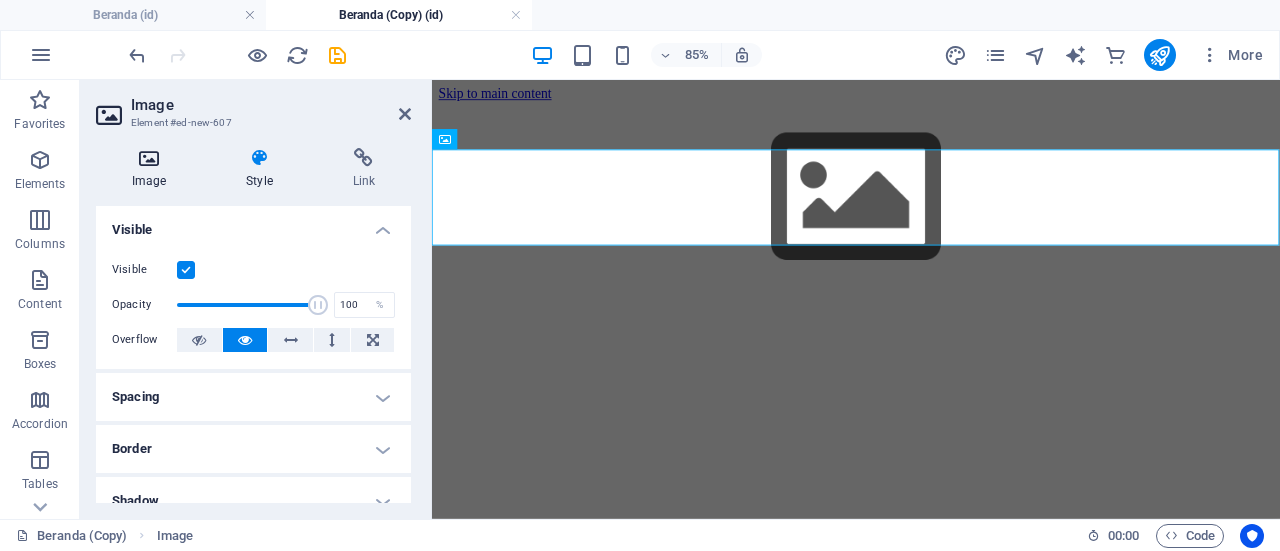 click at bounding box center [149, 158] 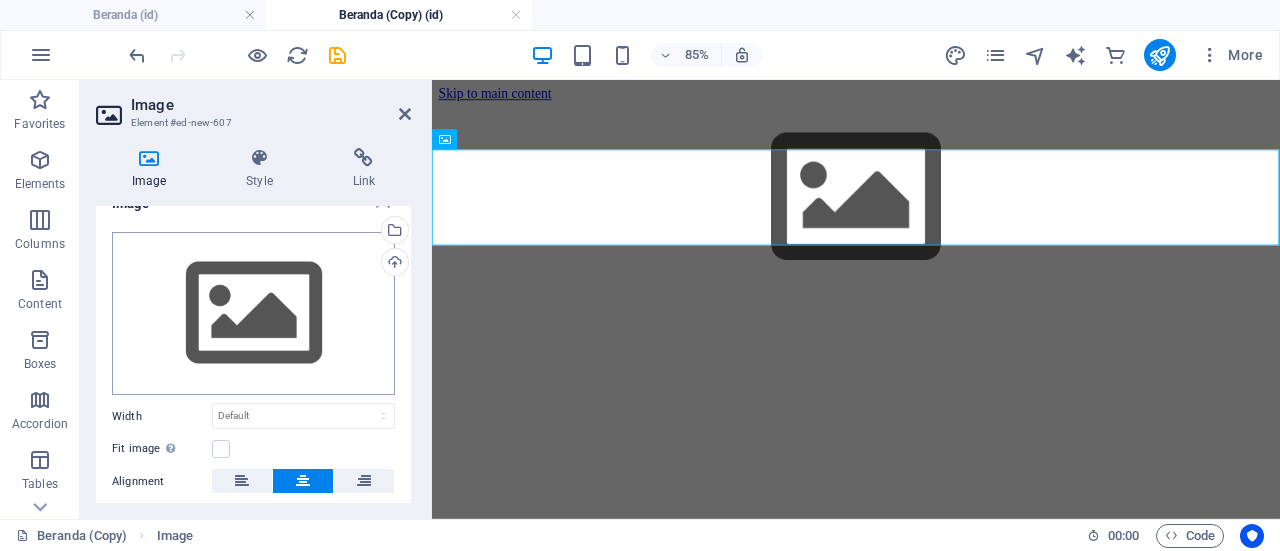 scroll, scrollTop: 0, scrollLeft: 0, axis: both 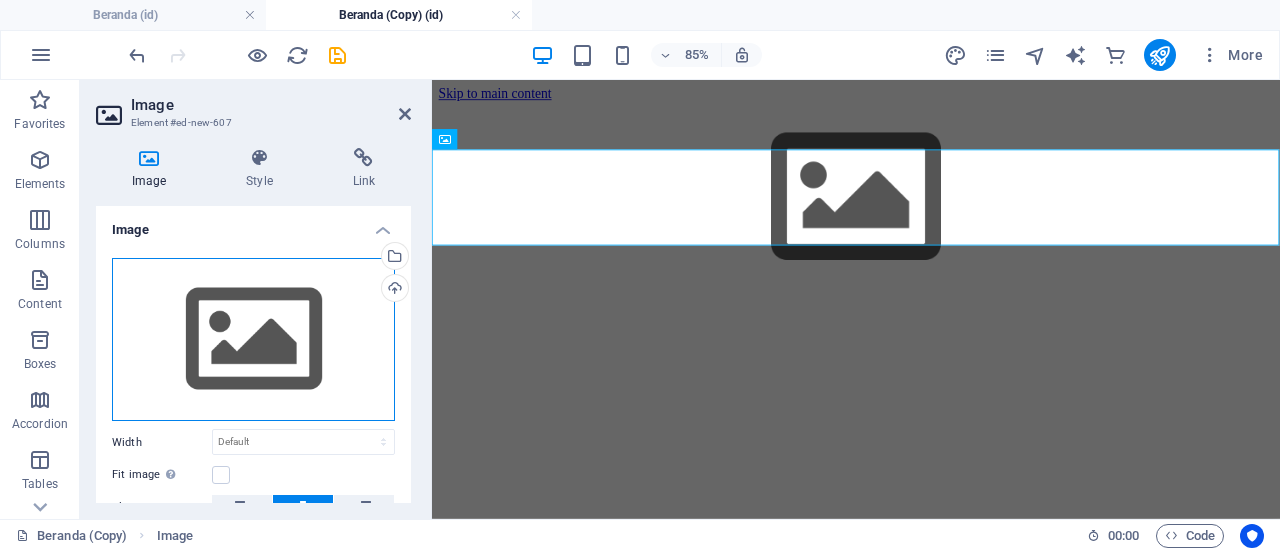 click on "Drag files here, click to choose files or select files from Files or our free stock photos & videos" at bounding box center (253, 340) 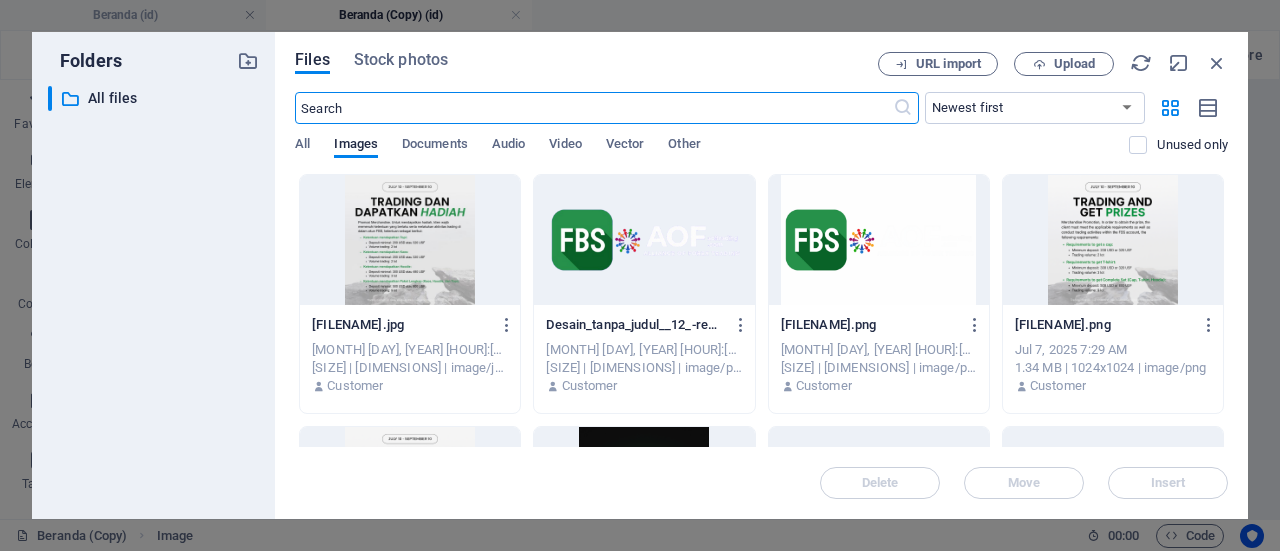 scroll, scrollTop: 400, scrollLeft: 0, axis: vertical 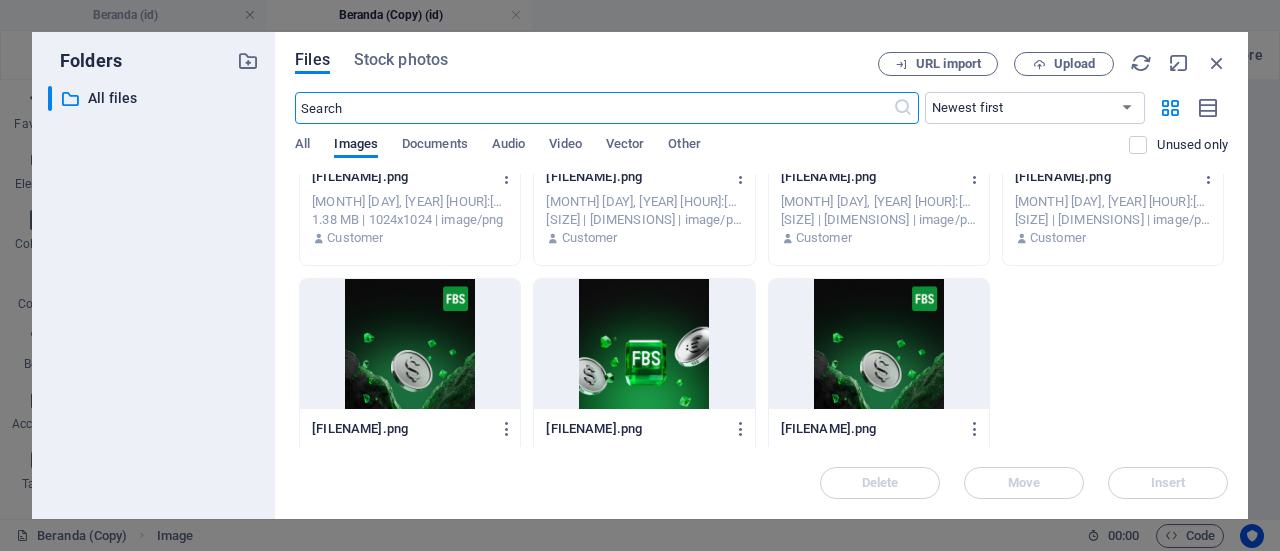 click at bounding box center [410, 344] 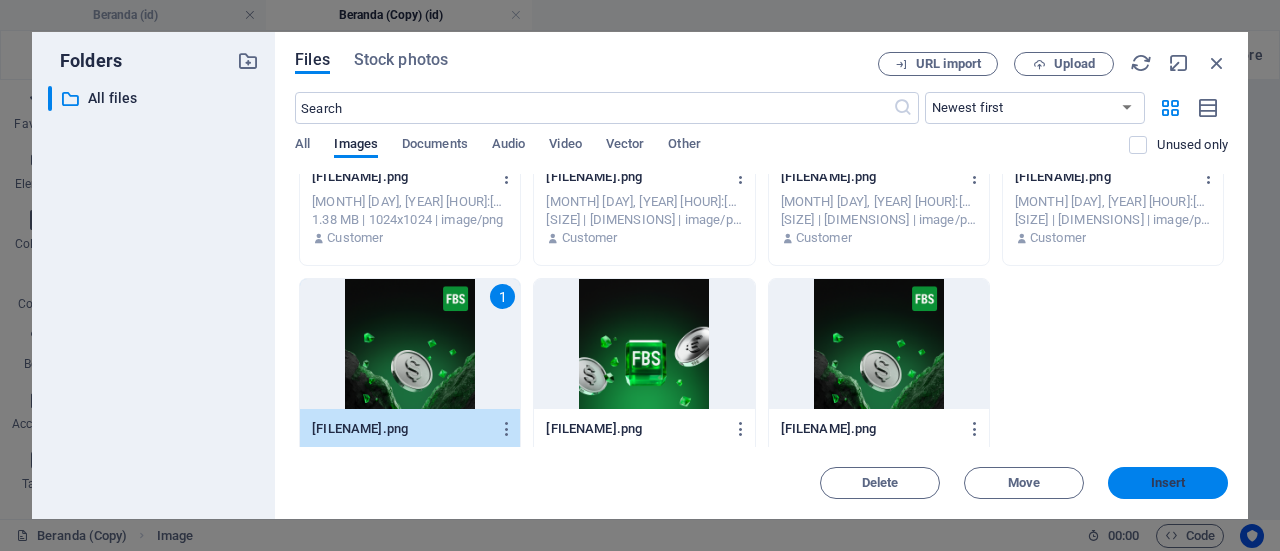 drag, startPoint x: 1150, startPoint y: 493, endPoint x: 741, endPoint y: 417, distance: 416.0012 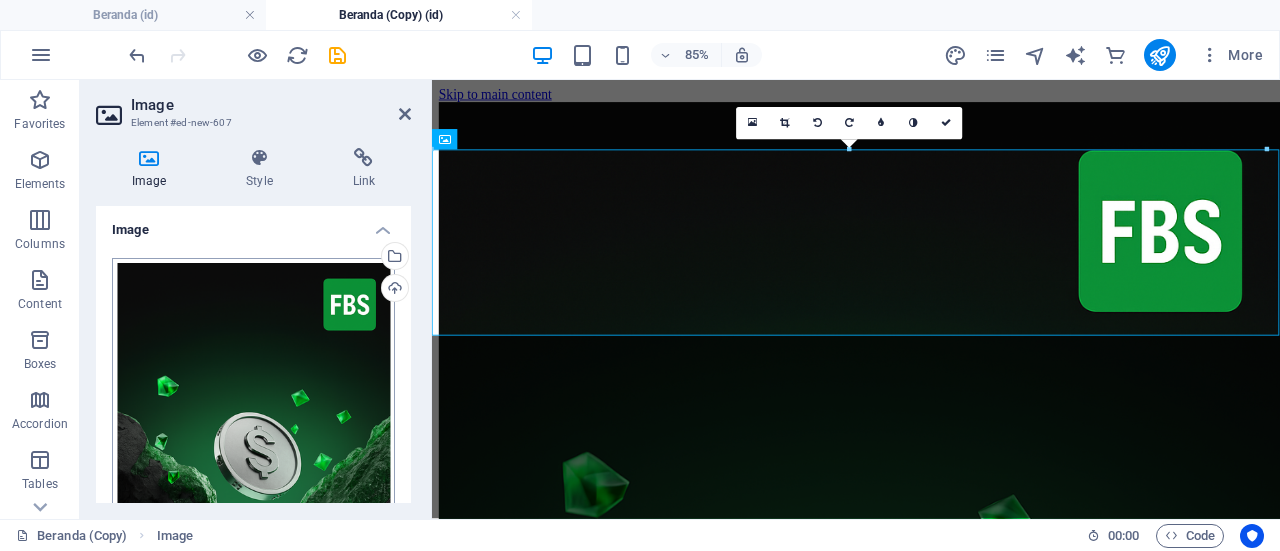 scroll, scrollTop: 300, scrollLeft: 0, axis: vertical 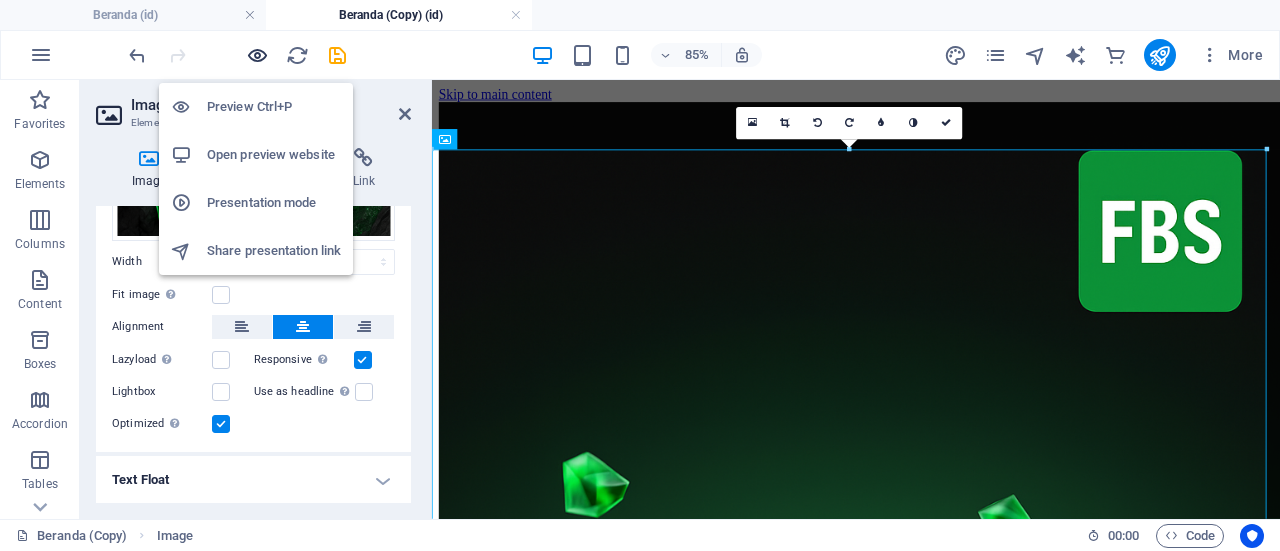 click at bounding box center [257, 55] 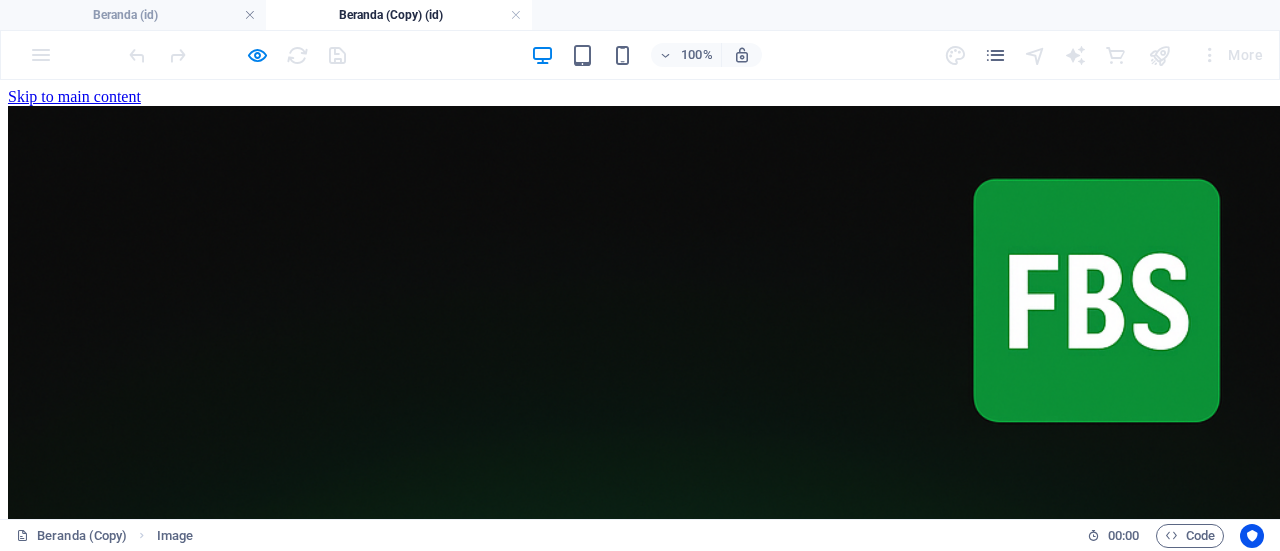 scroll, scrollTop: 500, scrollLeft: 0, axis: vertical 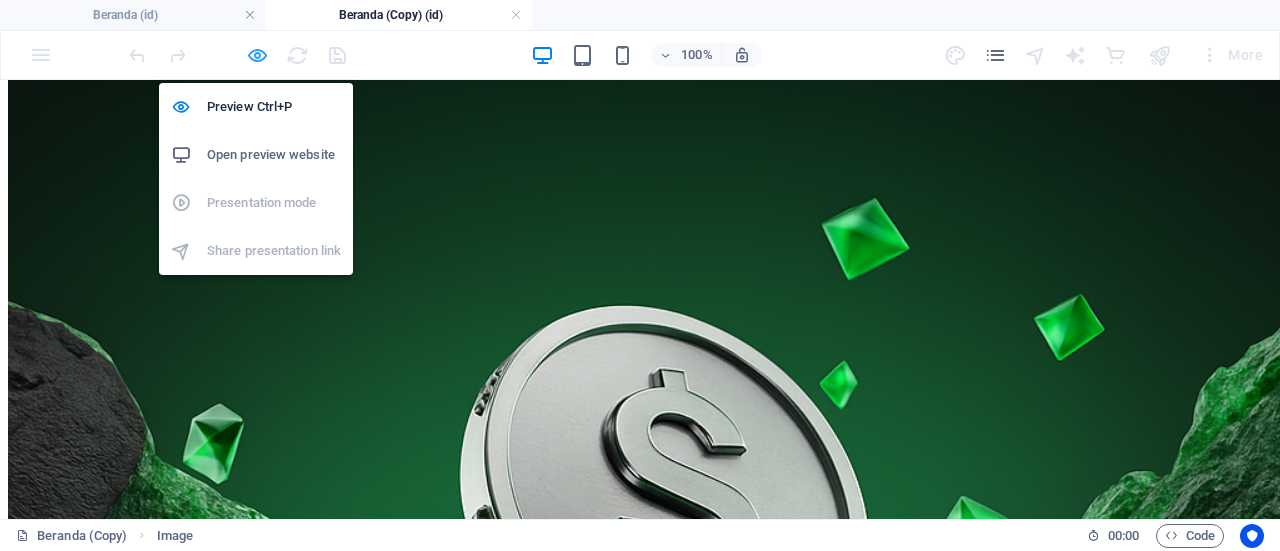 drag, startPoint x: 252, startPoint y: 65, endPoint x: 85, endPoint y: 128, distance: 178.4881 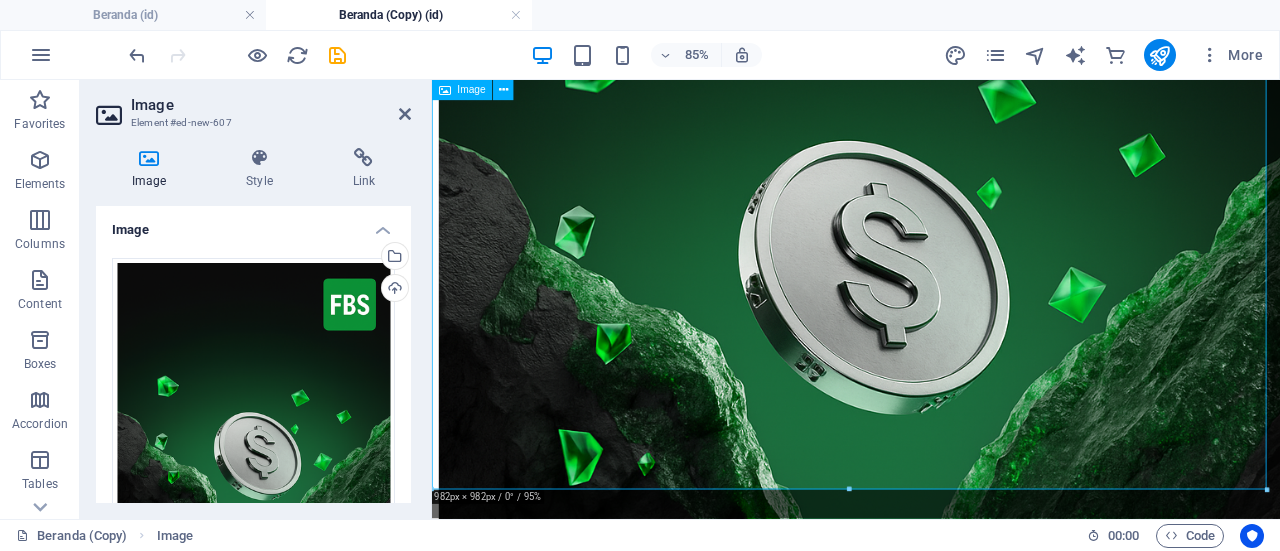 scroll, scrollTop: 582, scrollLeft: 0, axis: vertical 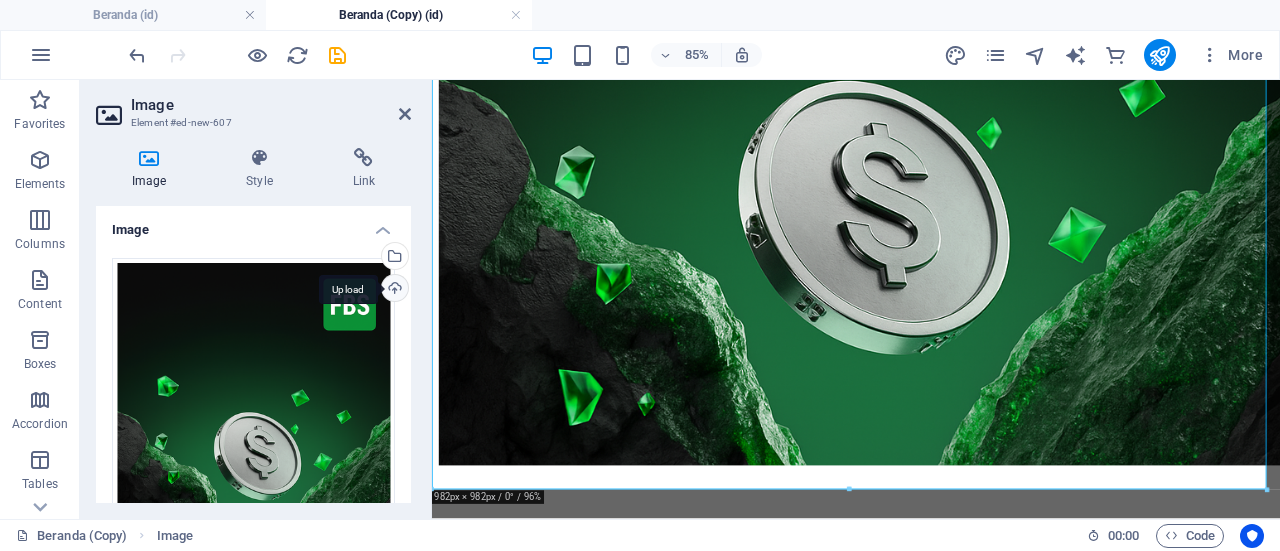 click on "Upload" at bounding box center [393, 290] 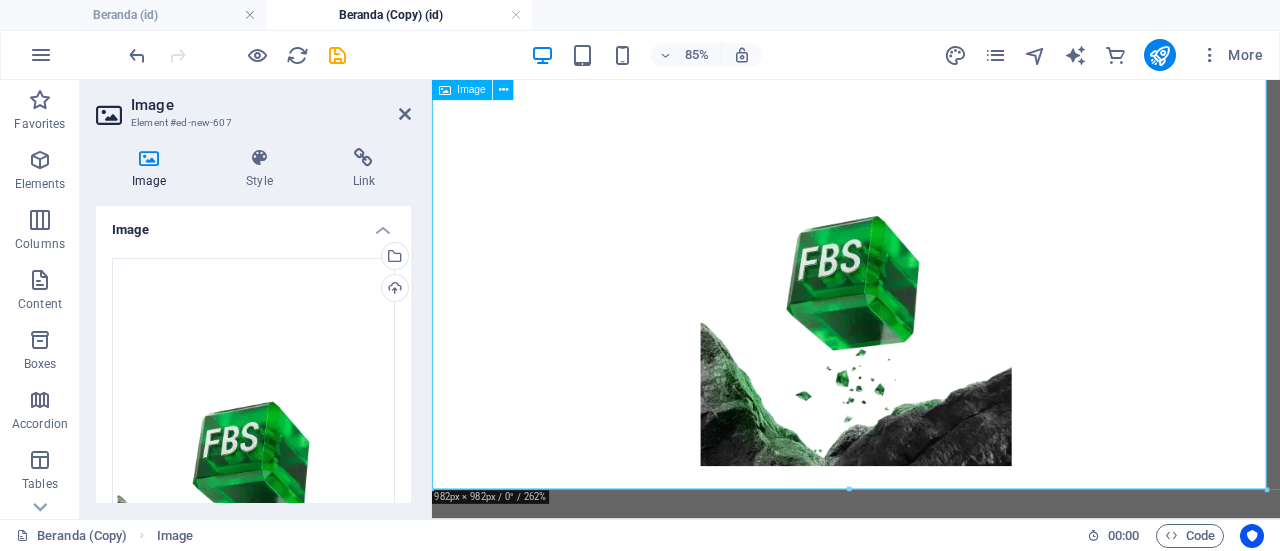 scroll, scrollTop: 95, scrollLeft: 0, axis: vertical 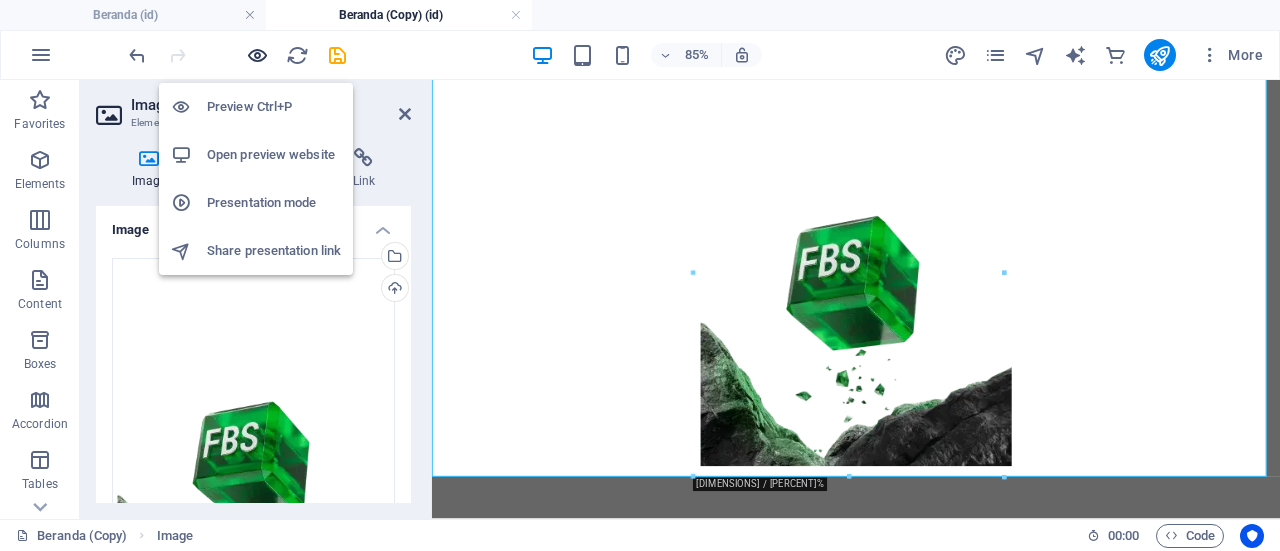 click at bounding box center [257, 55] 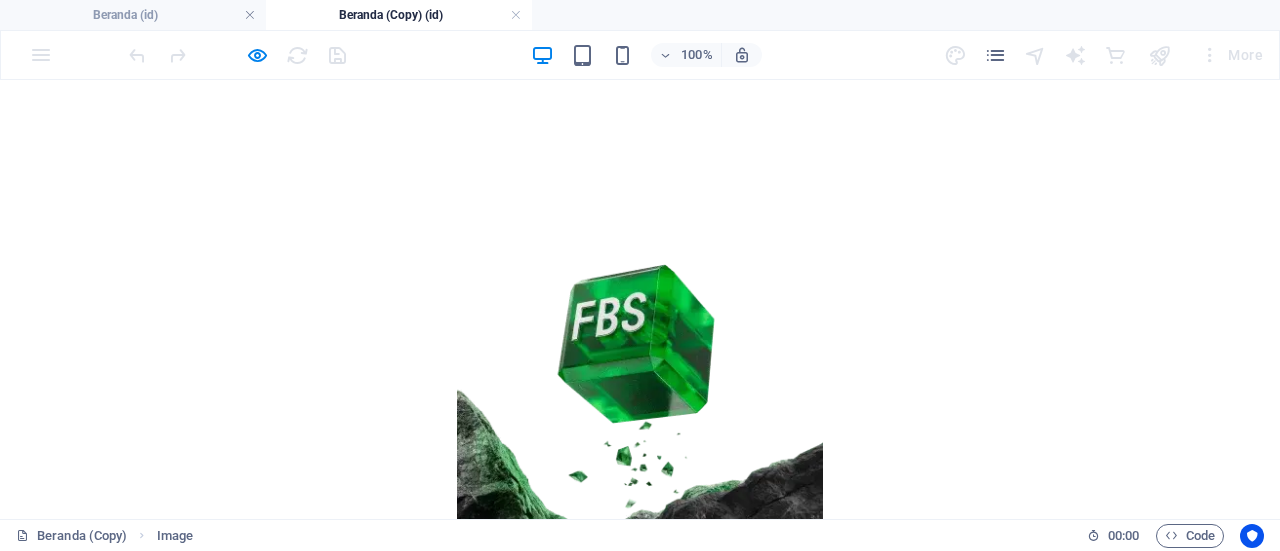 scroll, scrollTop: 0, scrollLeft: 0, axis: both 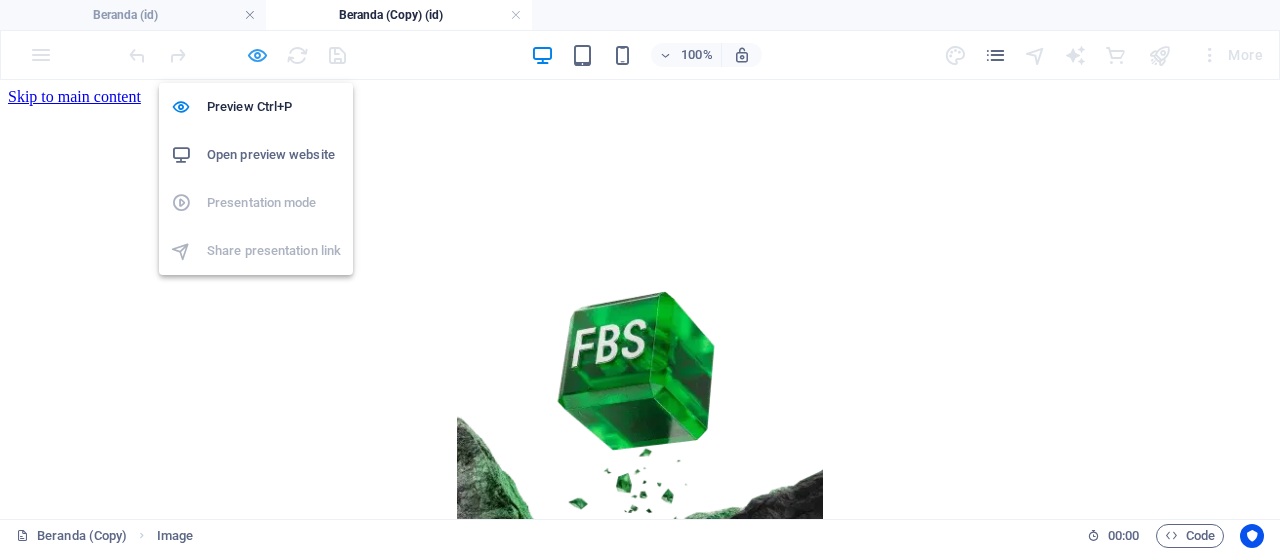 click at bounding box center (257, 55) 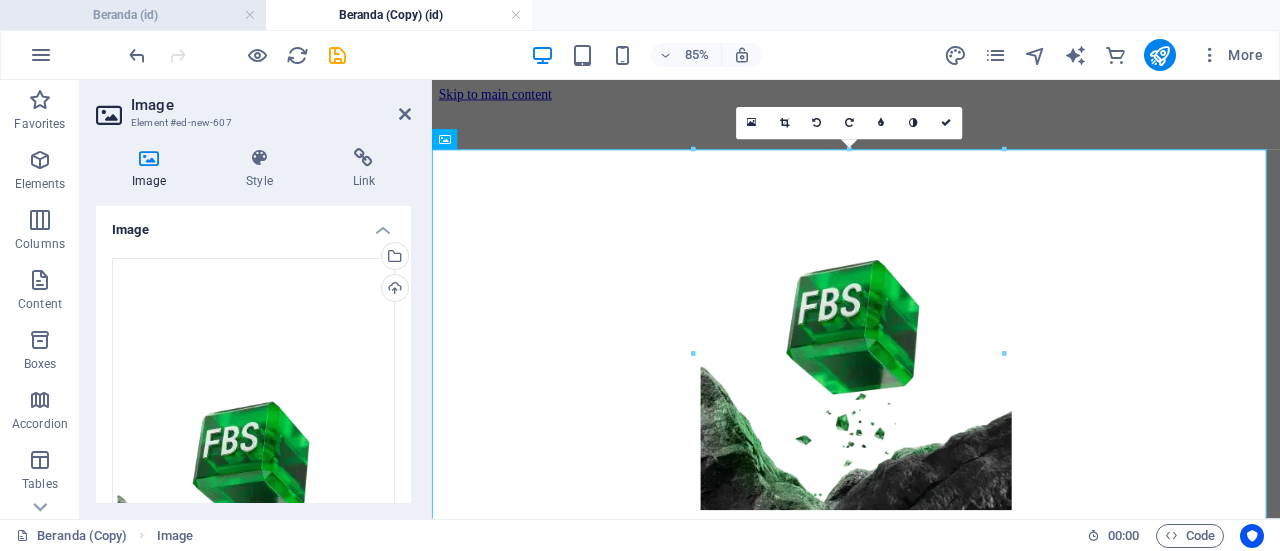 click on "Beranda (id)" at bounding box center (133, 15) 